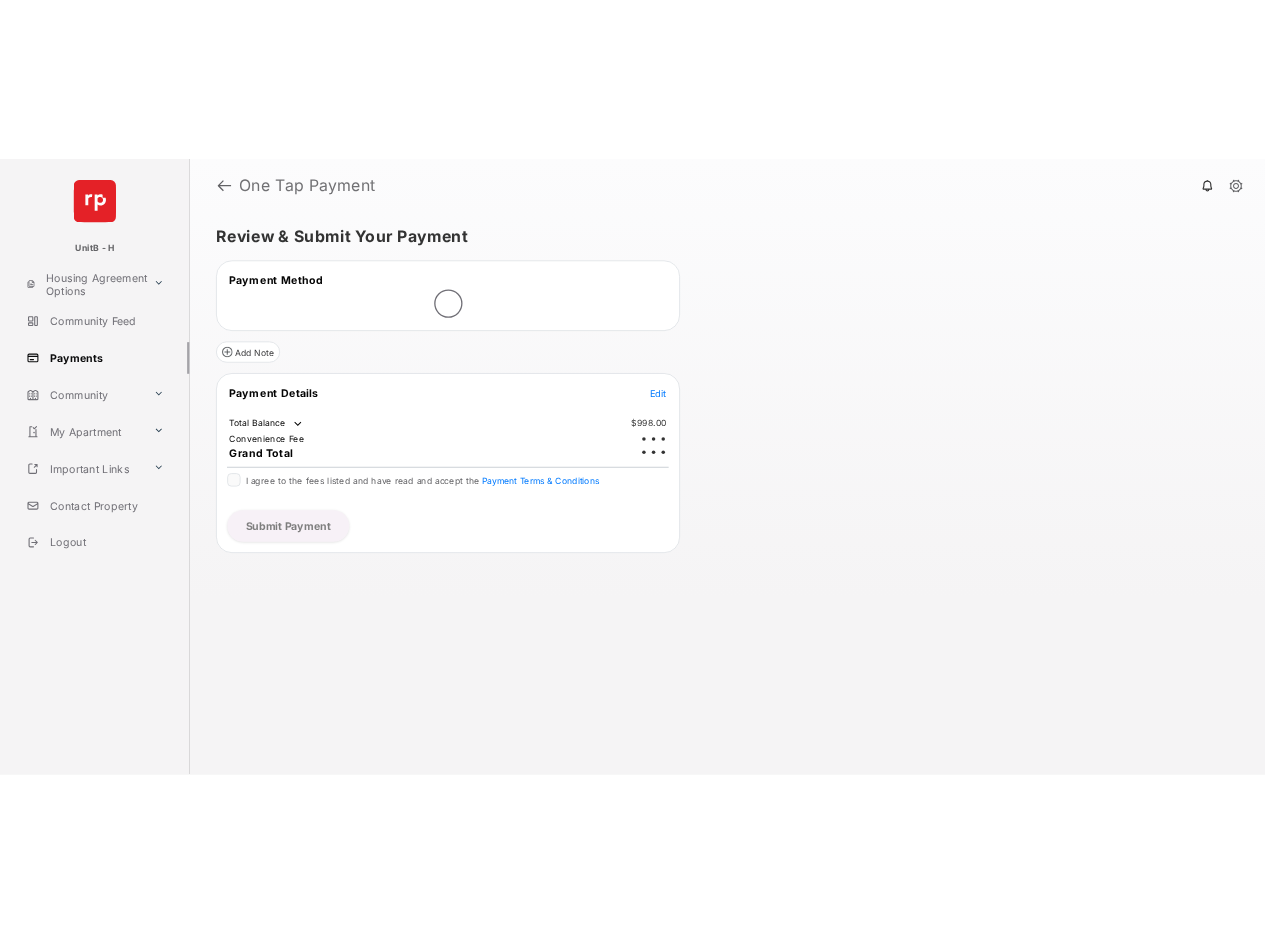 scroll, scrollTop: 0, scrollLeft: 0, axis: both 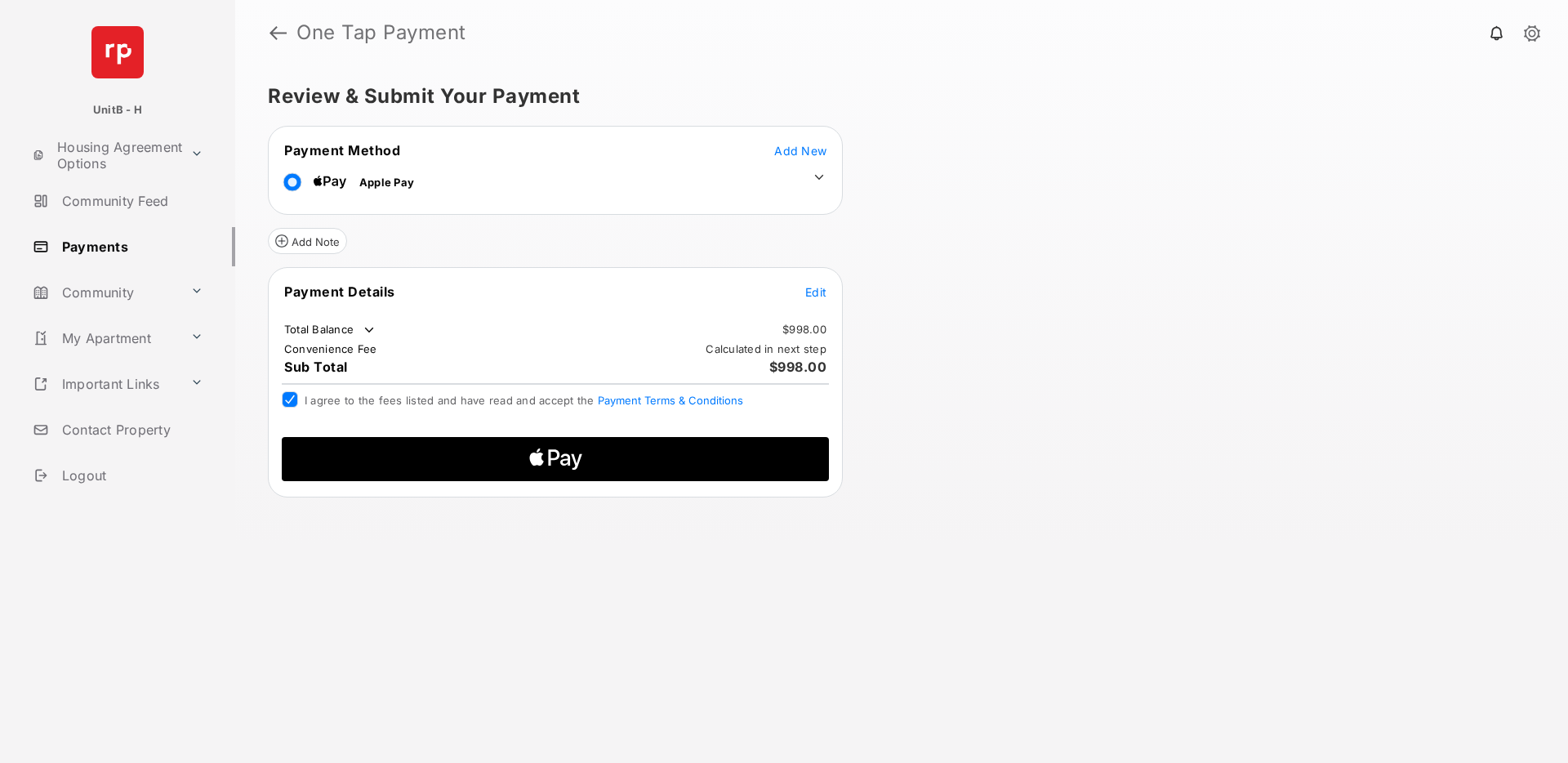 click on "Apple Logo" 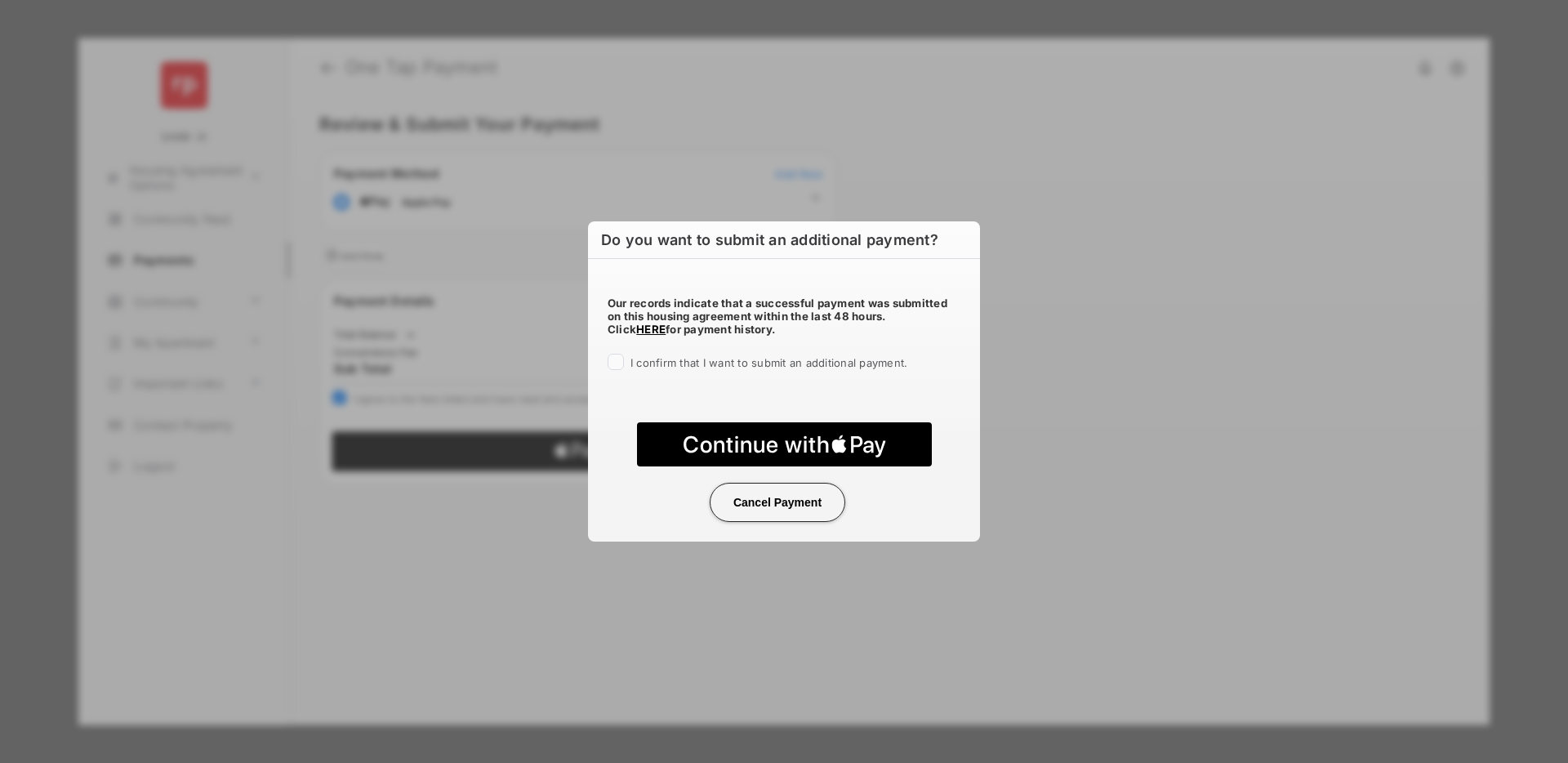 click on "Cancel Payment" at bounding box center (777, 502) 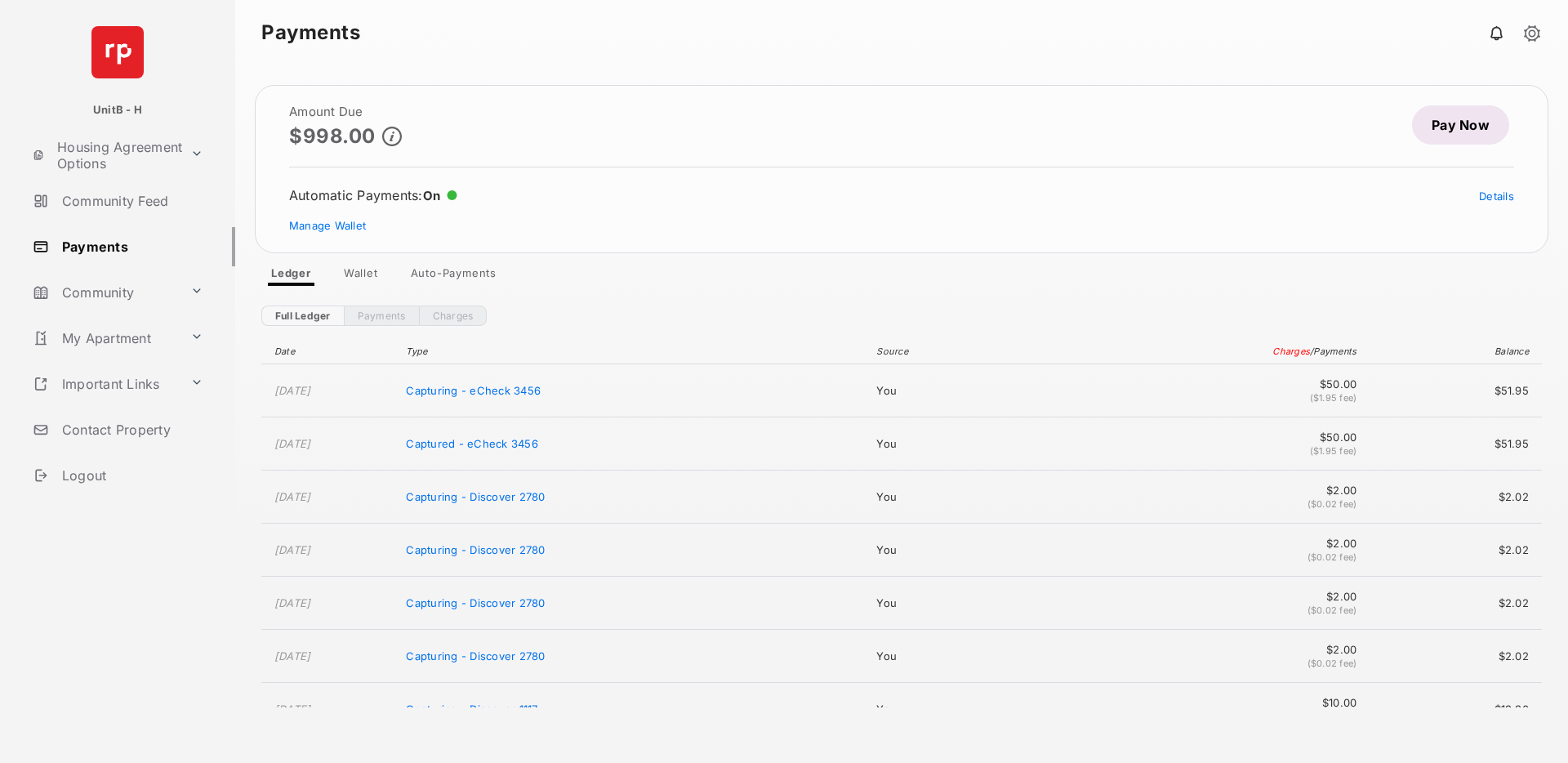 click on "Pay Now" at bounding box center (1460, 125) 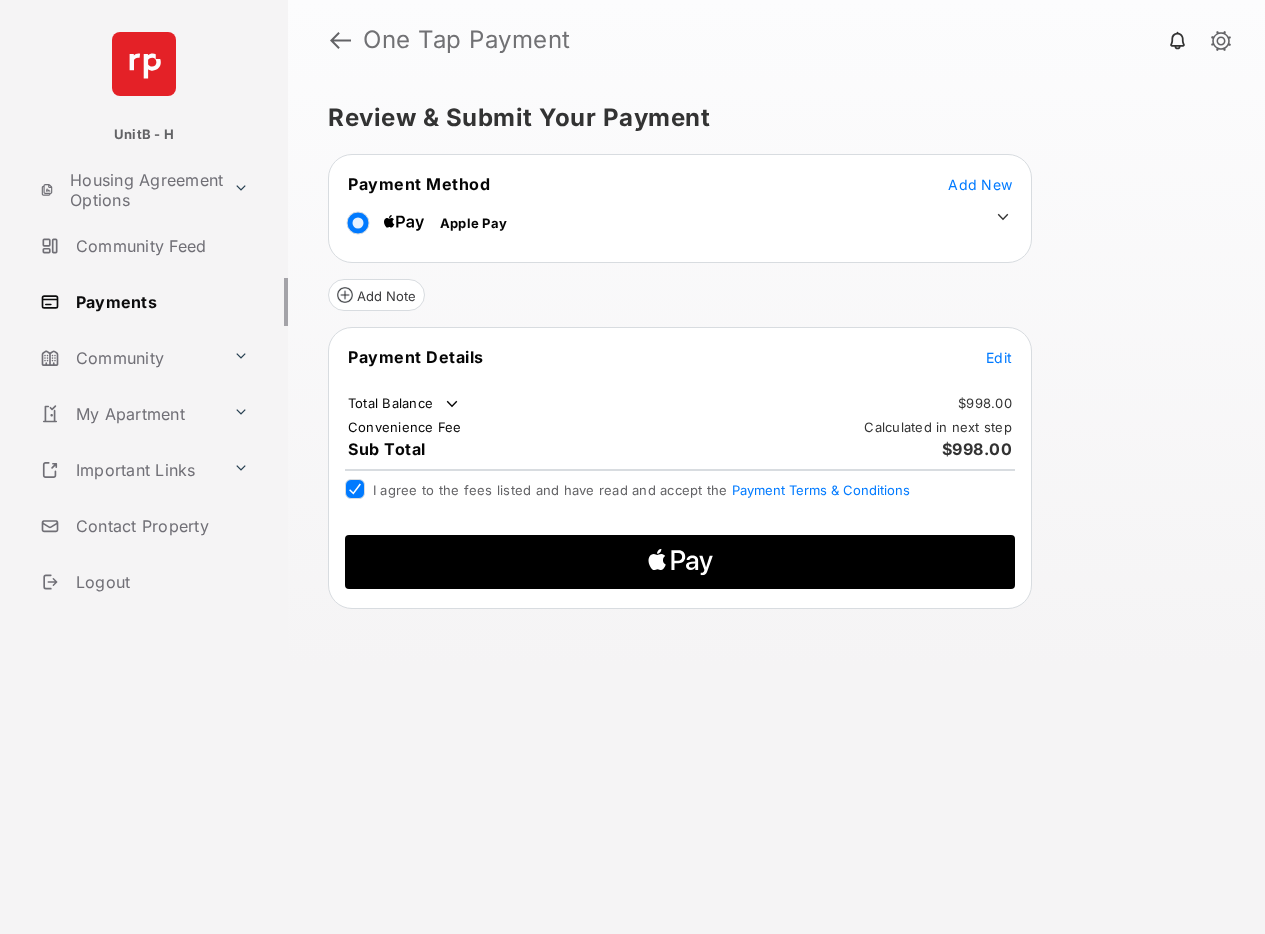 click on "Apple Logo" 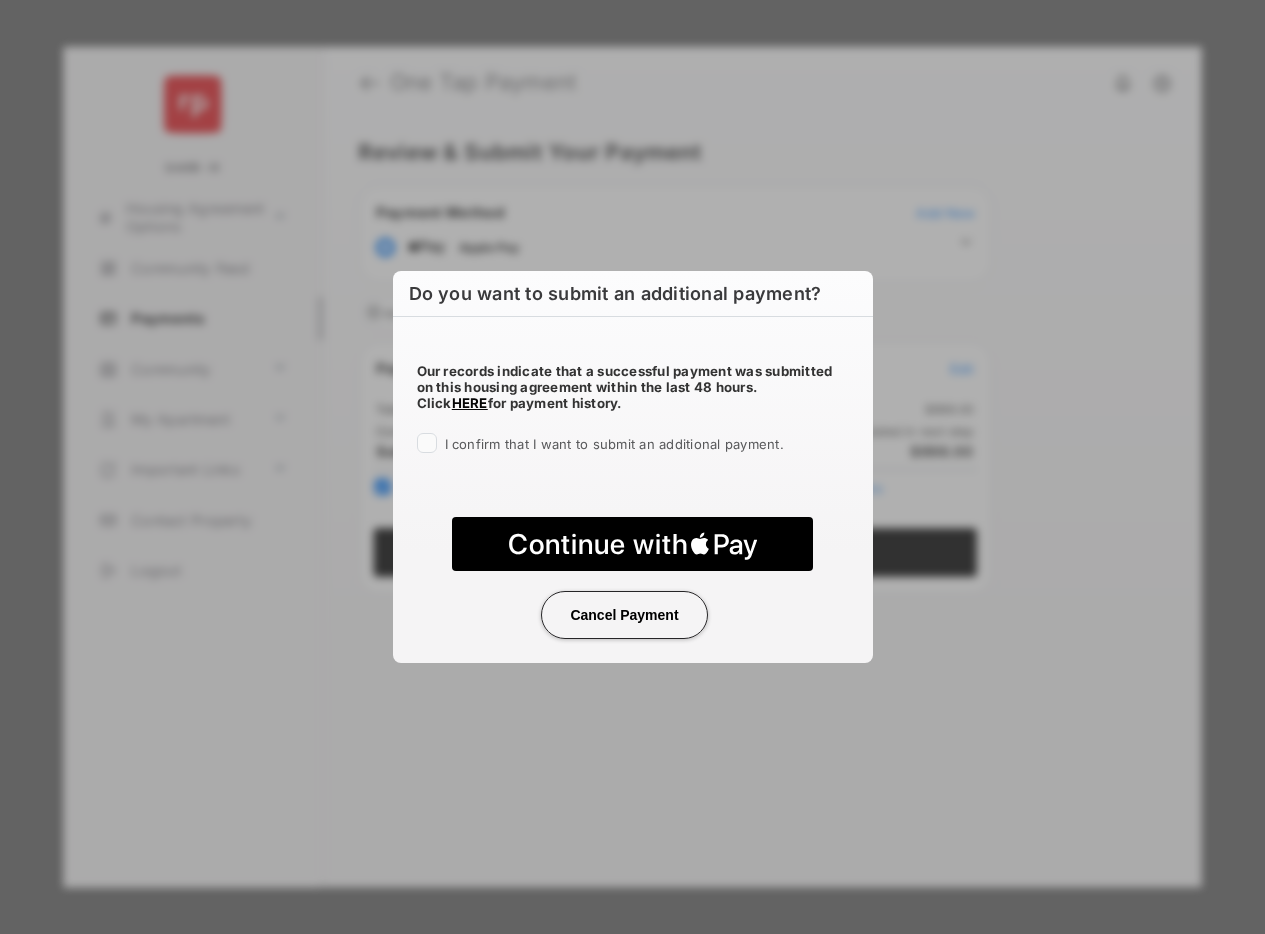 click on "Cancel Payment" at bounding box center (624, 615) 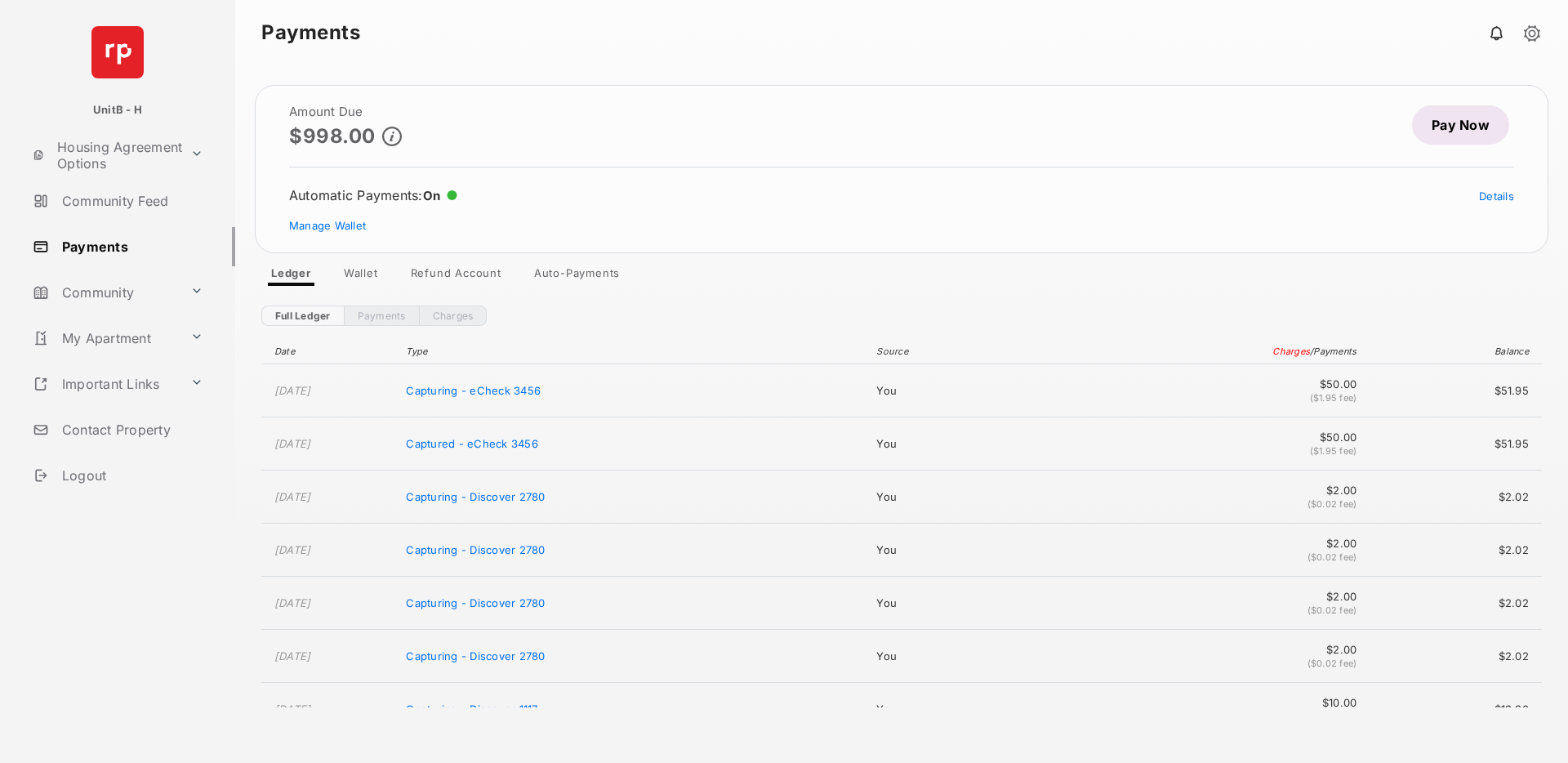 click on "Pay Now" at bounding box center [1460, 125] 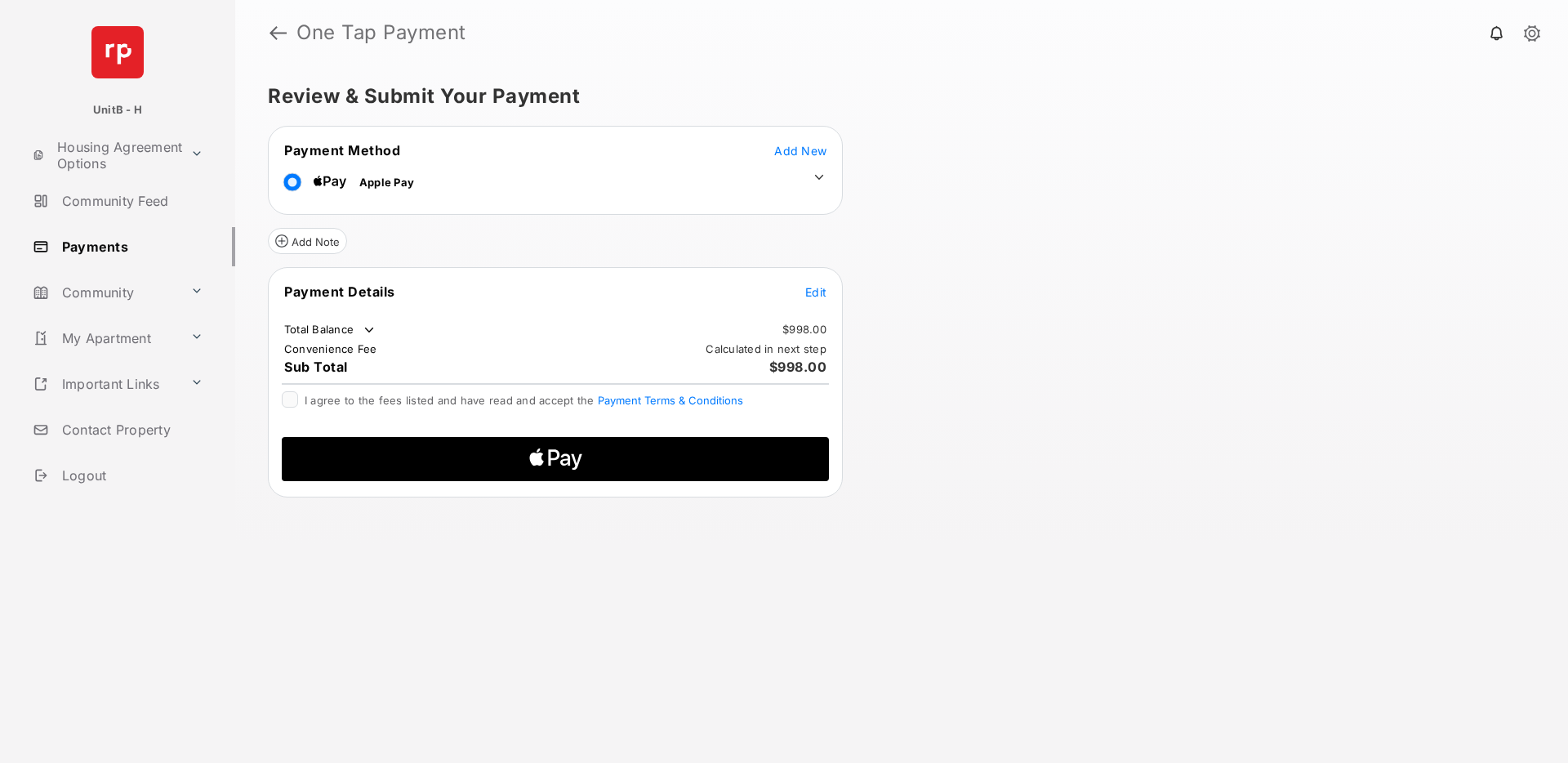 click on "Edit" at bounding box center [816, 292] 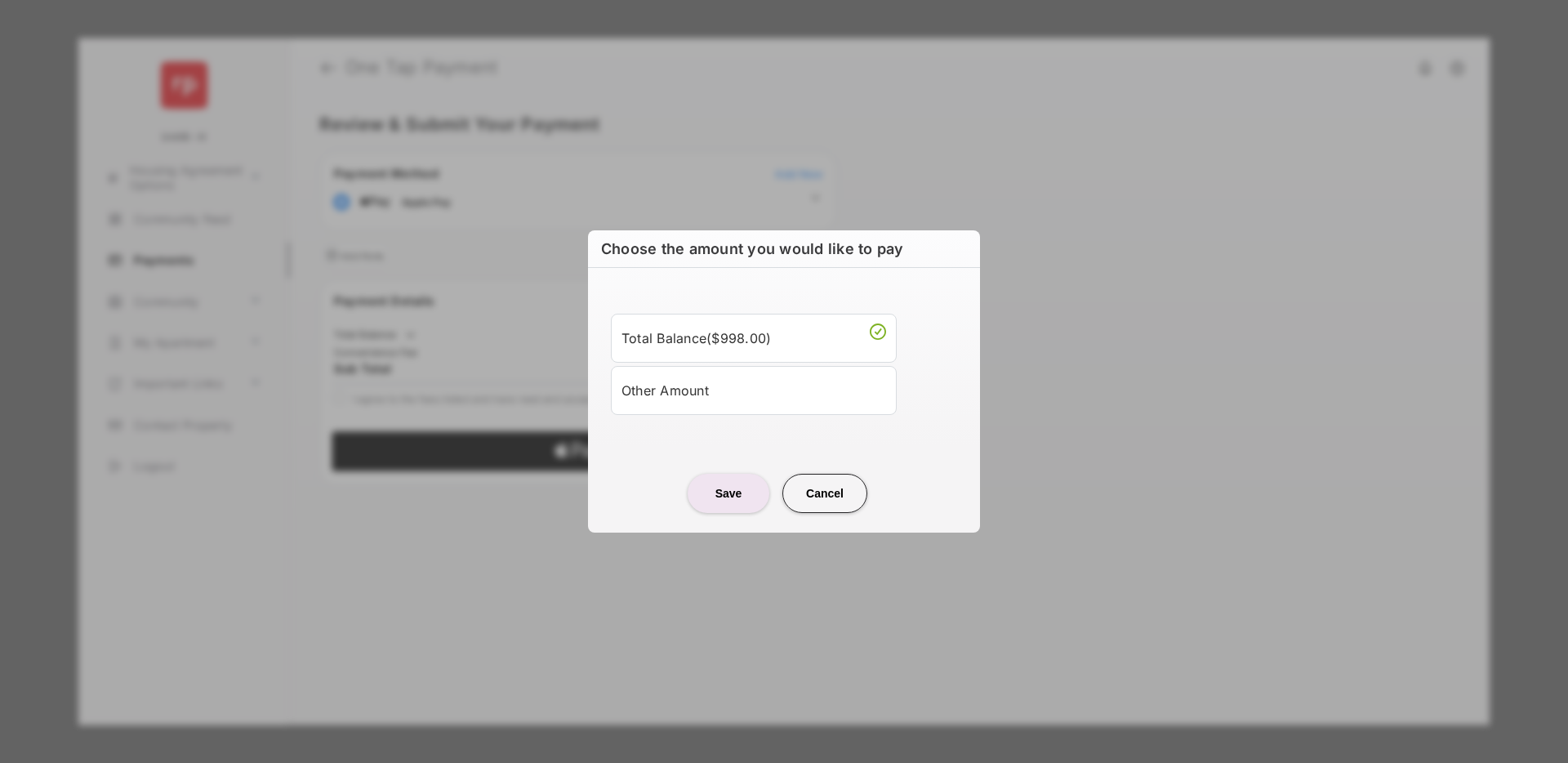 click on "Other Amount" at bounding box center [754, 390] 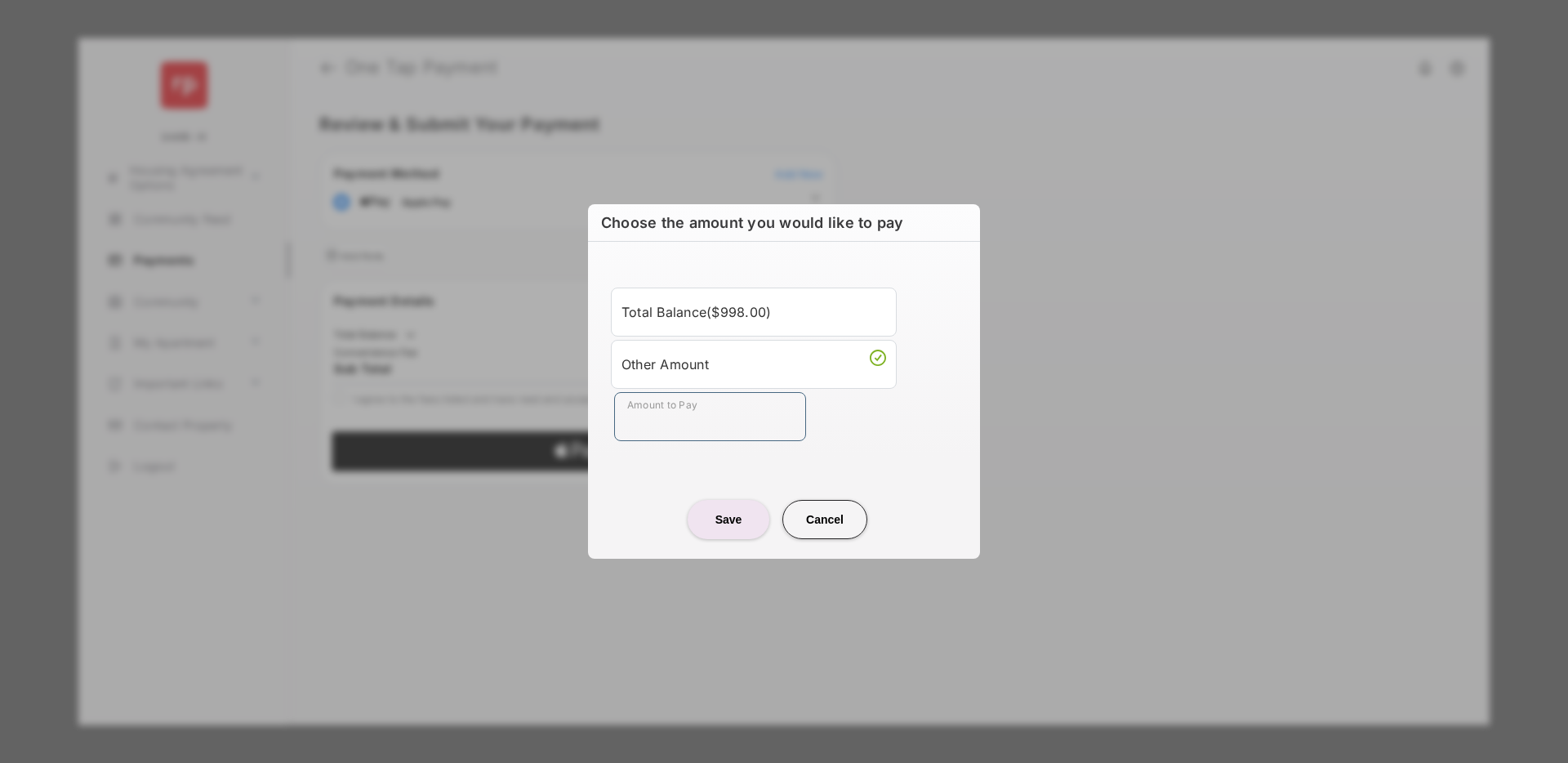 click on "Amount to Pay" at bounding box center [710, 417] 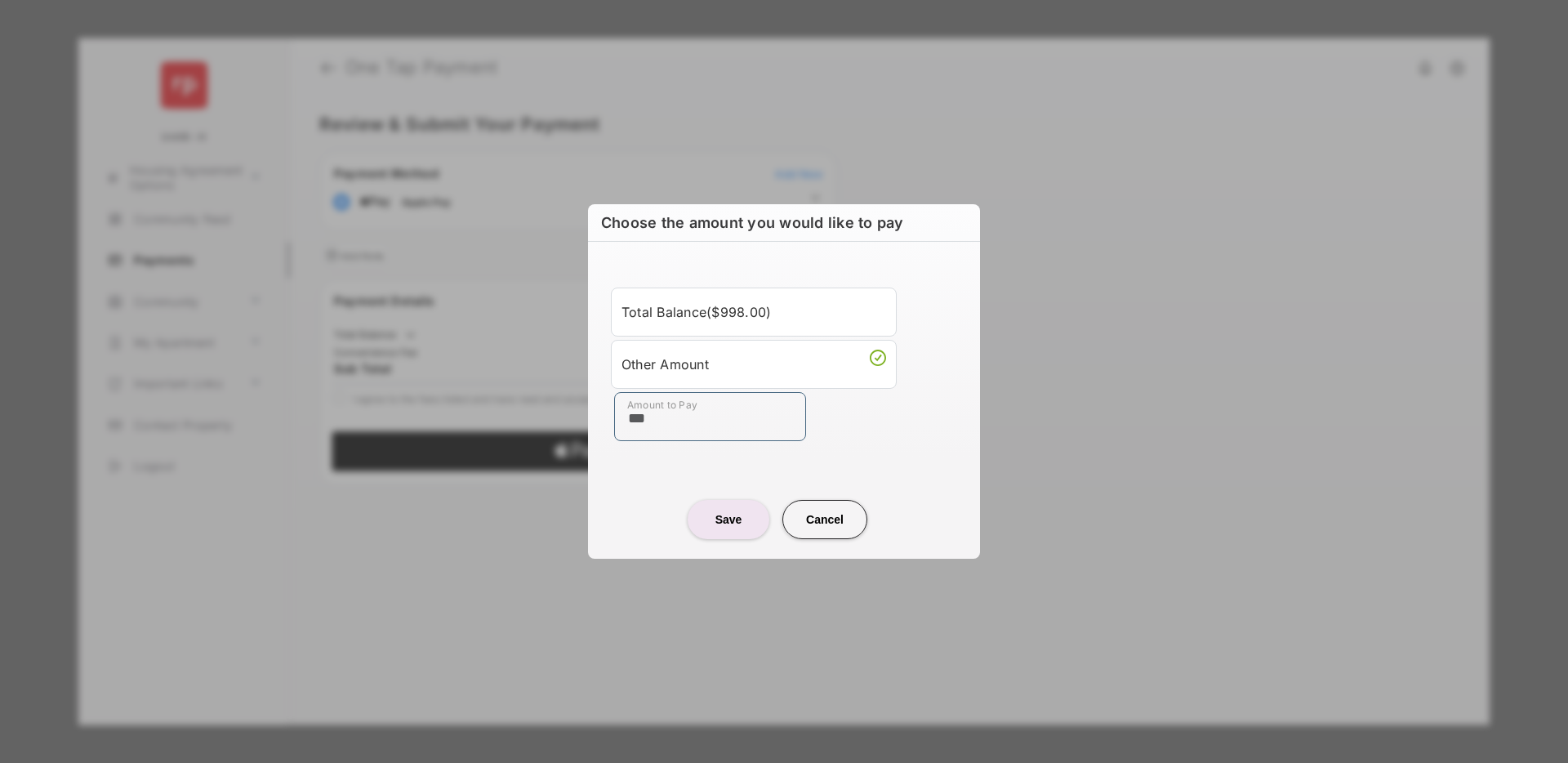 type on "***" 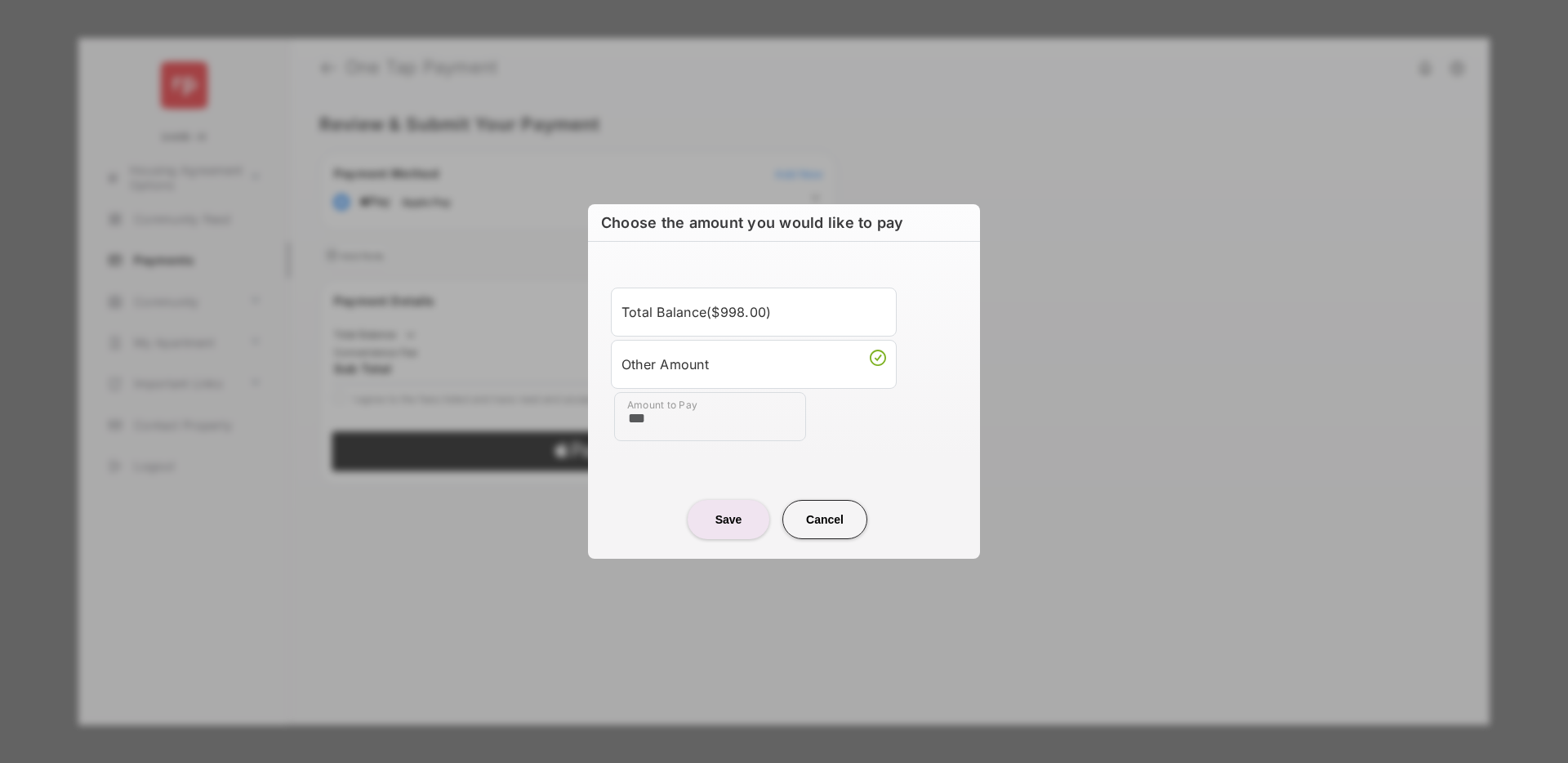 click on "Save" at bounding box center (728, 520) 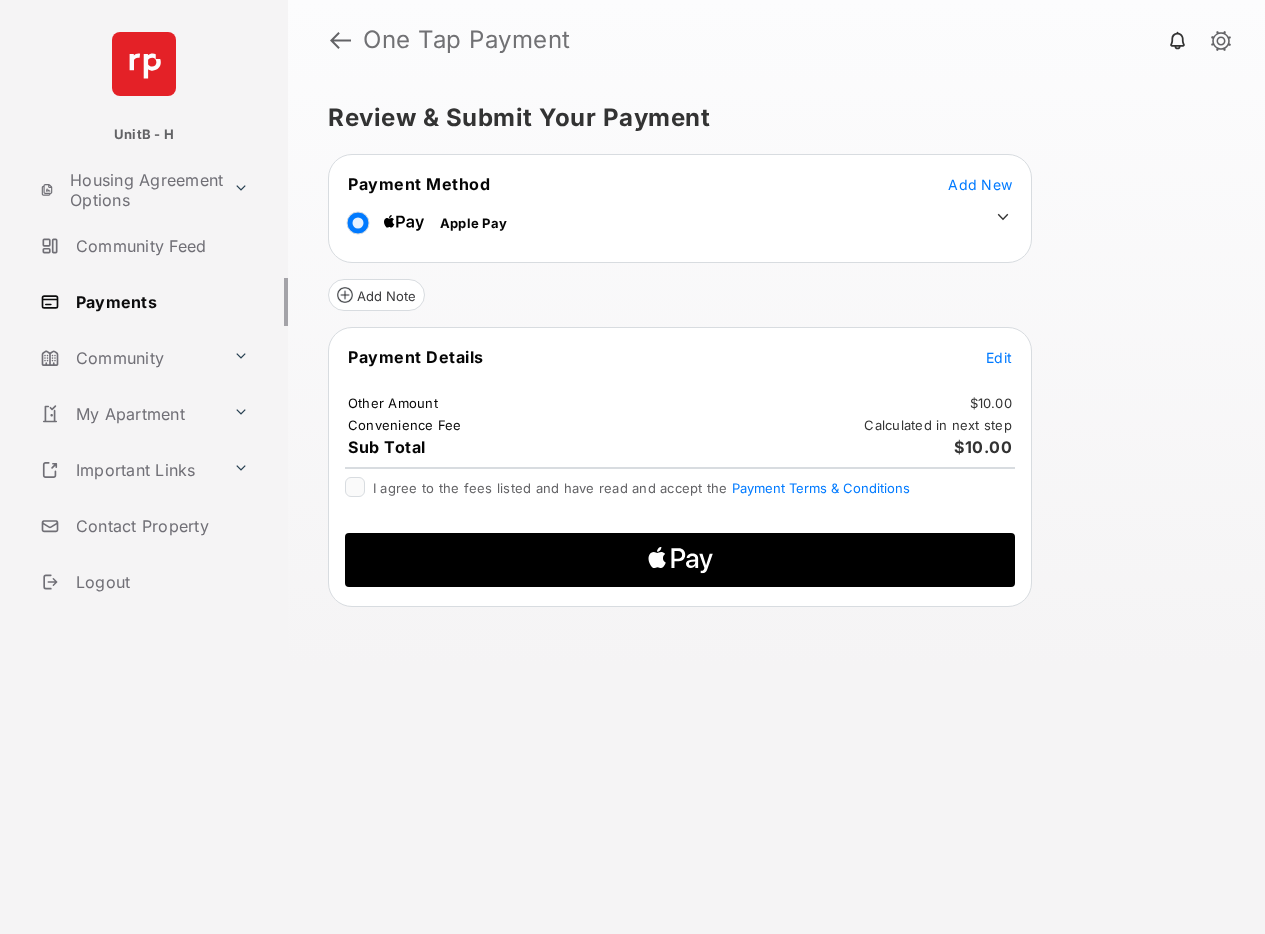 click on "Review & Submit Your Payment Payment Method Add New Apple Pay Add Note Payment Details Edit Other Amount $10.00 Convenience Fee Calculated in next step Sub Total $10.00 I agree to the fees listed and have read and accept the   Payment Terms & Conditions" at bounding box center (776, 507) 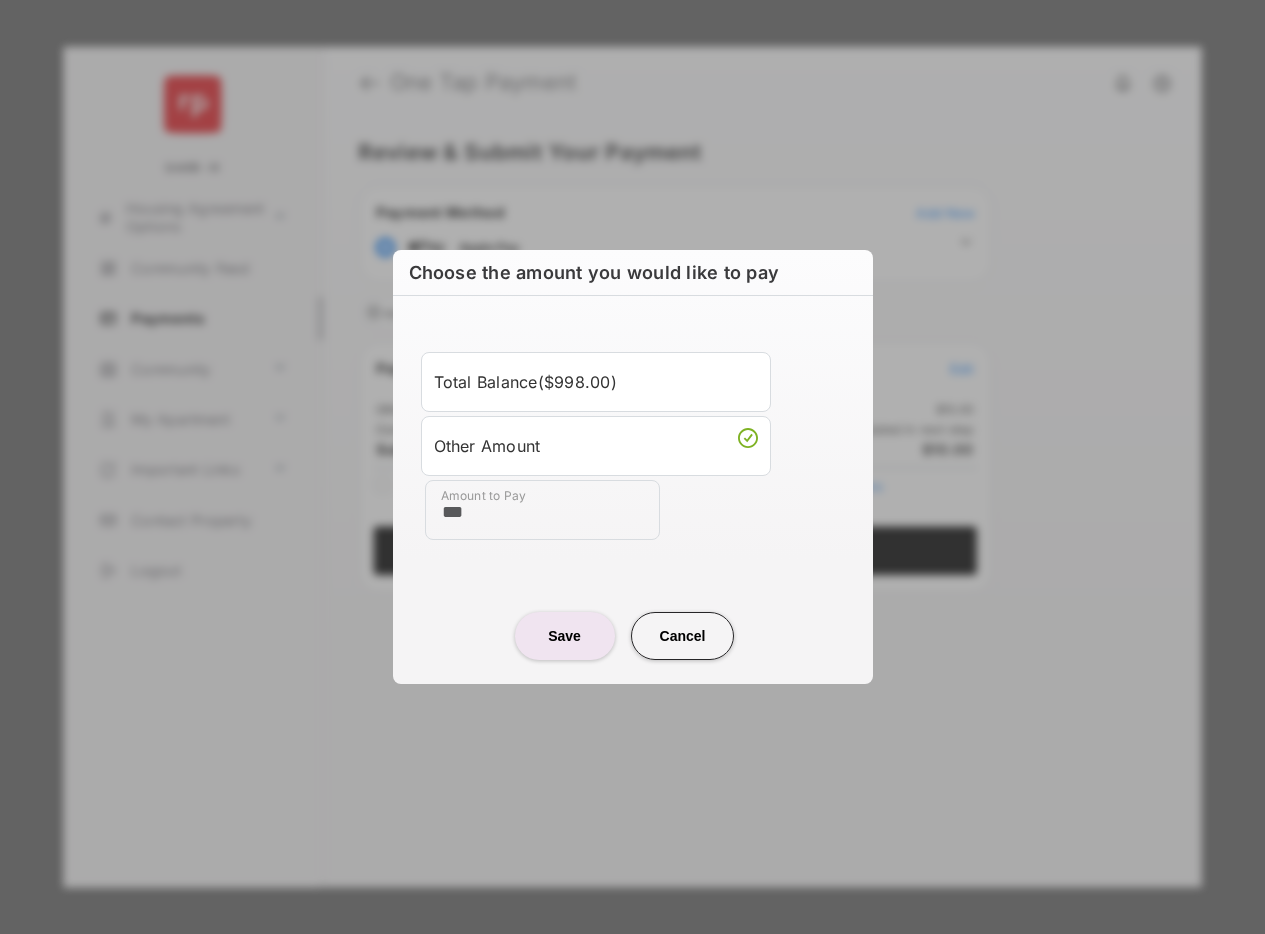 click on "***" at bounding box center [542, 510] 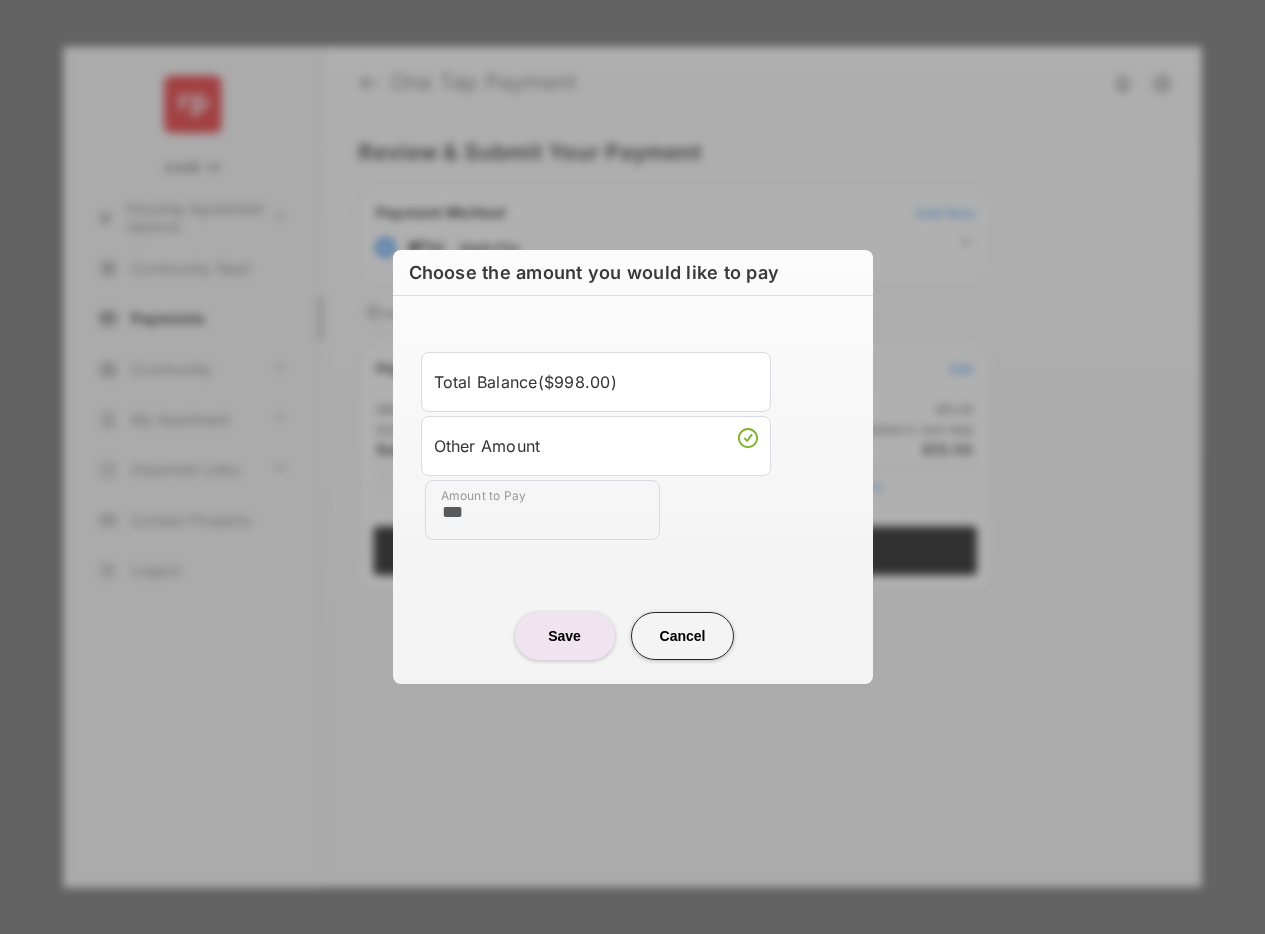 type on "**" 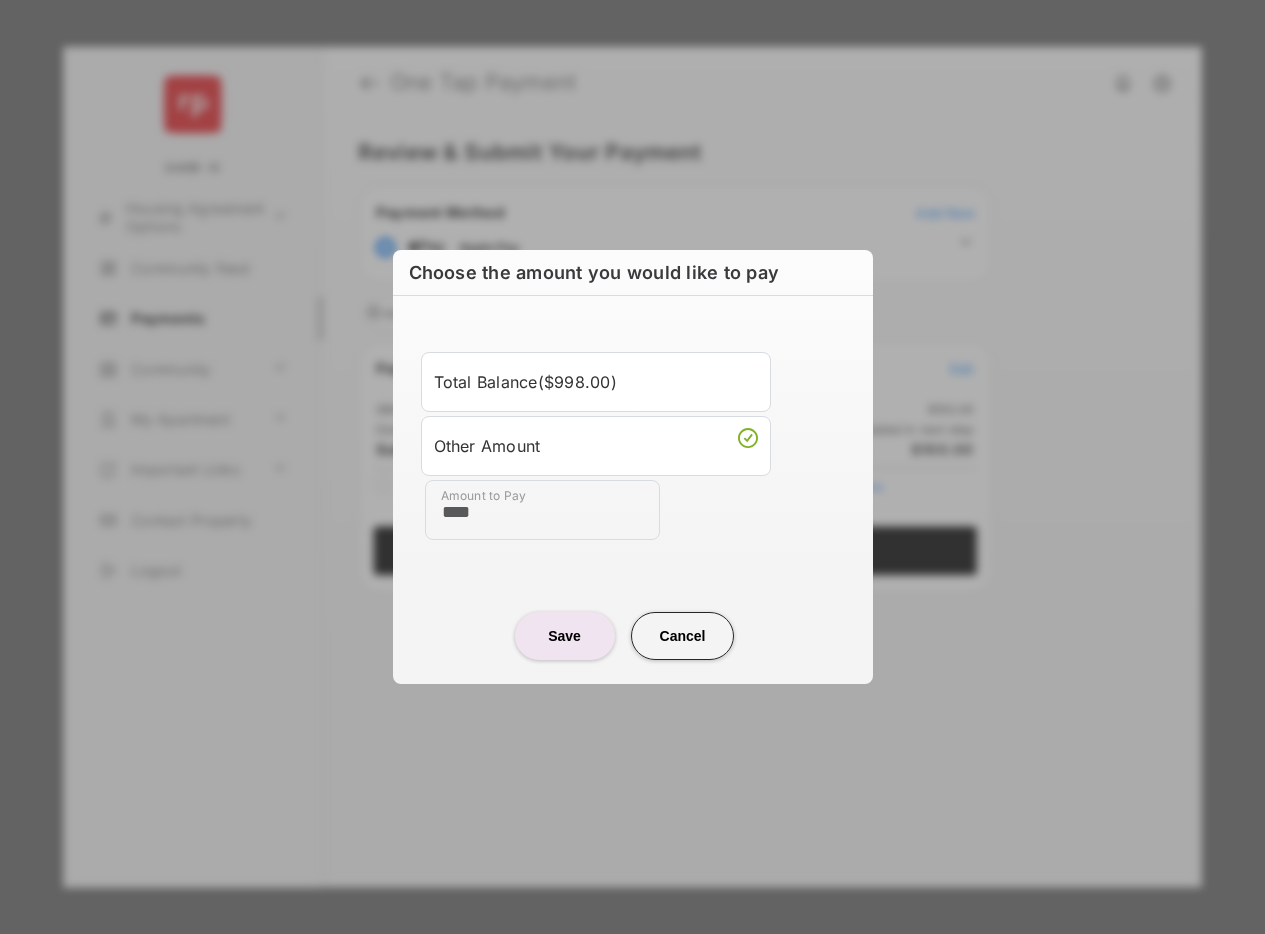 type on "****" 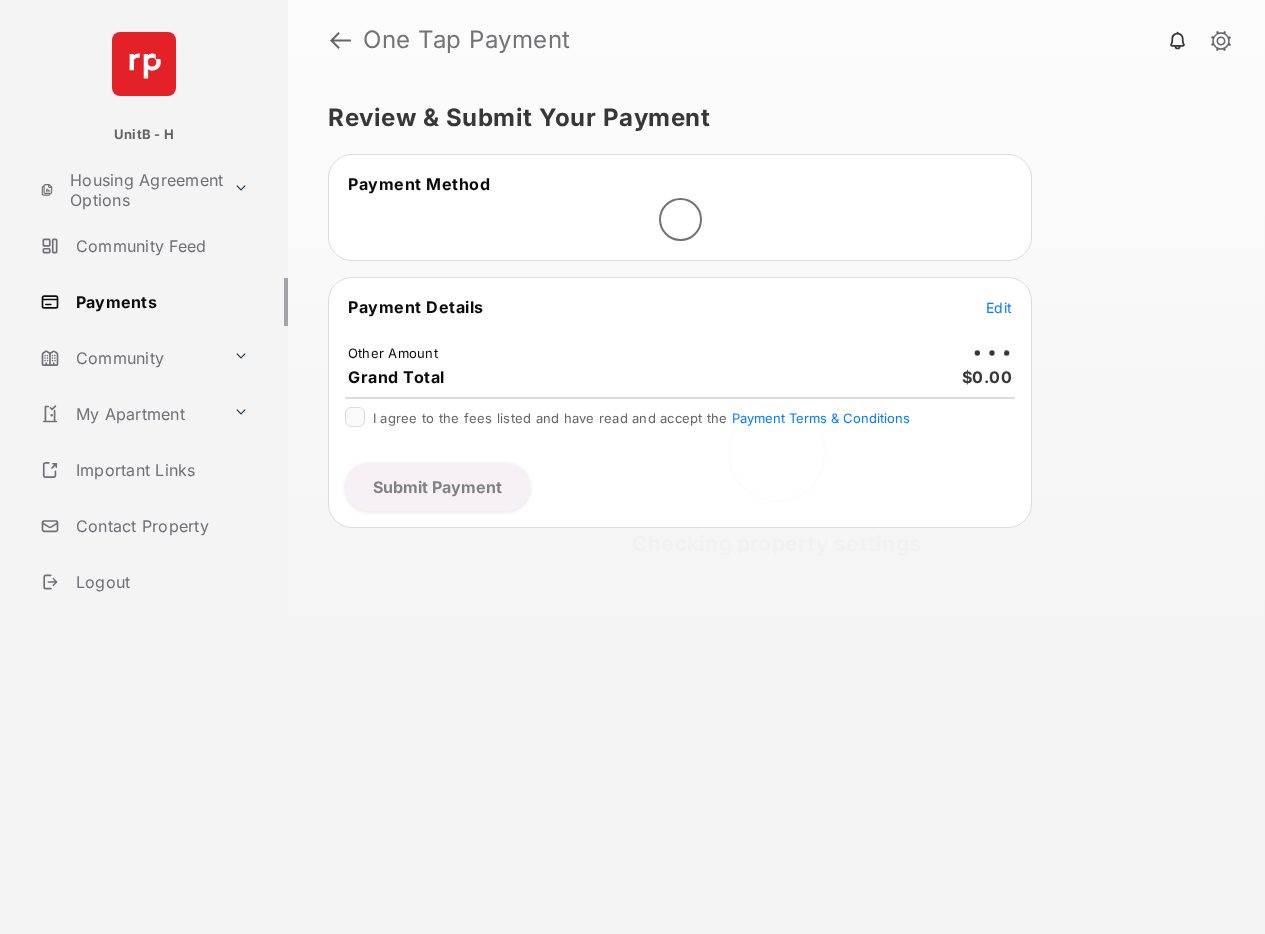 scroll, scrollTop: 0, scrollLeft: 0, axis: both 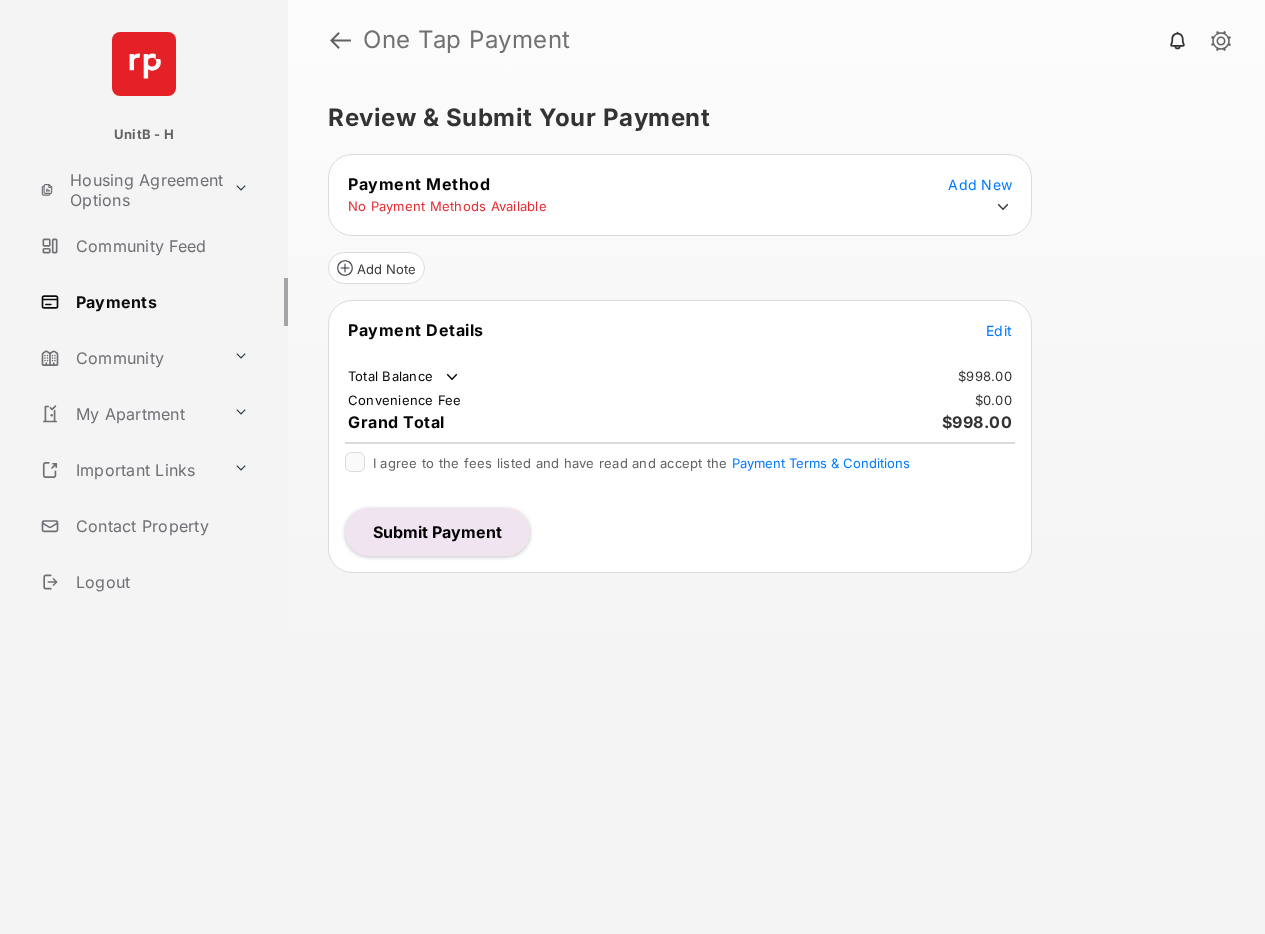 click on "Payments" at bounding box center (160, 302) 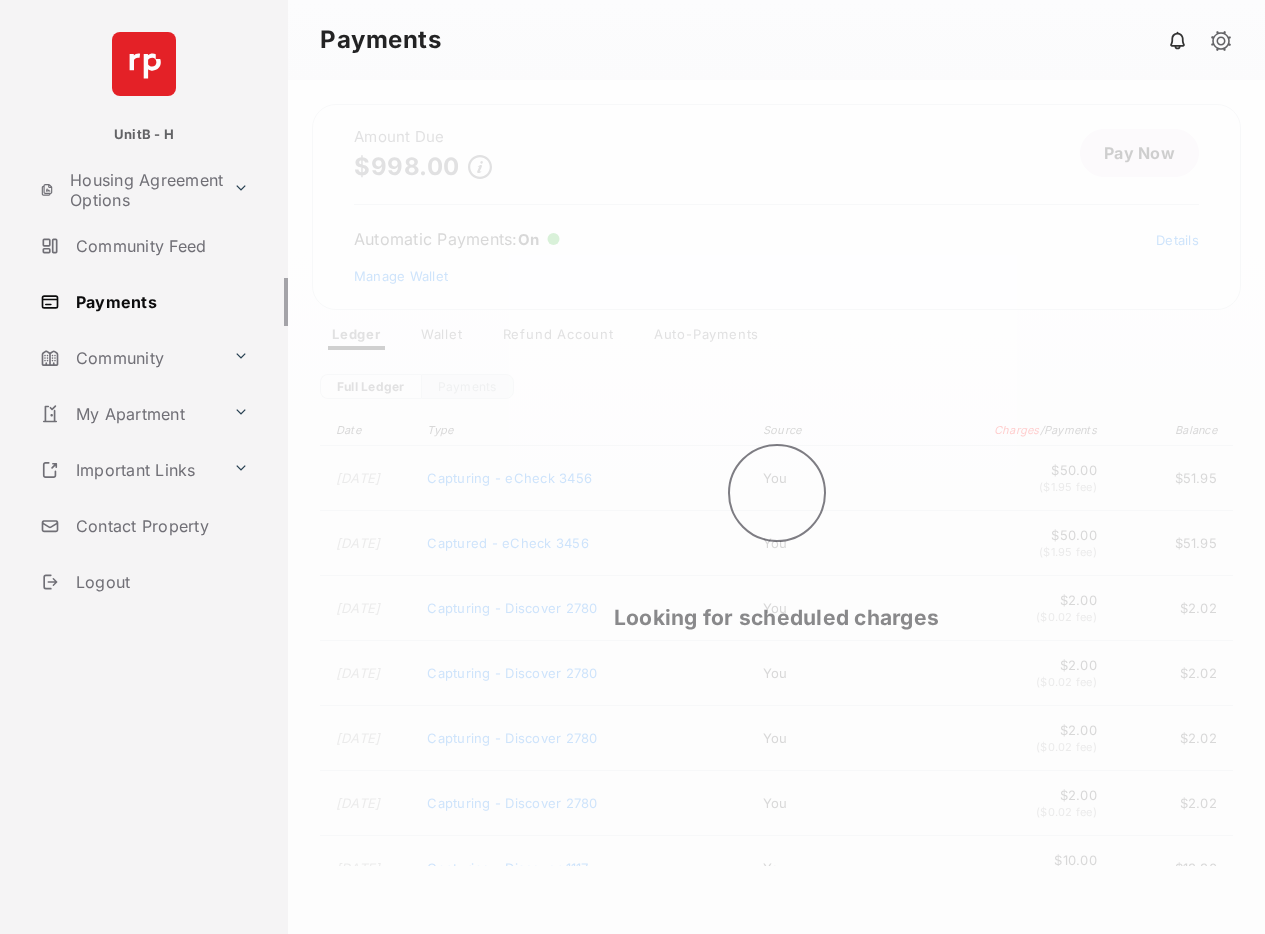 click on "Looking for scheduled charges" at bounding box center (776, 507) 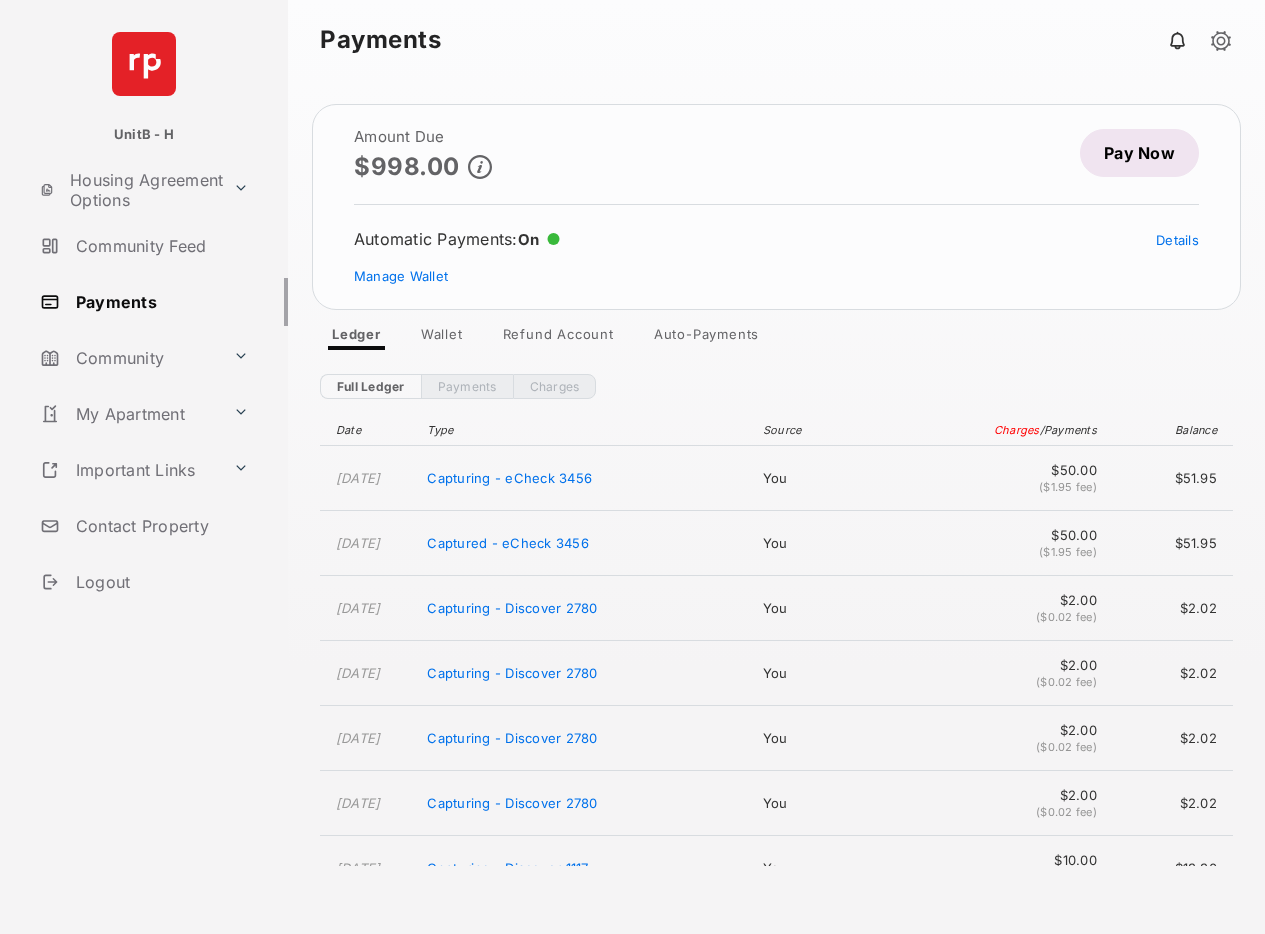 click on "Pay Now" at bounding box center (1139, 153) 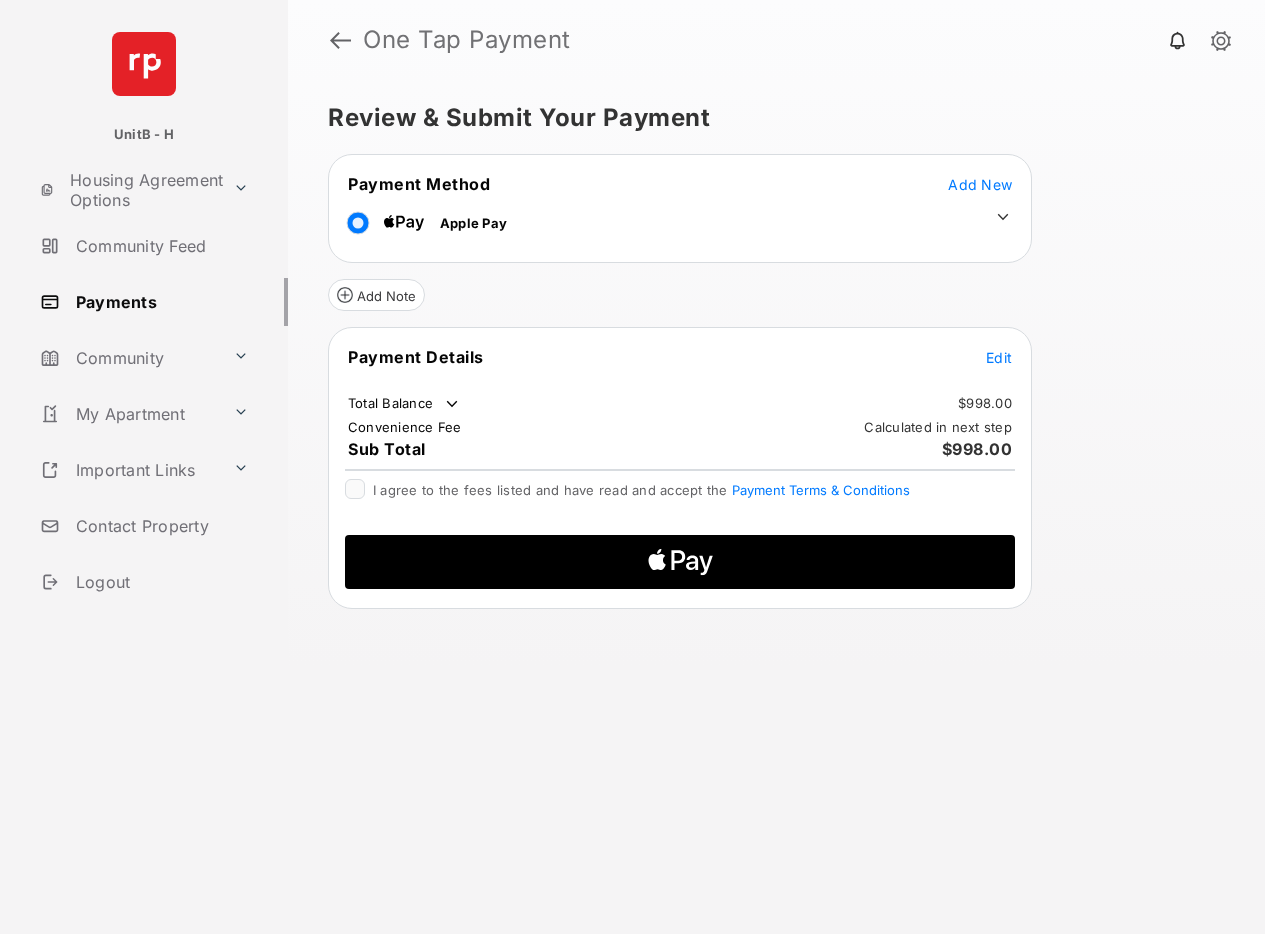 click on "Edit" at bounding box center [999, 357] 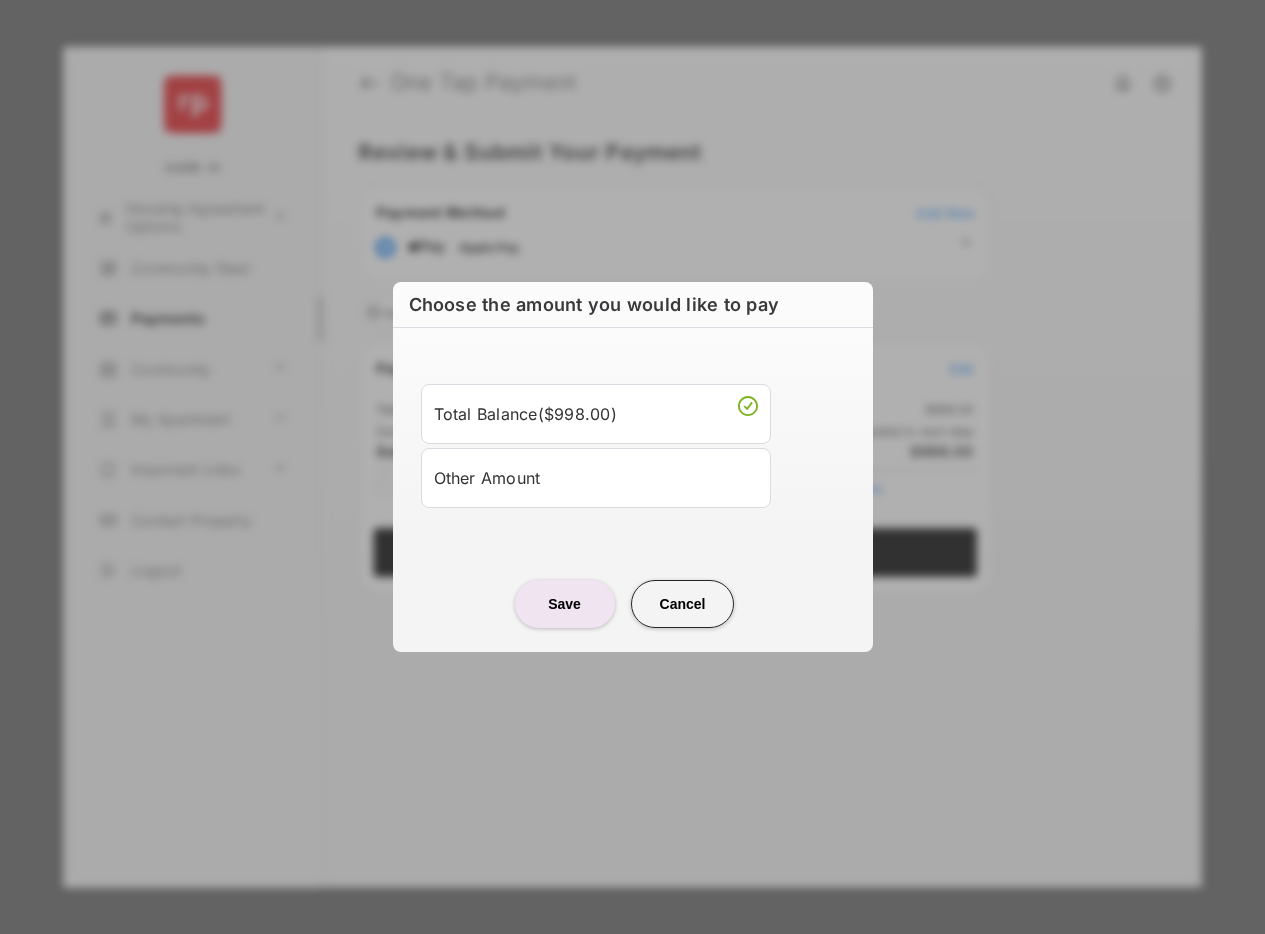 click on "Other Amount" at bounding box center (596, 478) 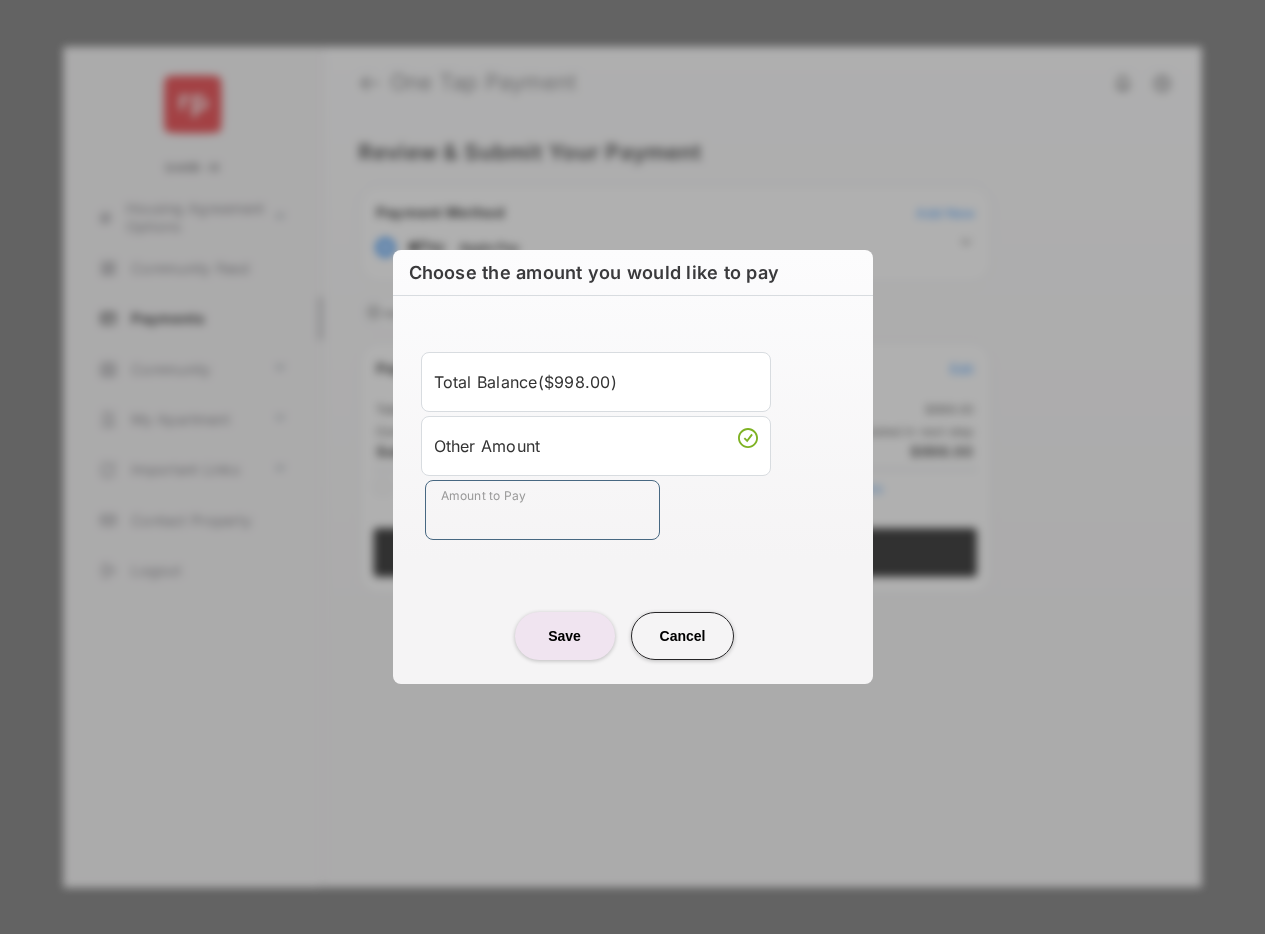 click on "Amount to Pay" at bounding box center (542, 510) 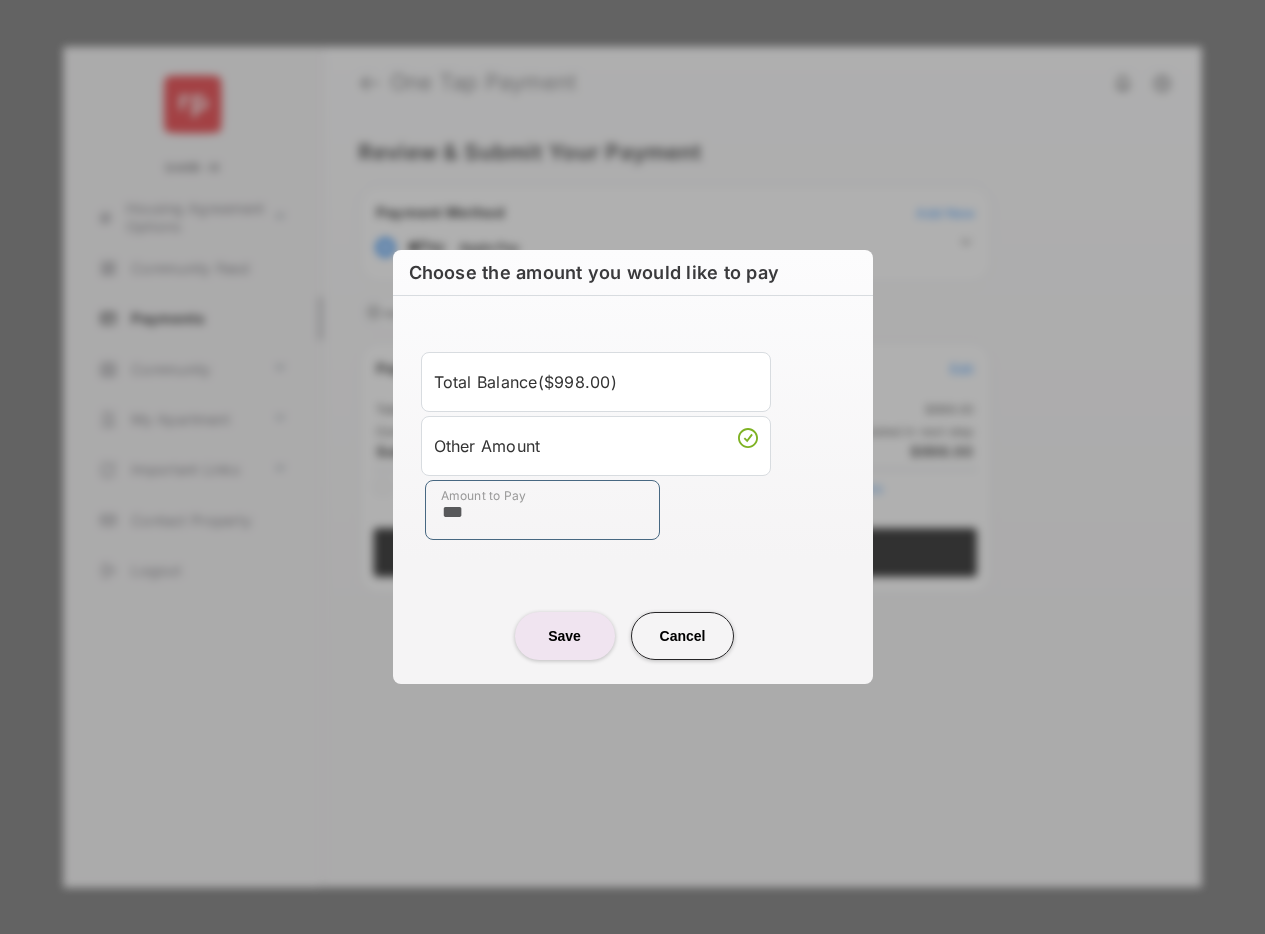 type on "***" 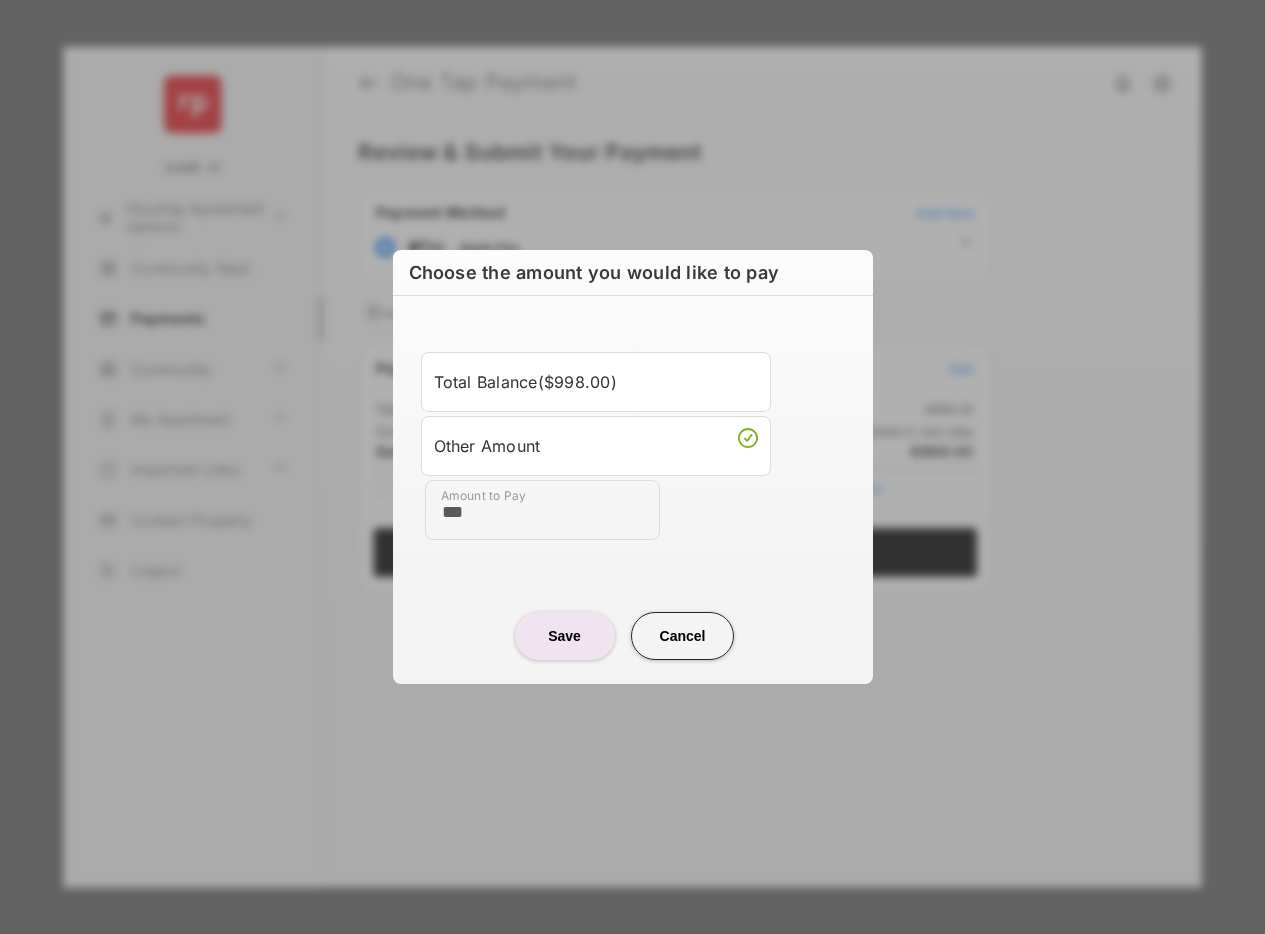 click on "Save" at bounding box center (565, 636) 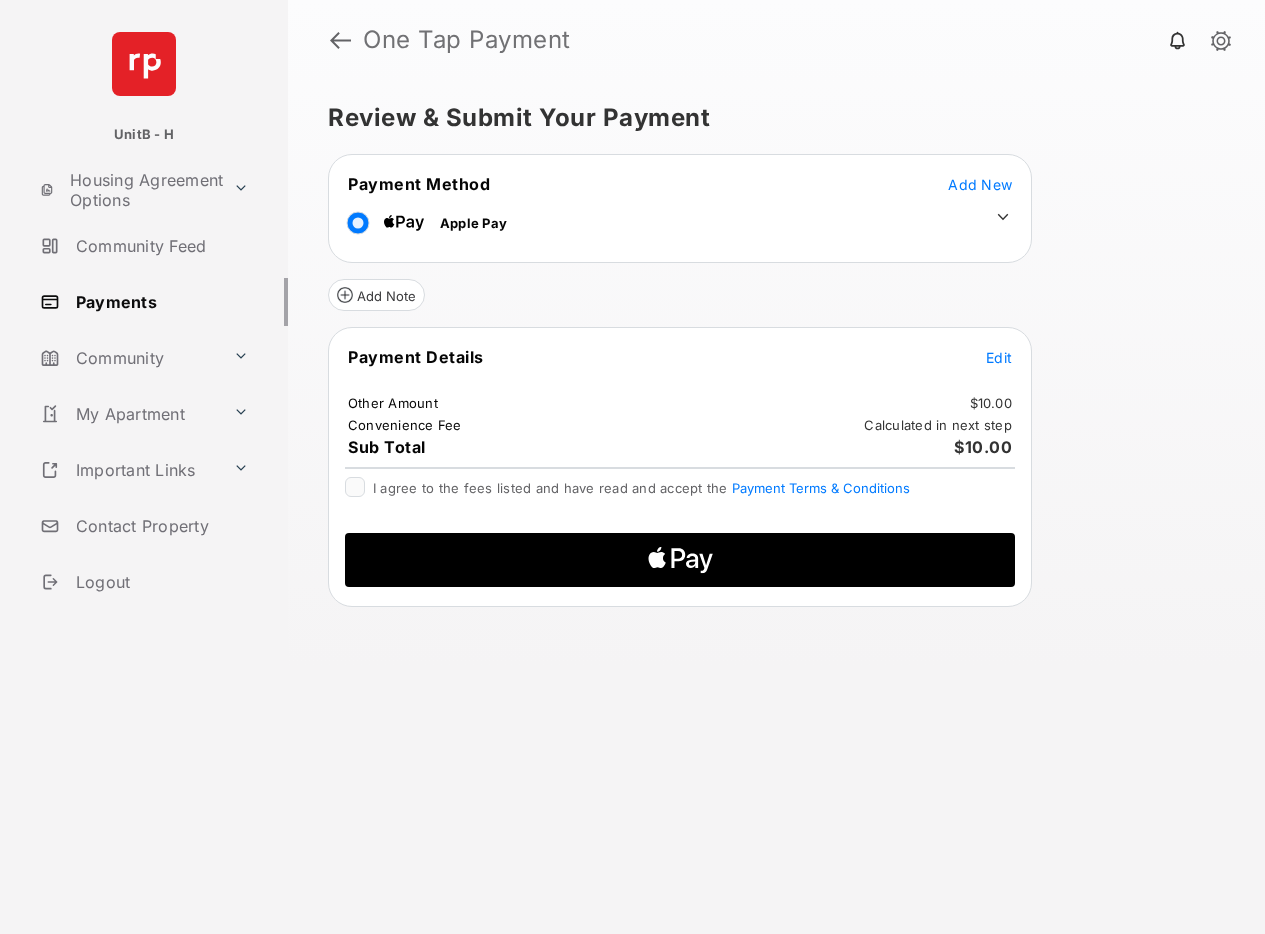 click on "Edit" at bounding box center [999, 357] 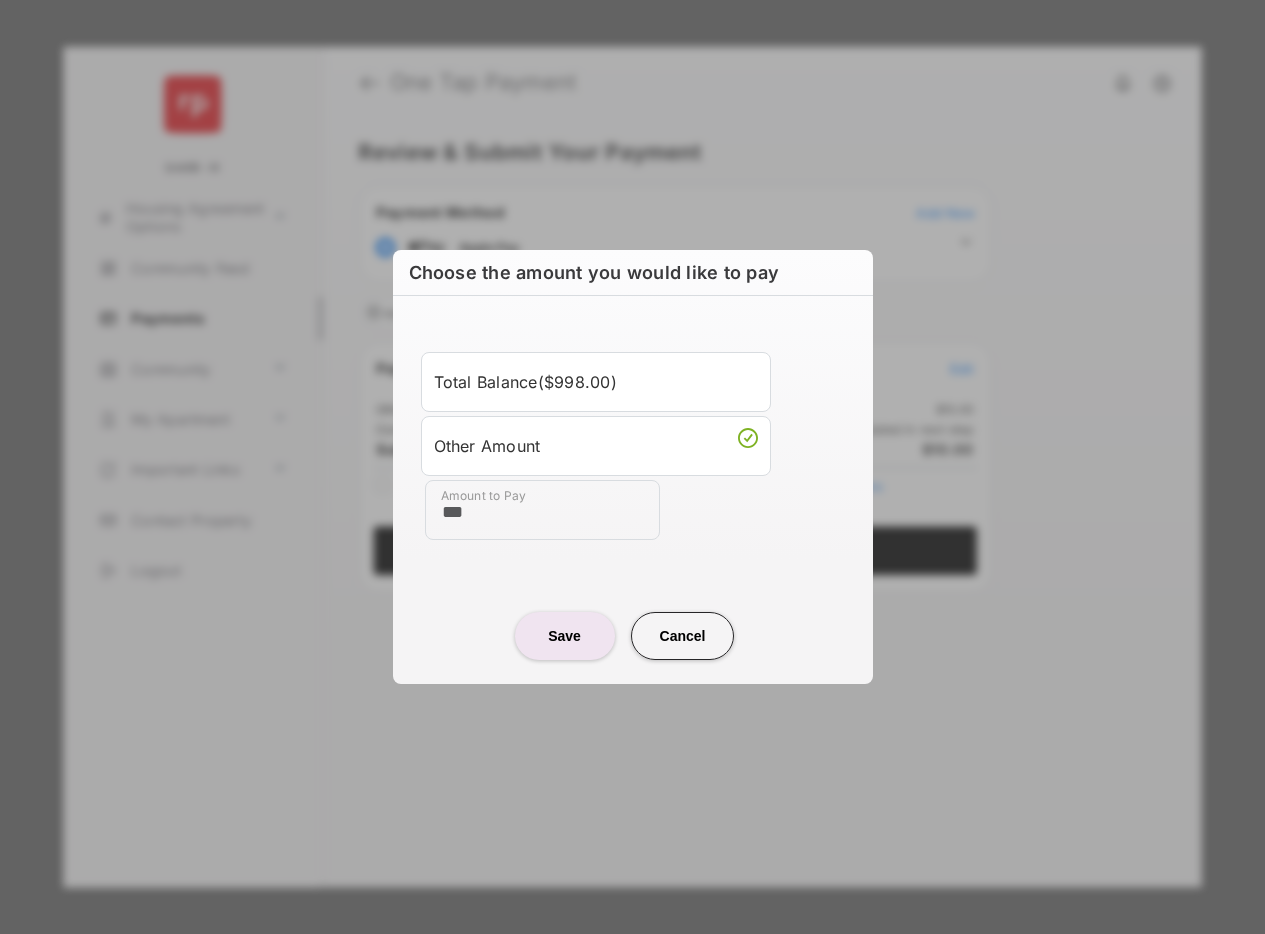 click on "***" at bounding box center (542, 510) 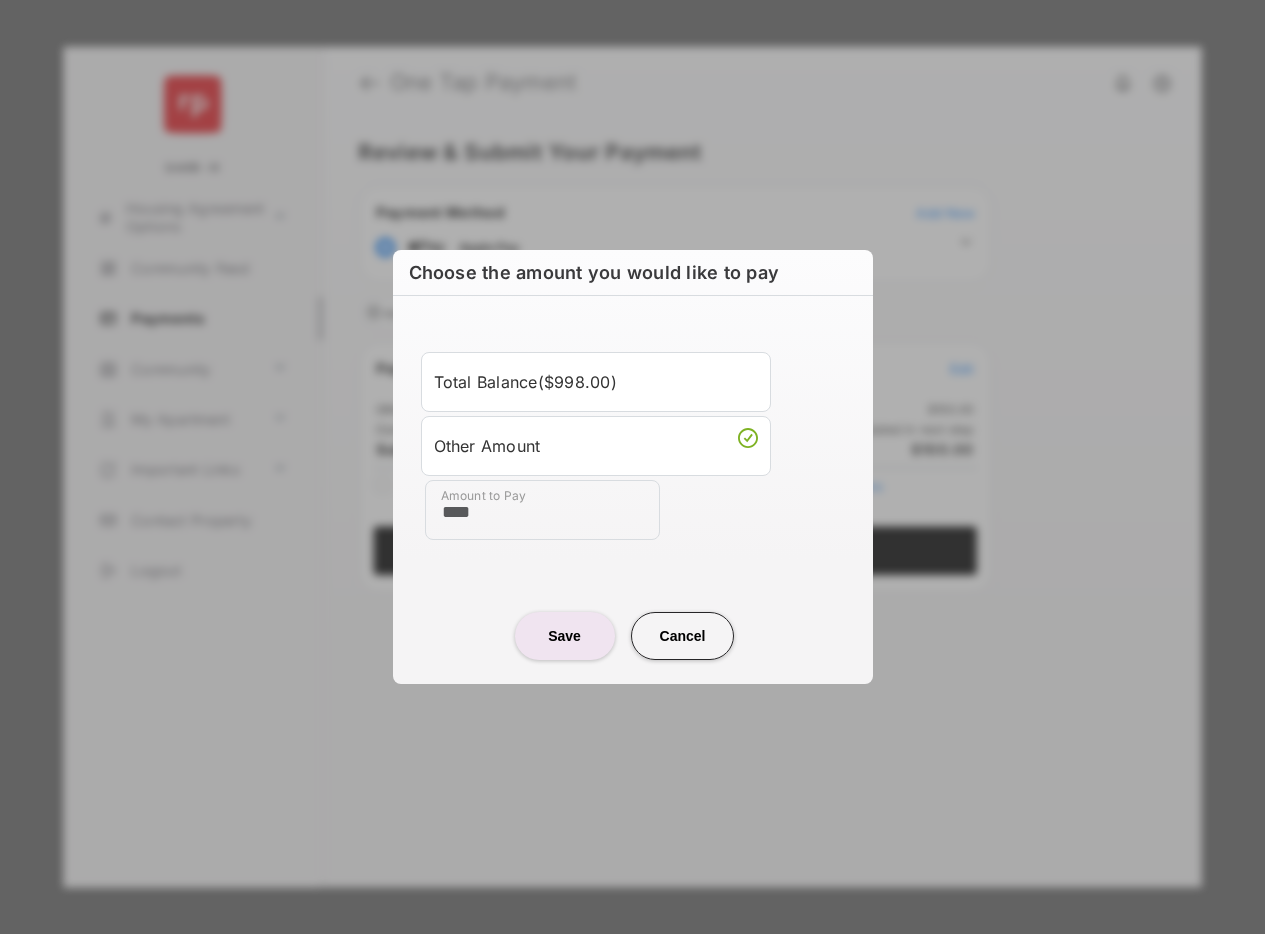 type on "****" 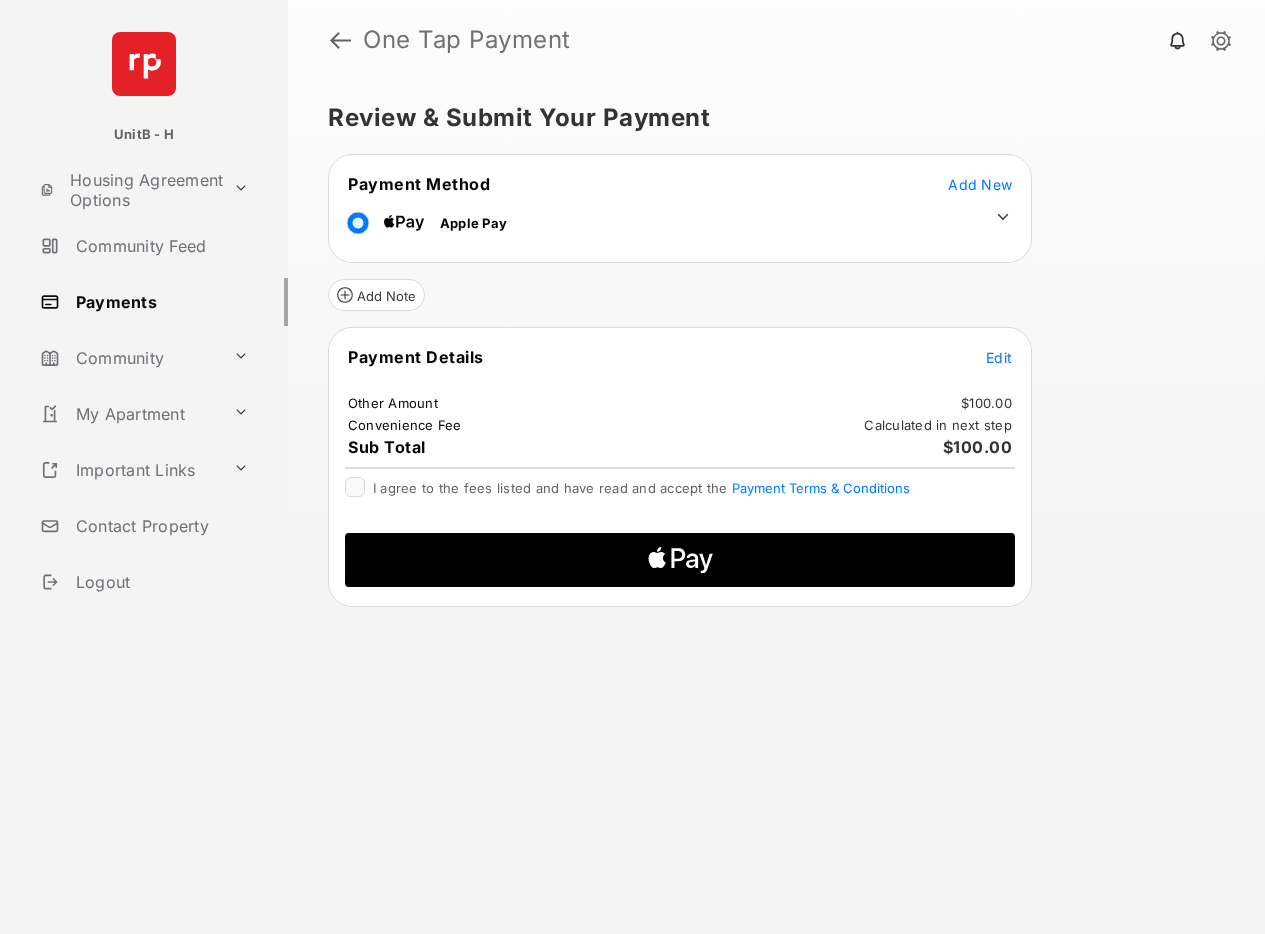 click 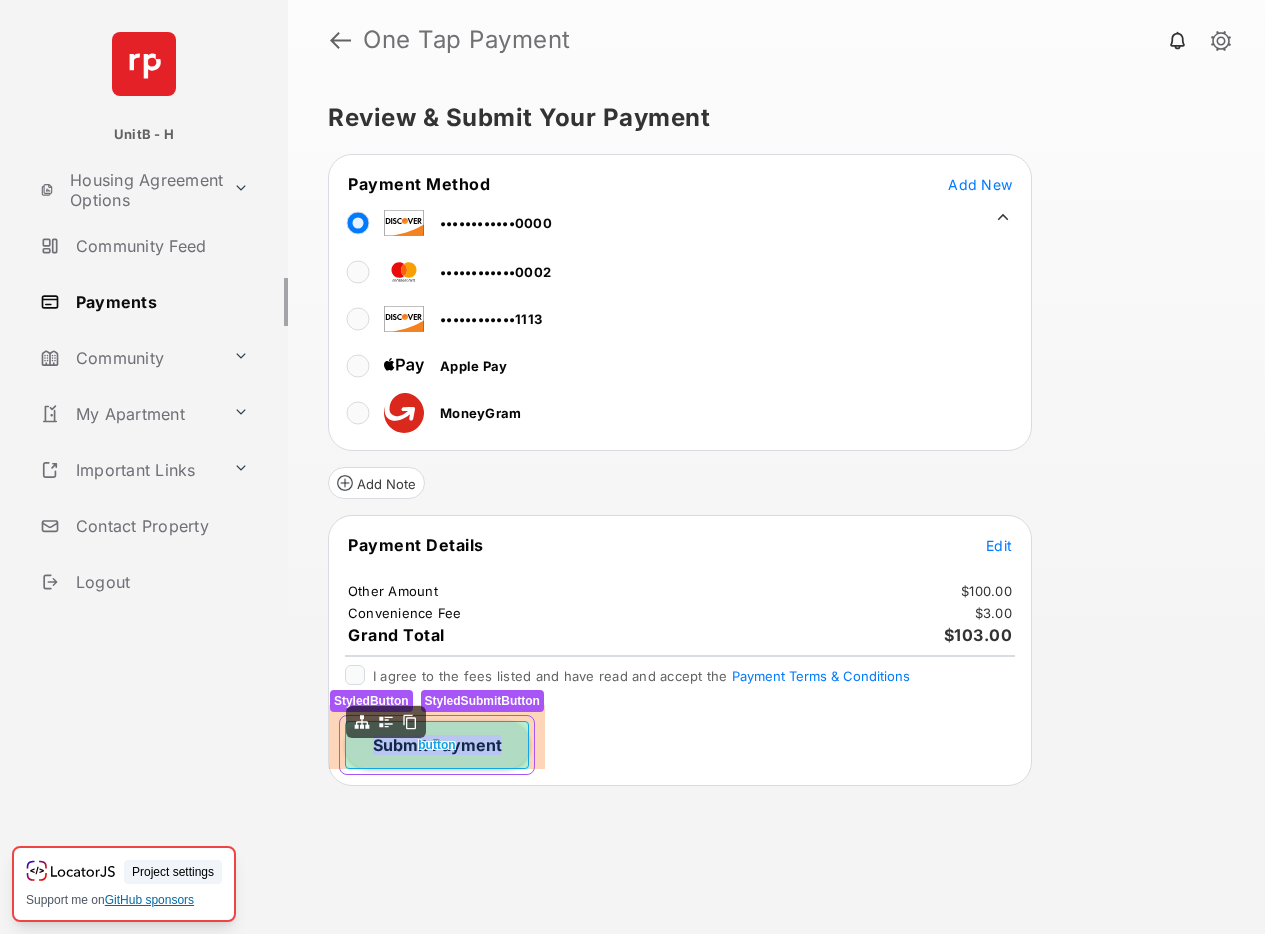 click on "Submit Payment" at bounding box center (437, 745) 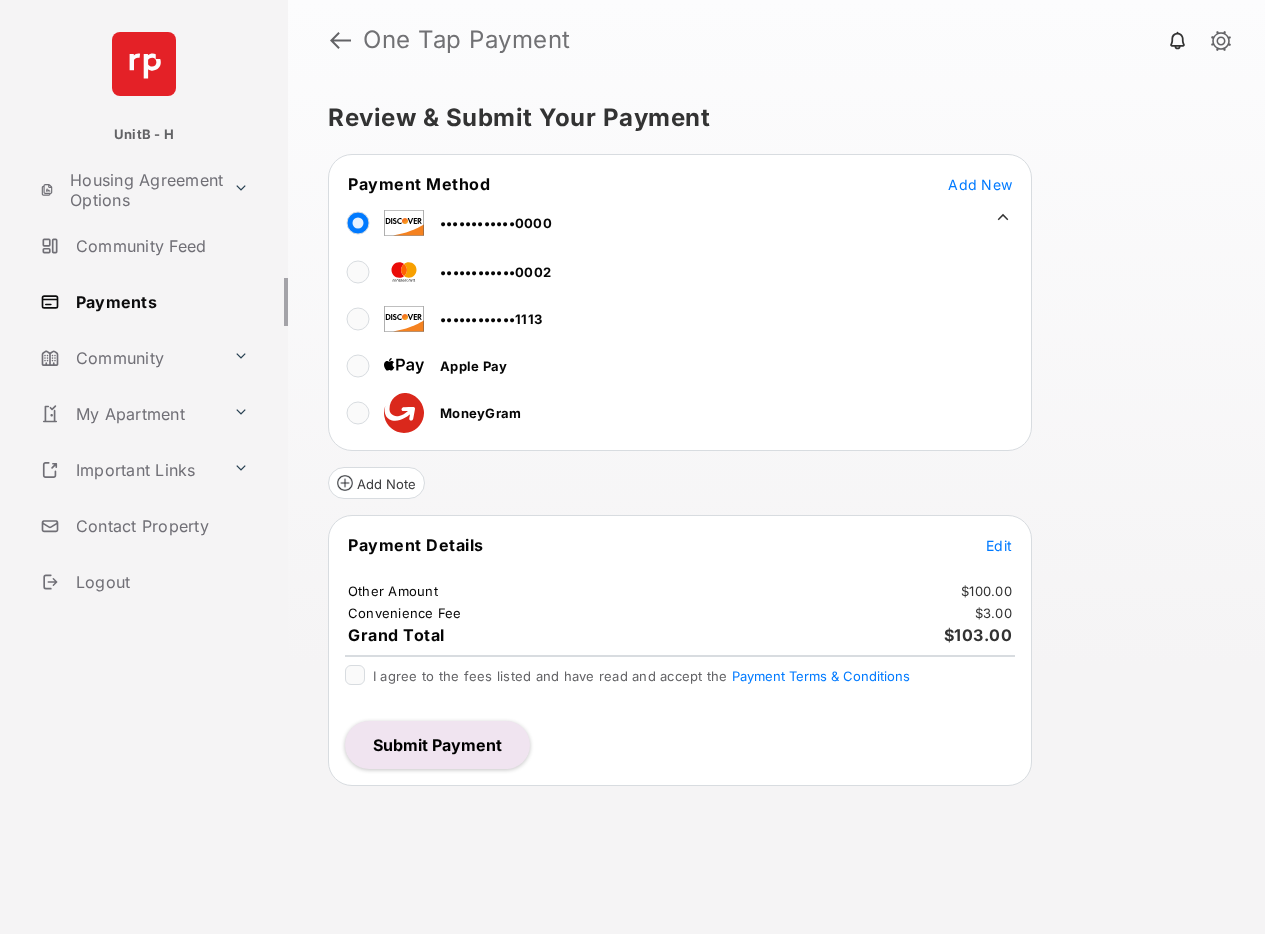 click on "Edit" at bounding box center [999, 545] 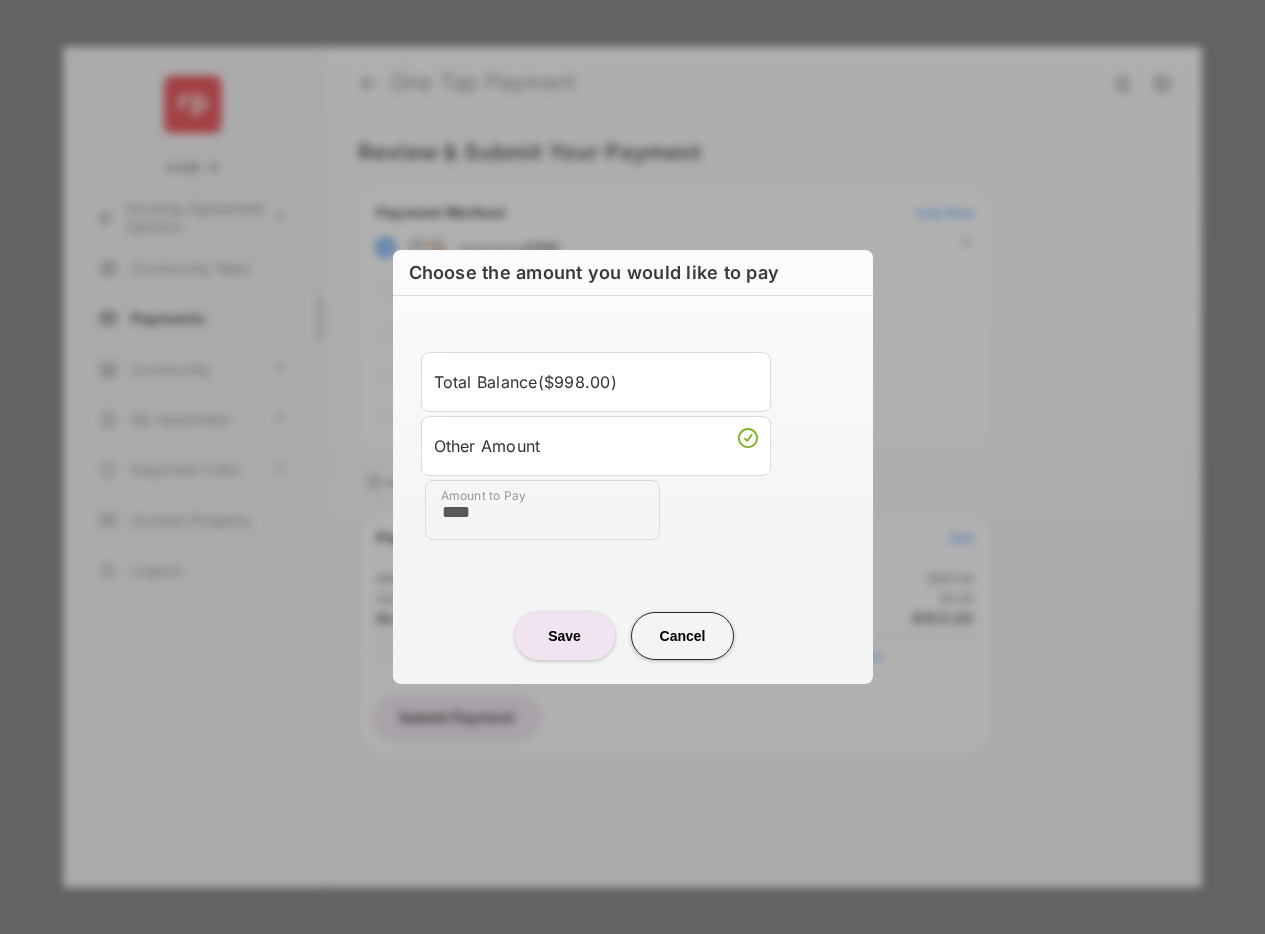 click on "****" at bounding box center [542, 510] 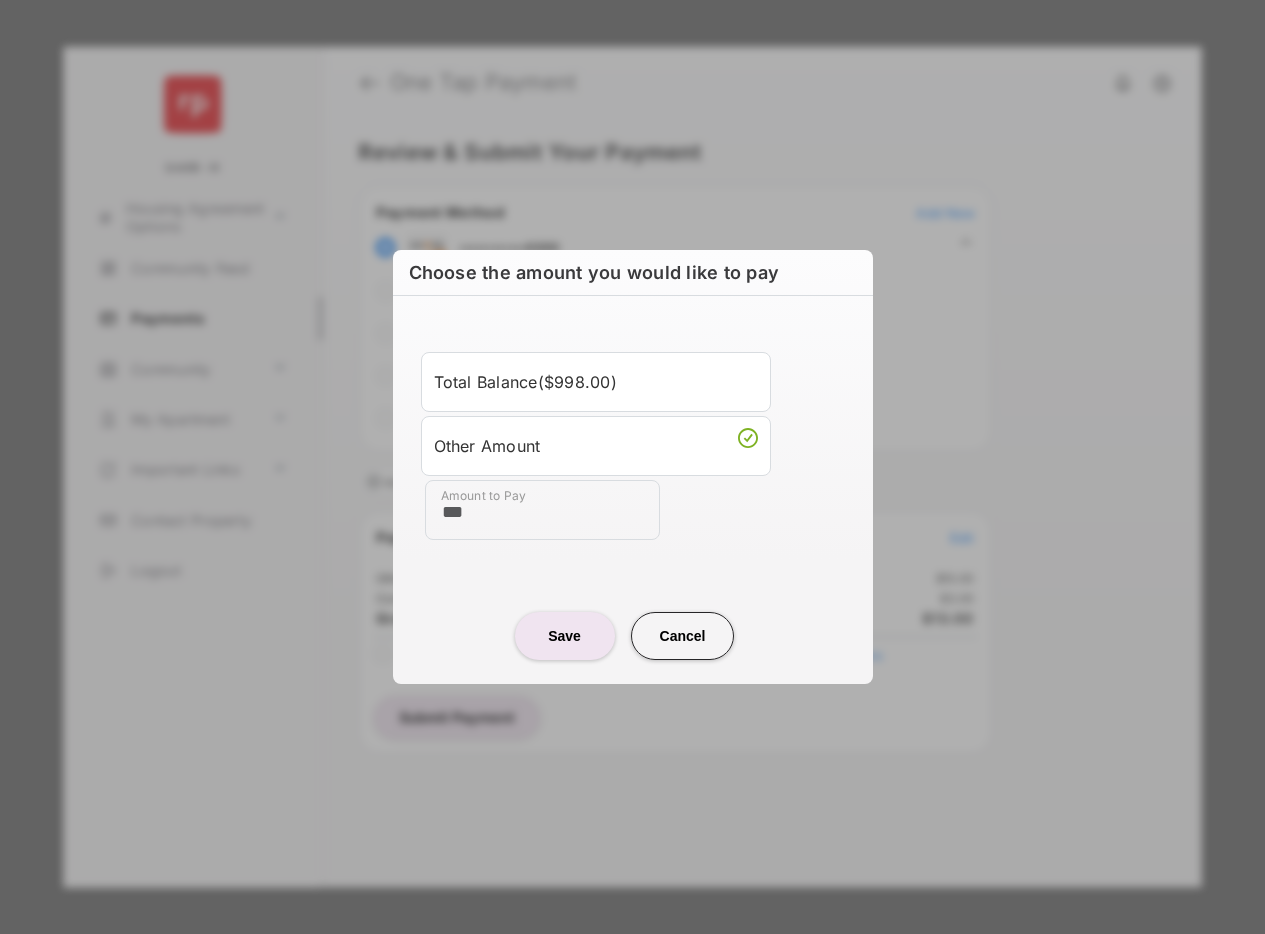 type on "**" 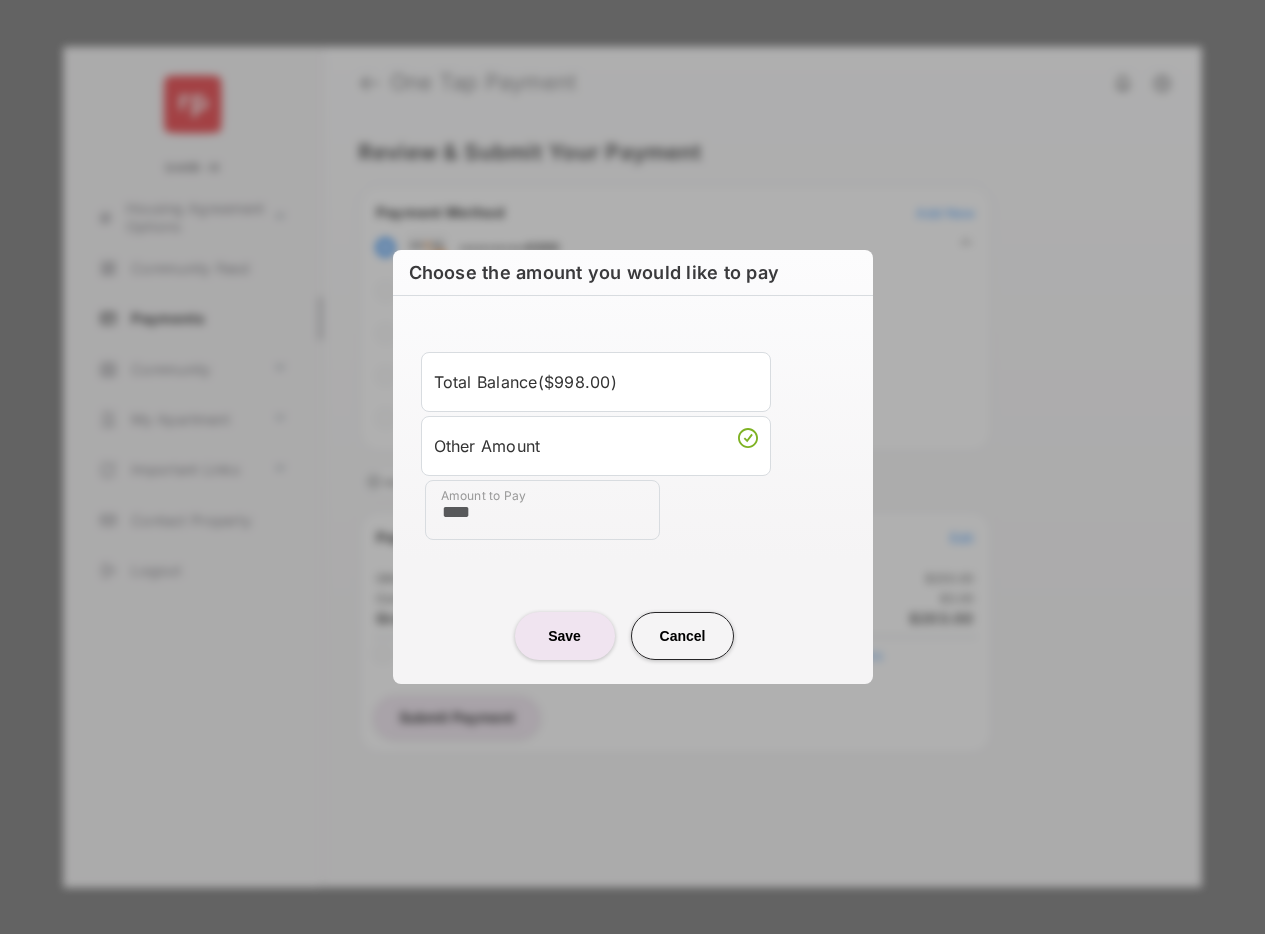 type on "****" 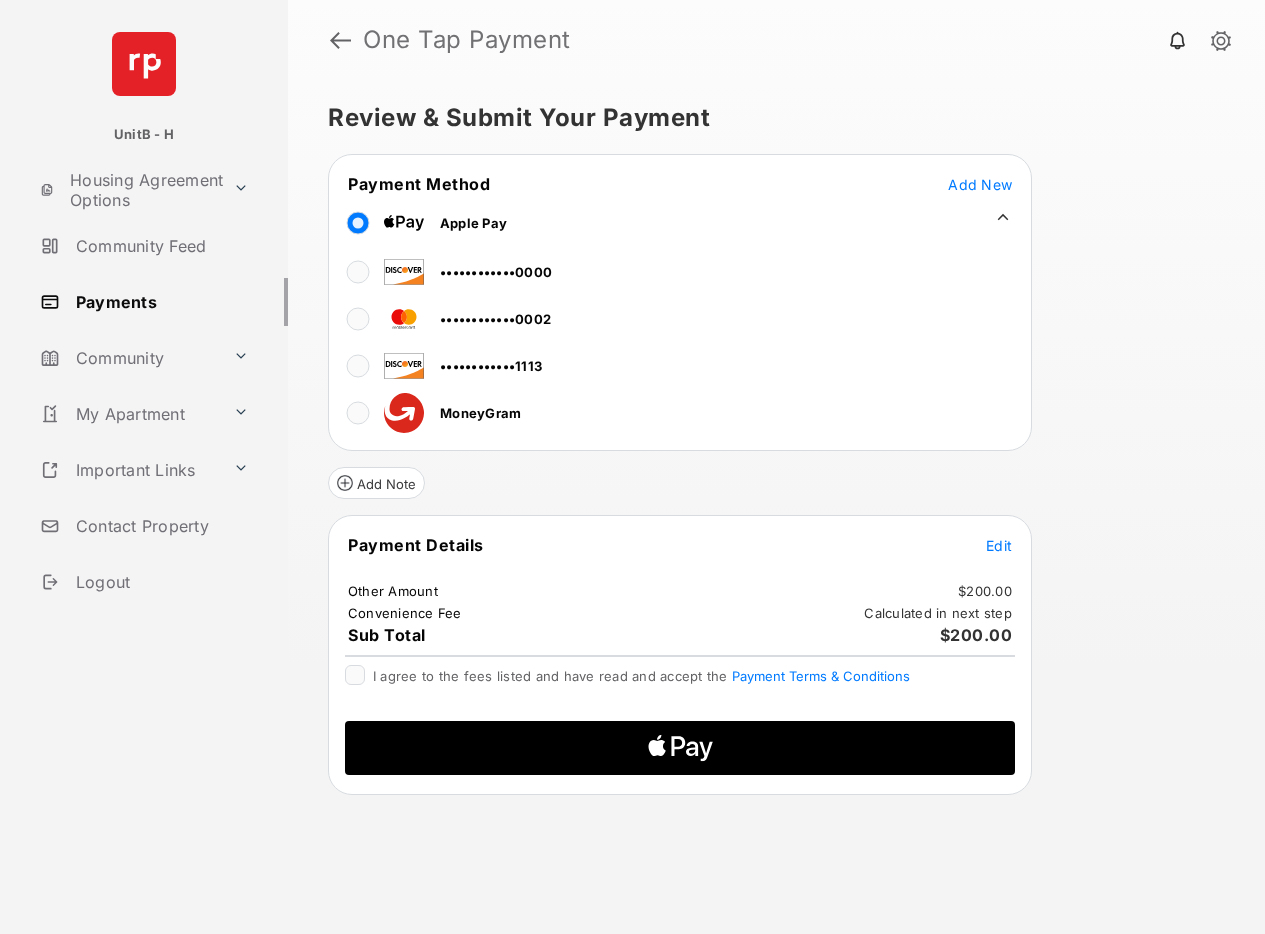 click on "Edit" at bounding box center [999, 545] 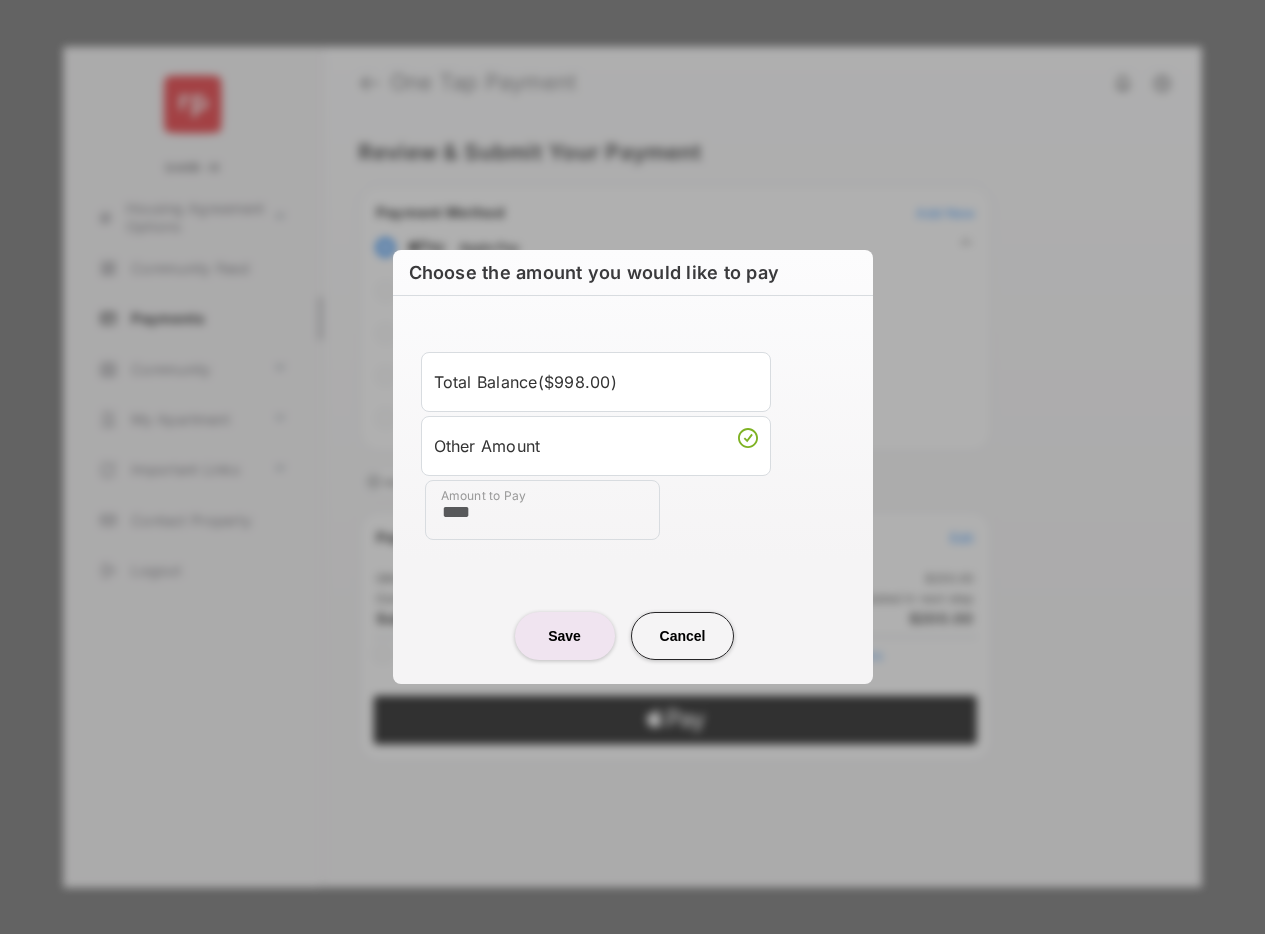 drag, startPoint x: 534, startPoint y: 516, endPoint x: 372, endPoint y: 514, distance: 162.01234 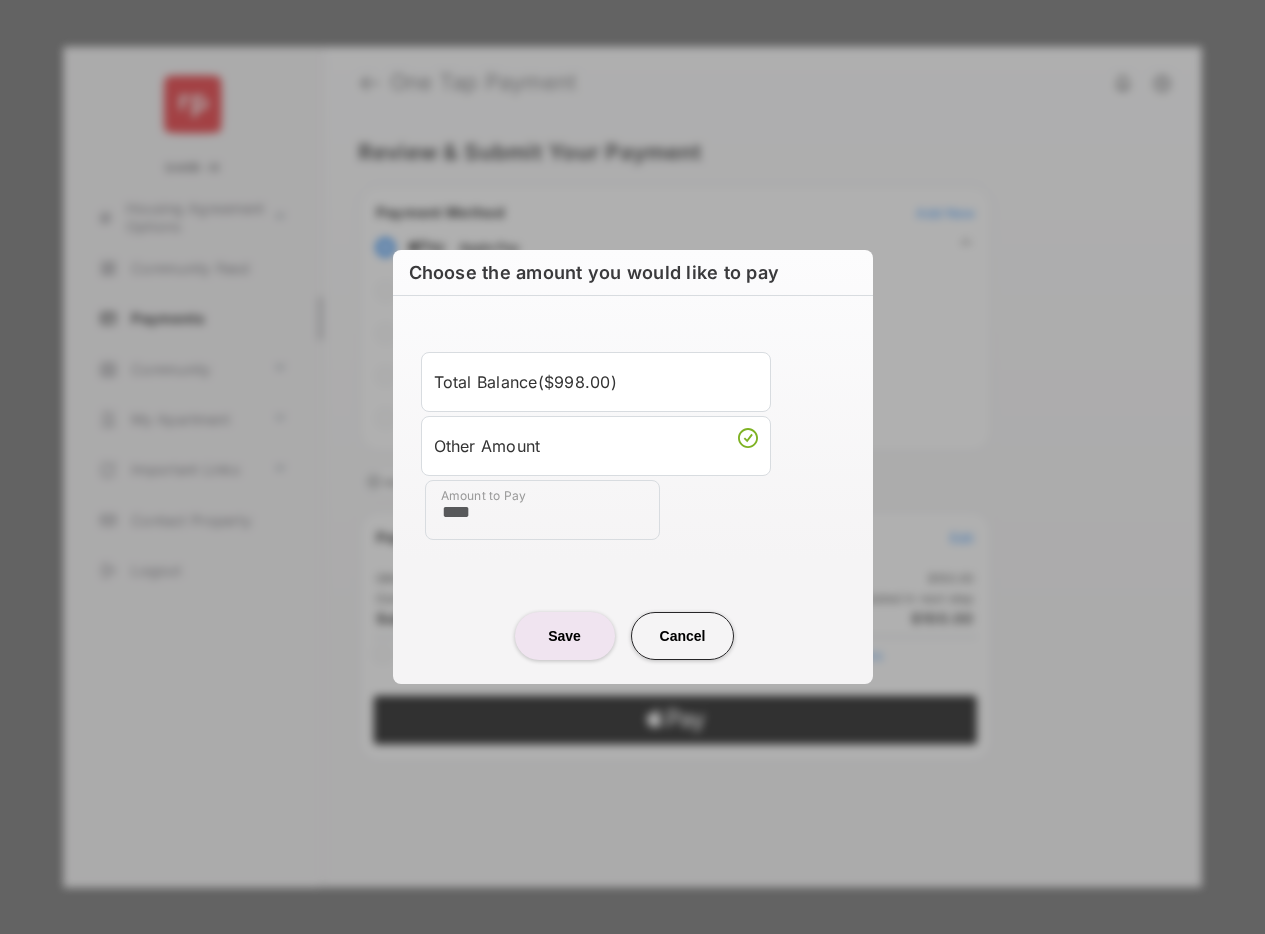 type on "****" 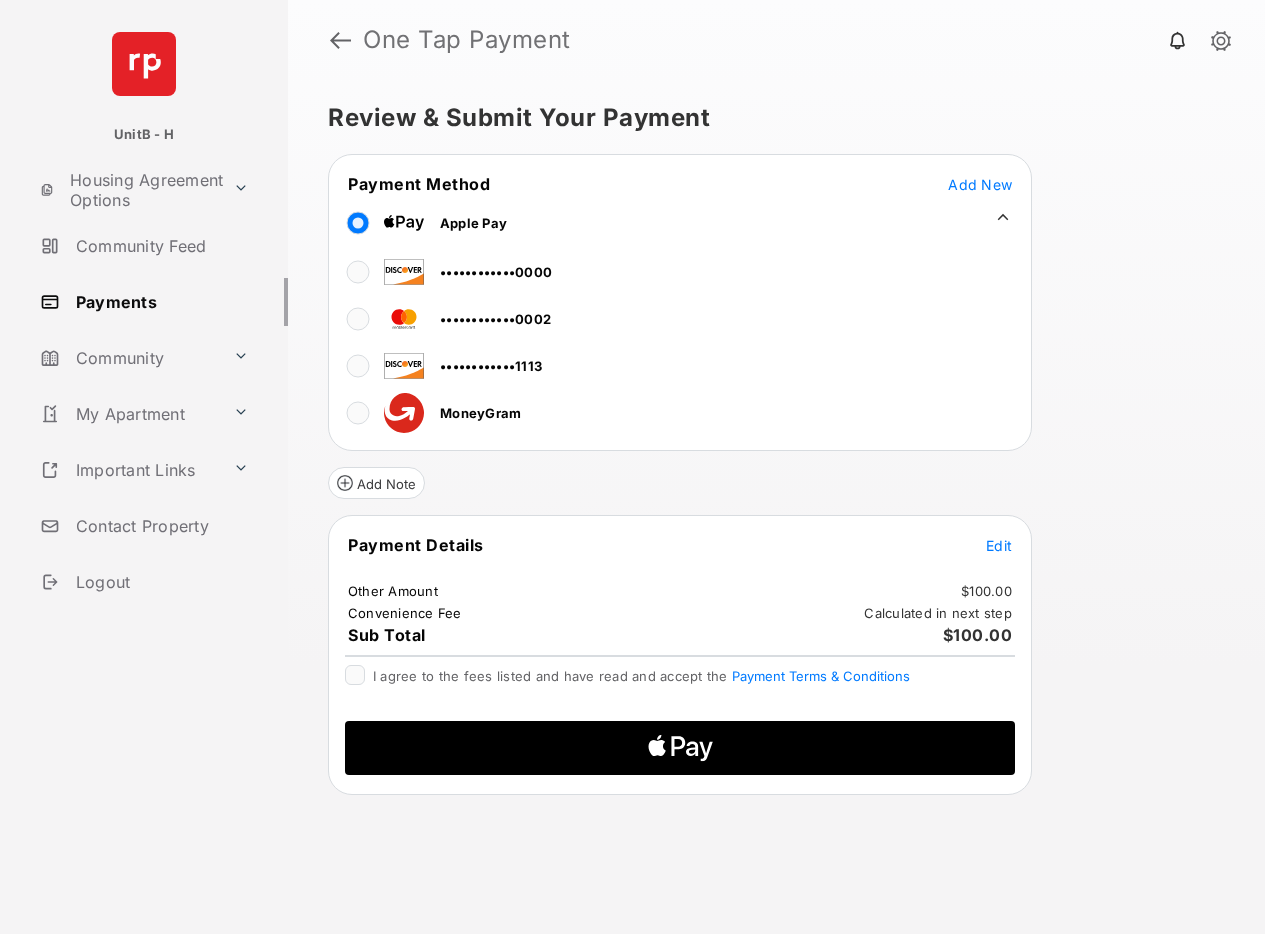 click on "Review & Submit Your Payment Payment Method Add New Apple Pay ••••••••••••0000   ••••••••••••0002 ••••••••••••1113 MoneyGram Add Note Payment Details Edit Other Amount $100.00 Convenience Fee Calculated in next step Sub Total $100.00 I agree to the fees listed and have read and accept the   Payment Terms & Conditions" at bounding box center (776, 507) 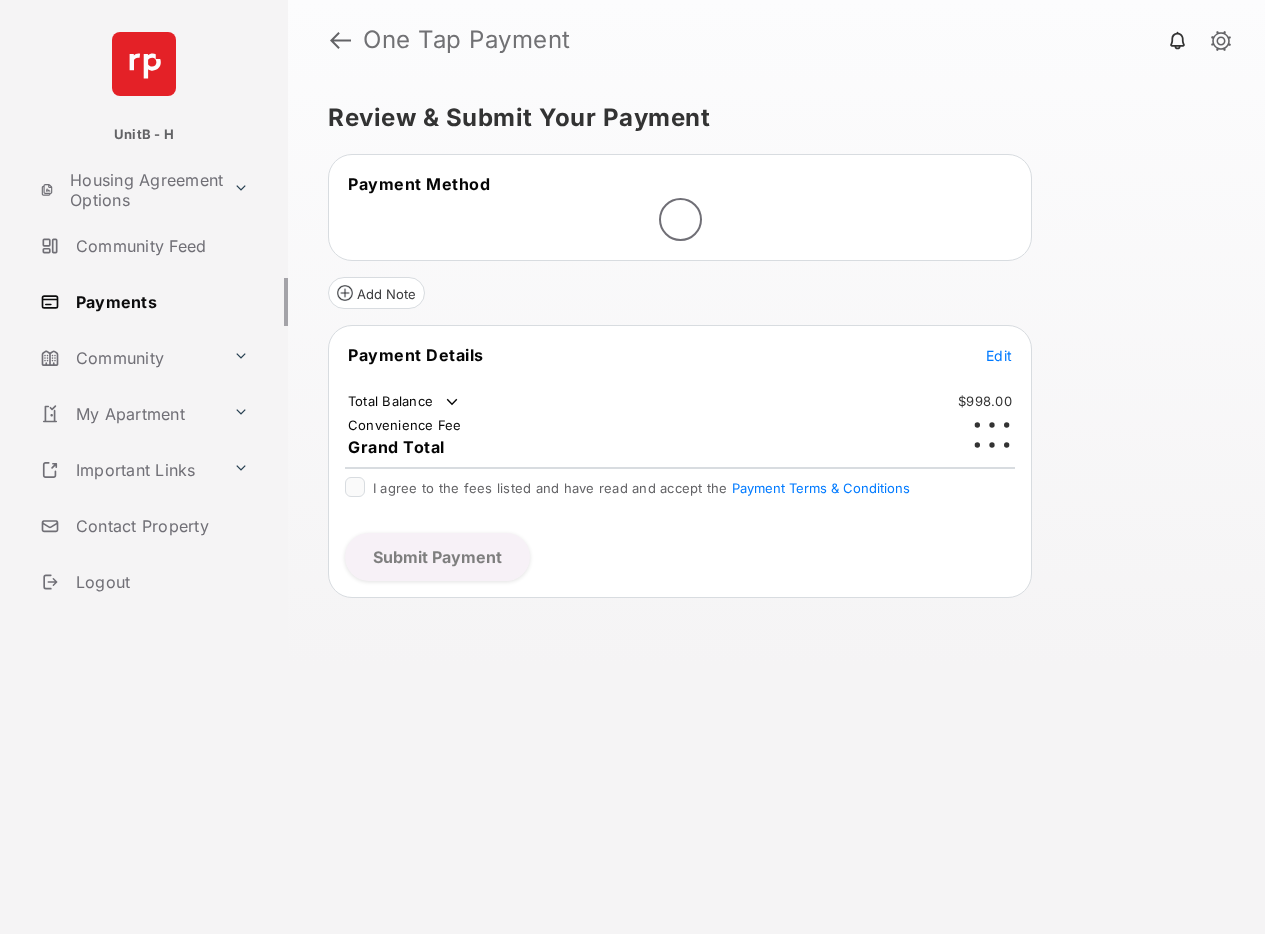 scroll, scrollTop: 0, scrollLeft: 0, axis: both 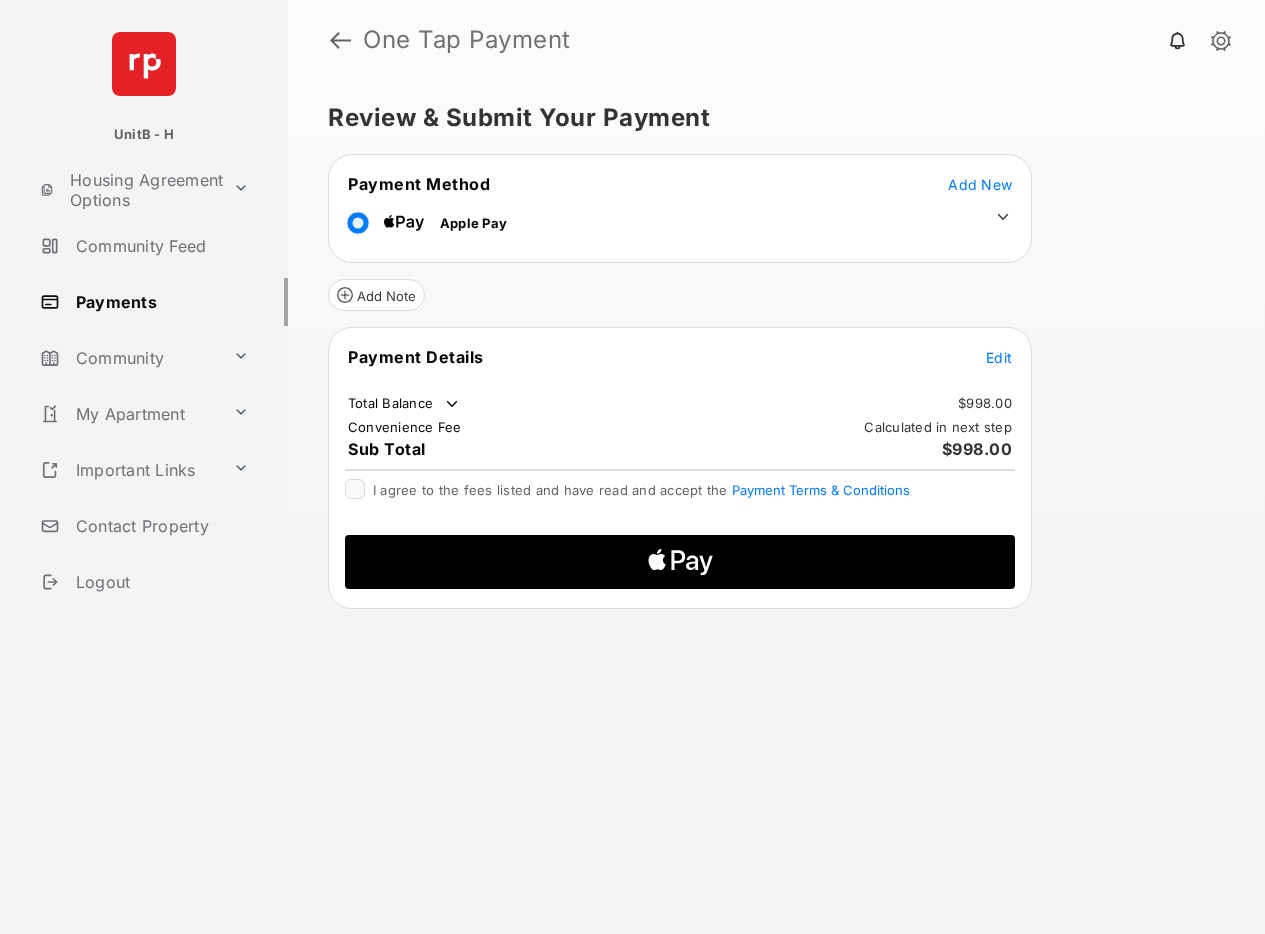 click on "Edit" at bounding box center (999, 357) 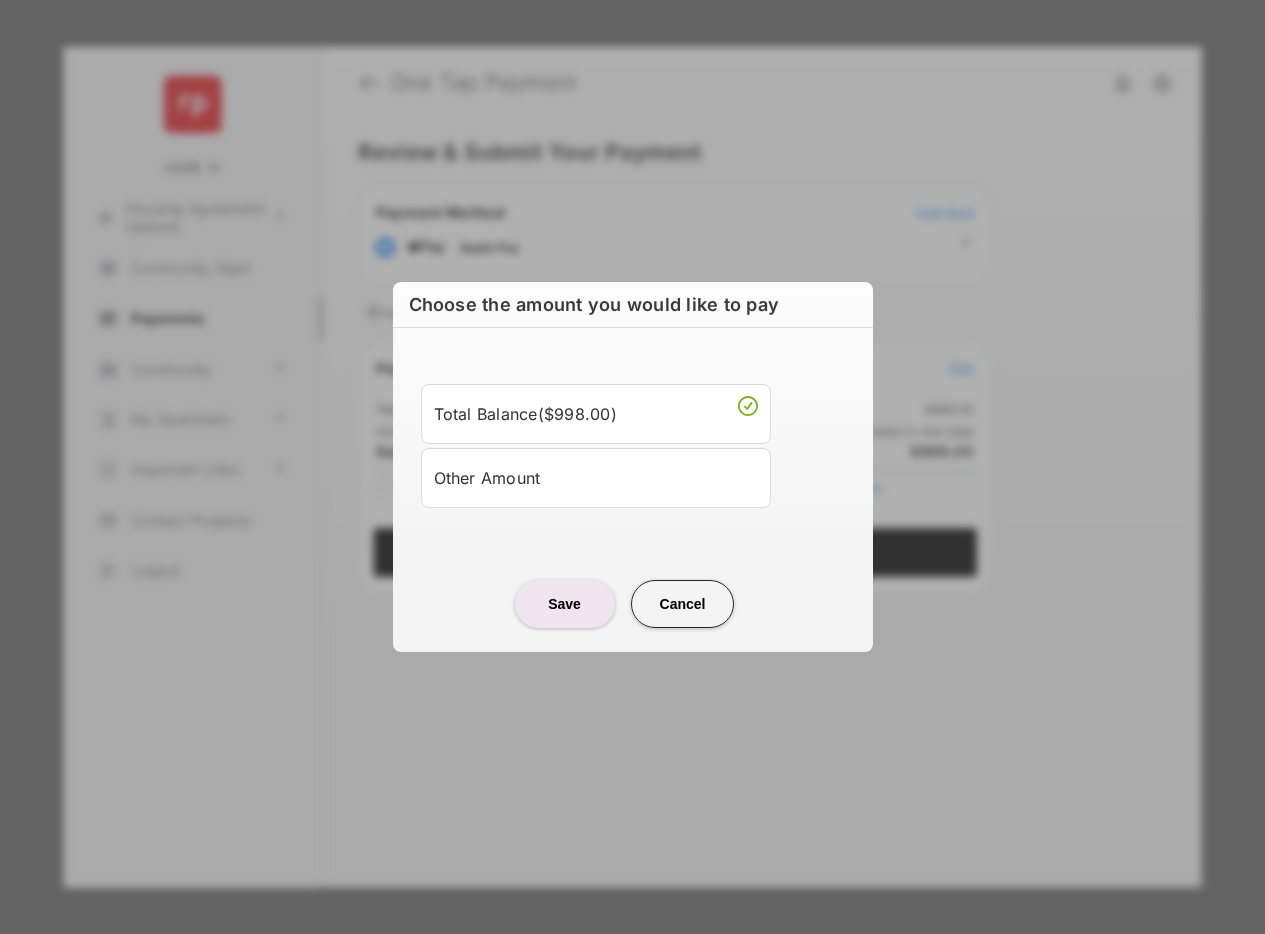 click on "Other Amount" at bounding box center (596, 478) 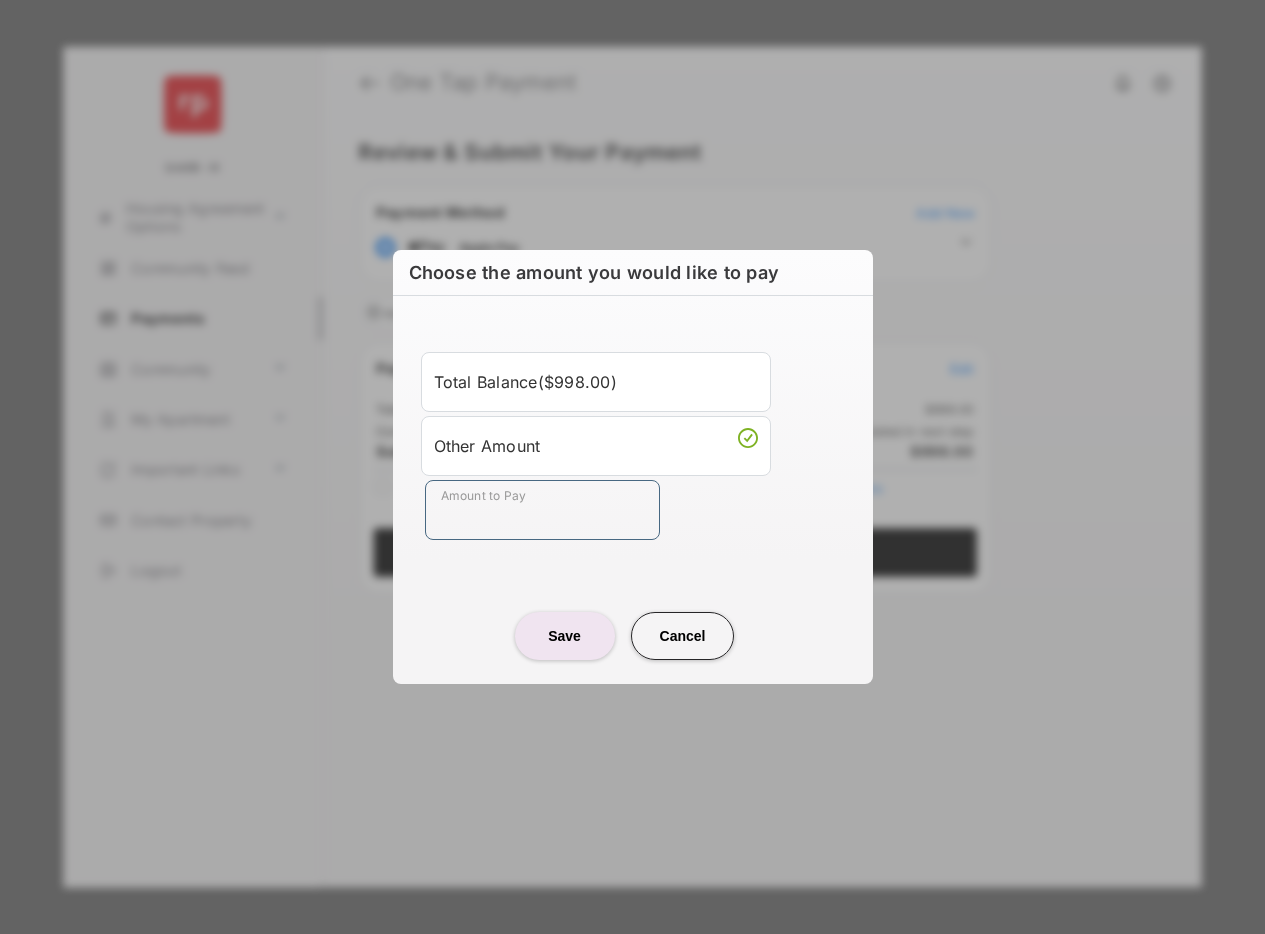 click on "Amount to Pay" at bounding box center [542, 510] 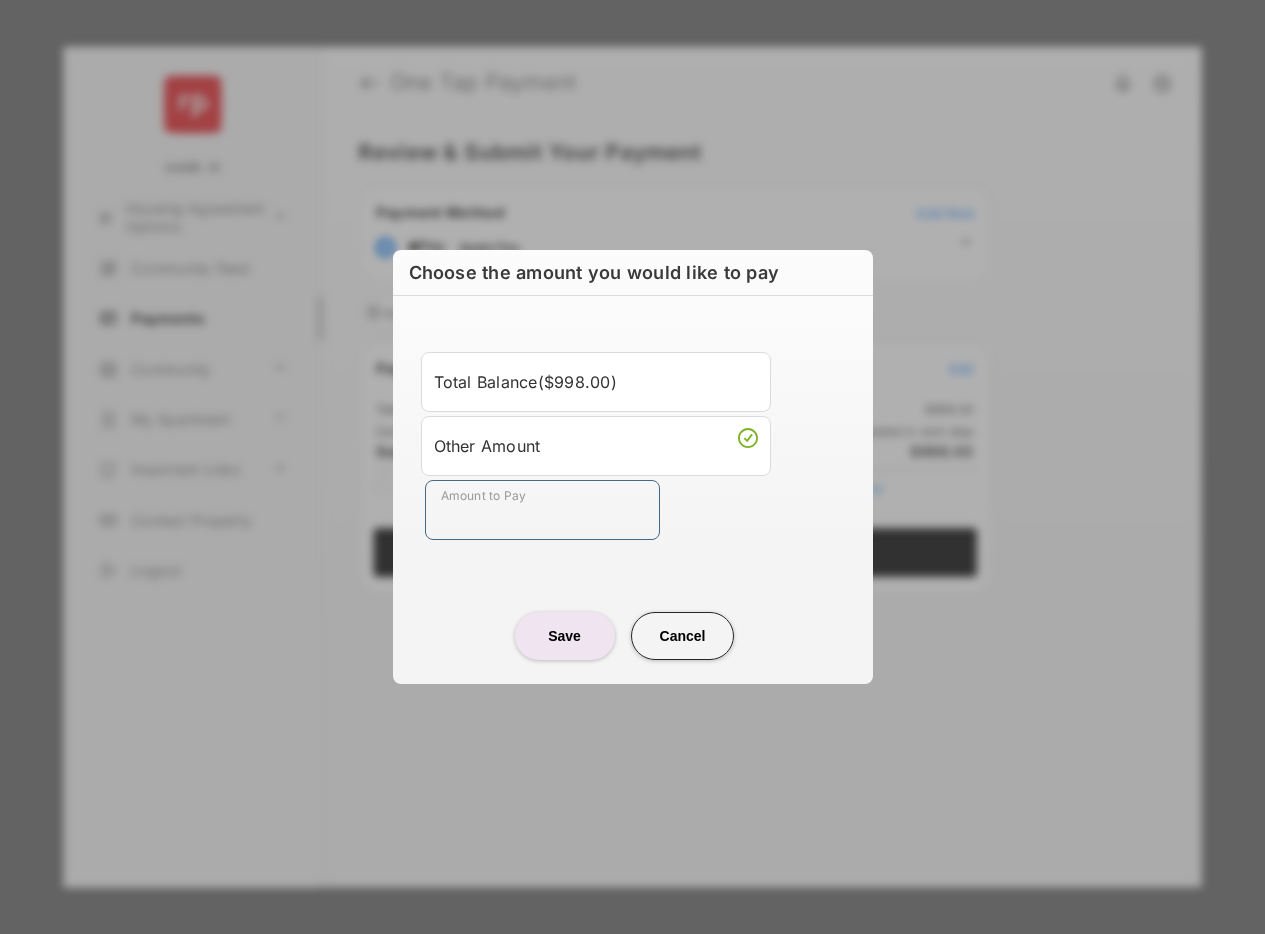 type on "***" 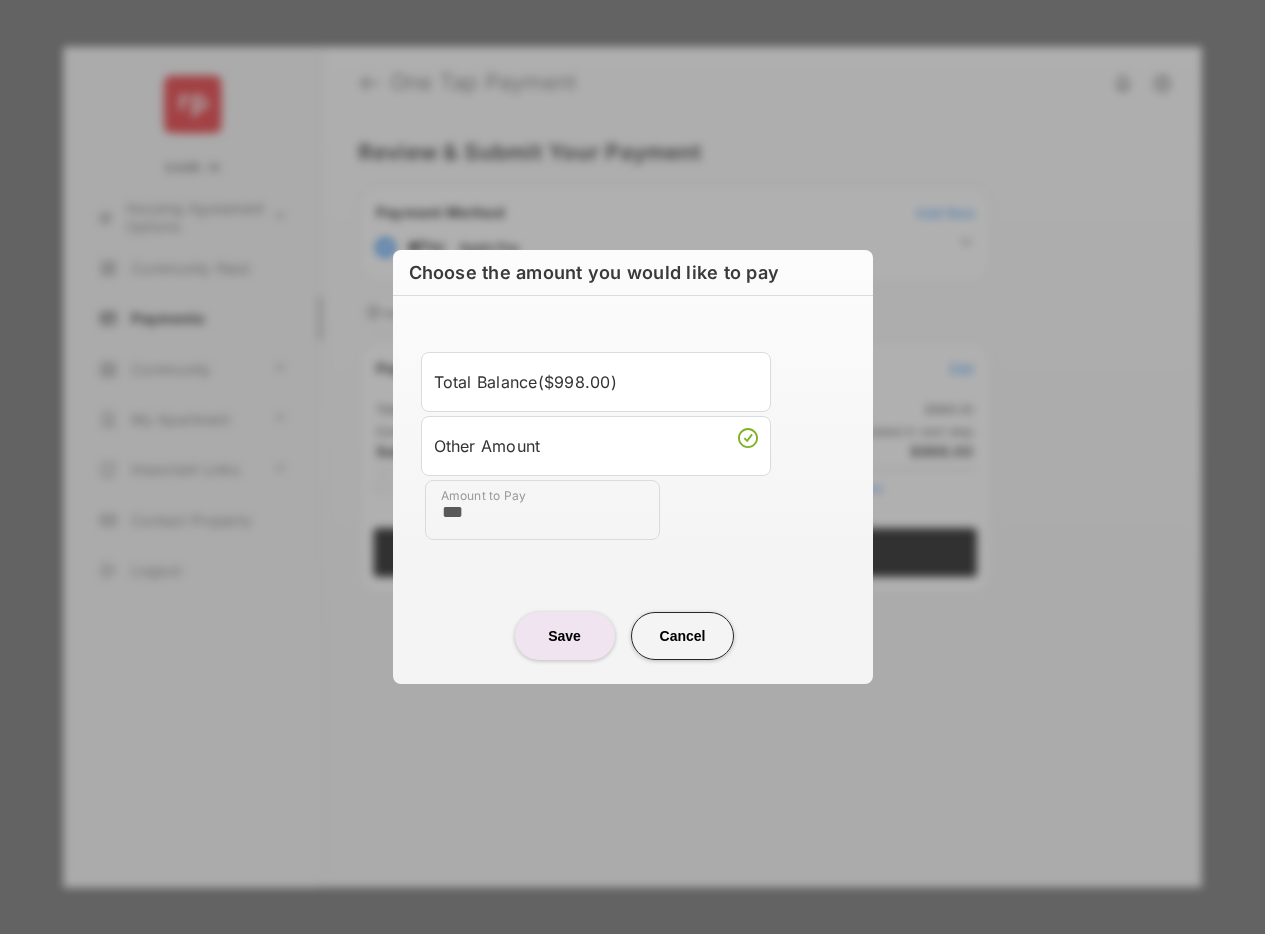 click on "Save" at bounding box center [565, 636] 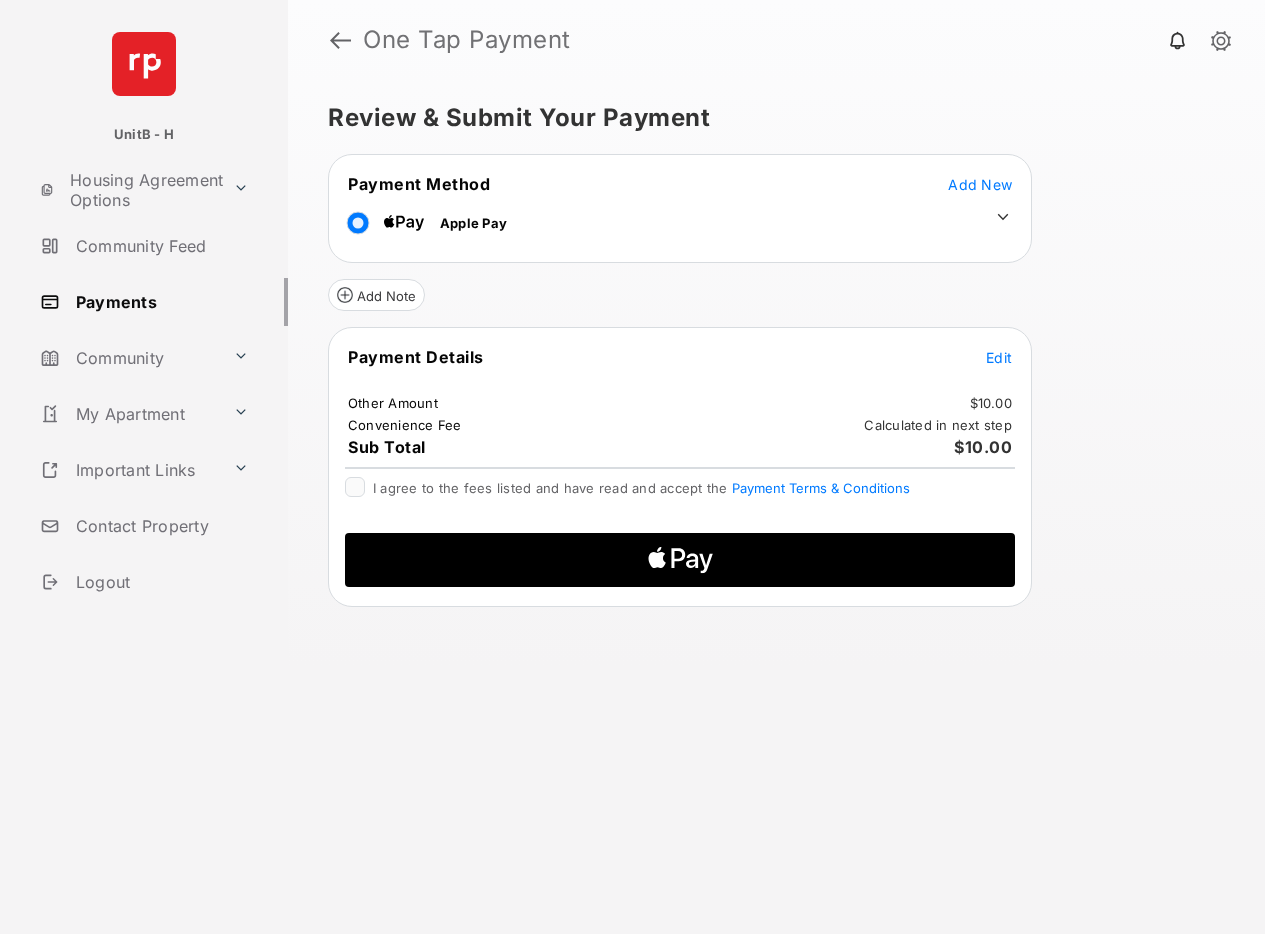 click on "Edit" at bounding box center (999, 357) 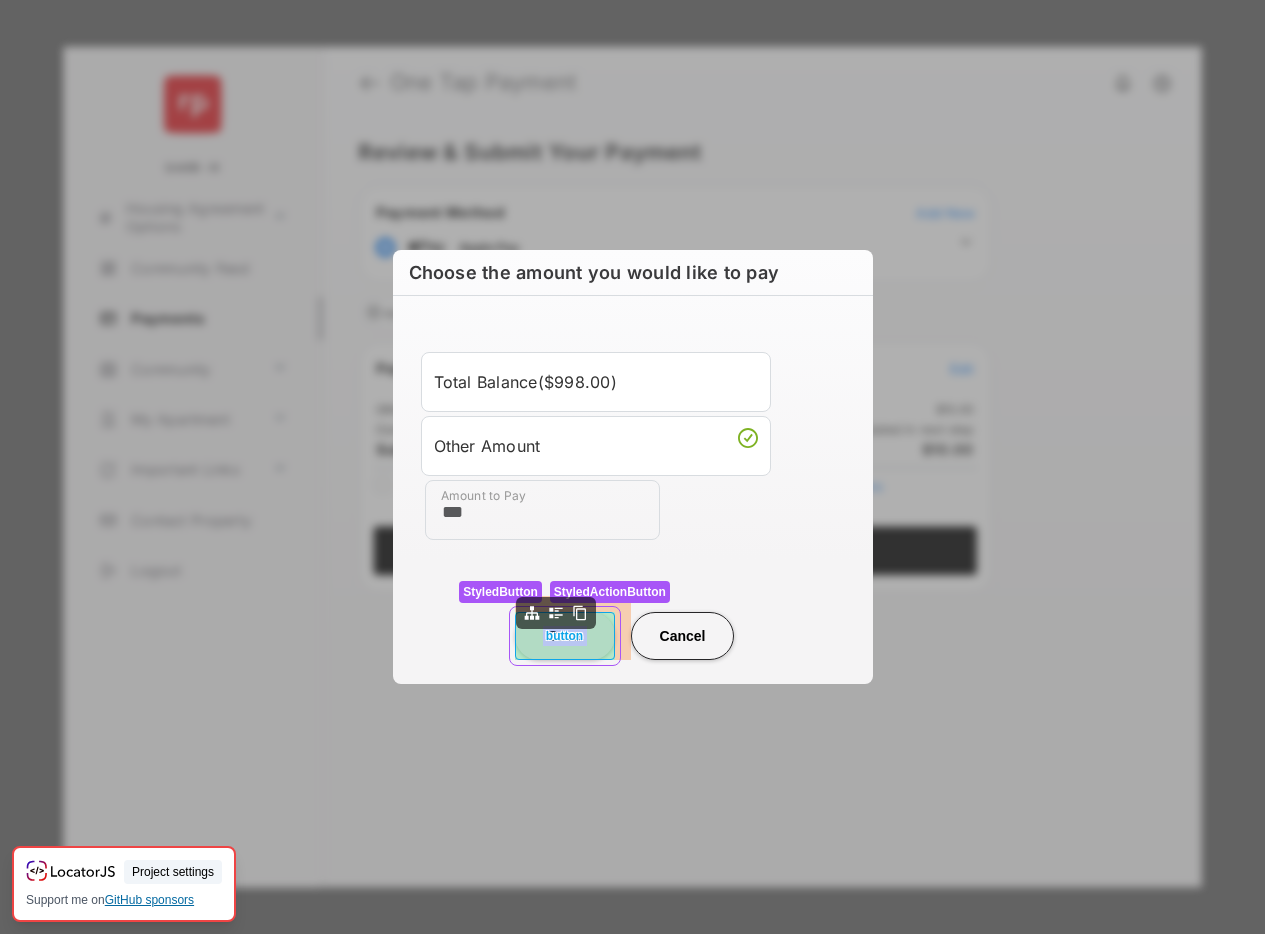click on "Save" at bounding box center (565, 636) 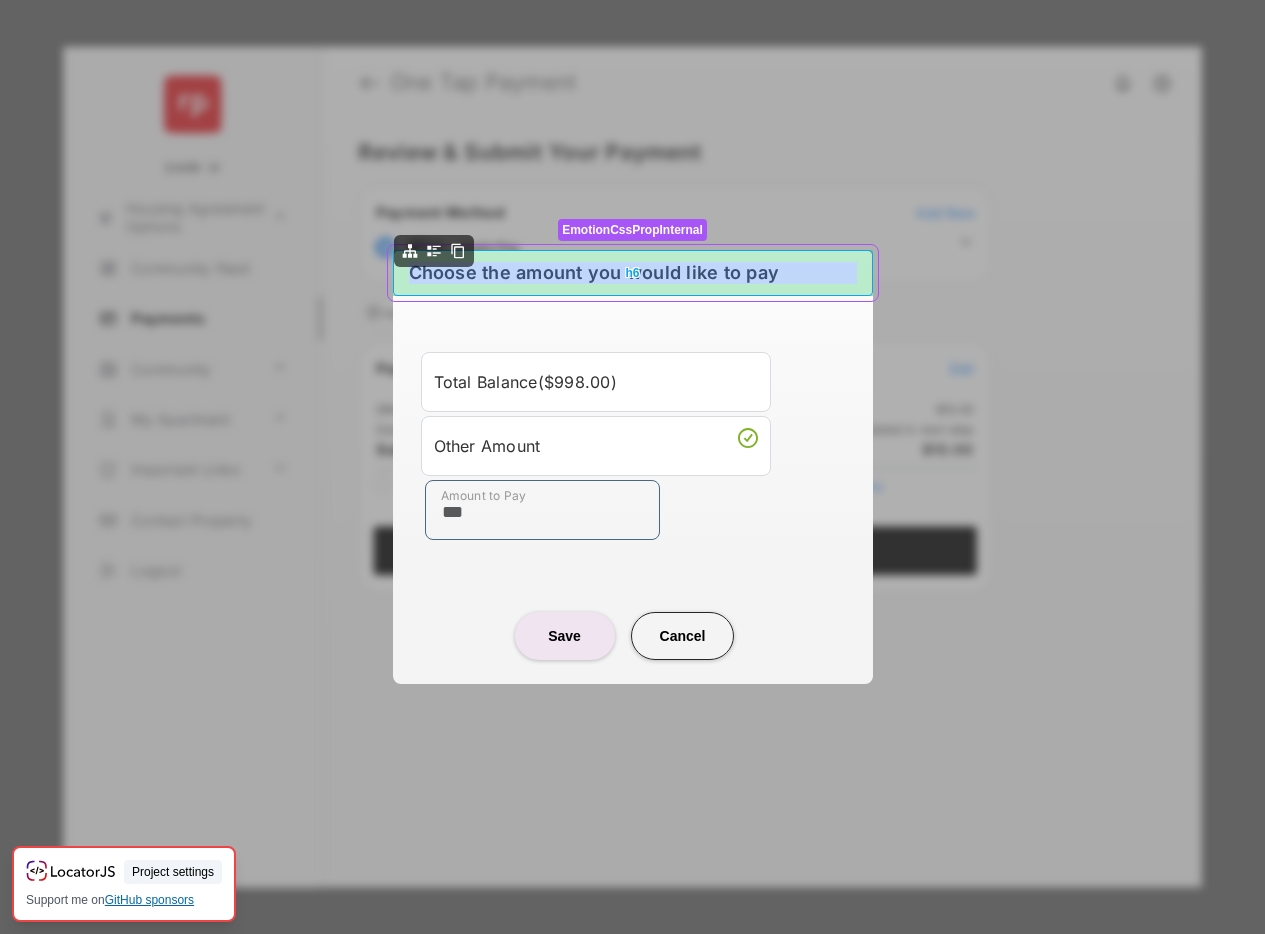 click on "Choose the amount you would like to pay" at bounding box center (633, 273) 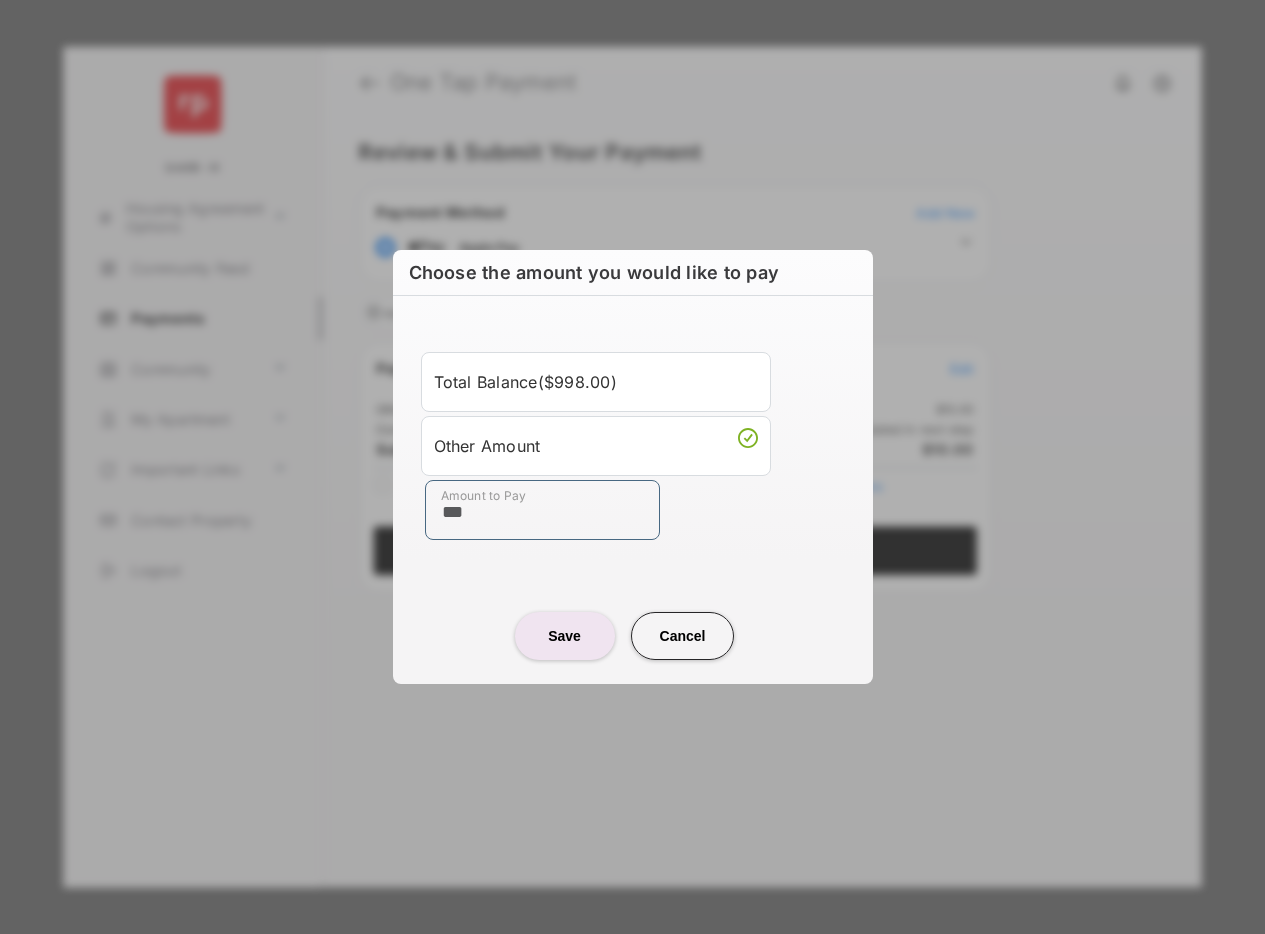 click on "Choose the amount you would like to pay" at bounding box center (633, 273) 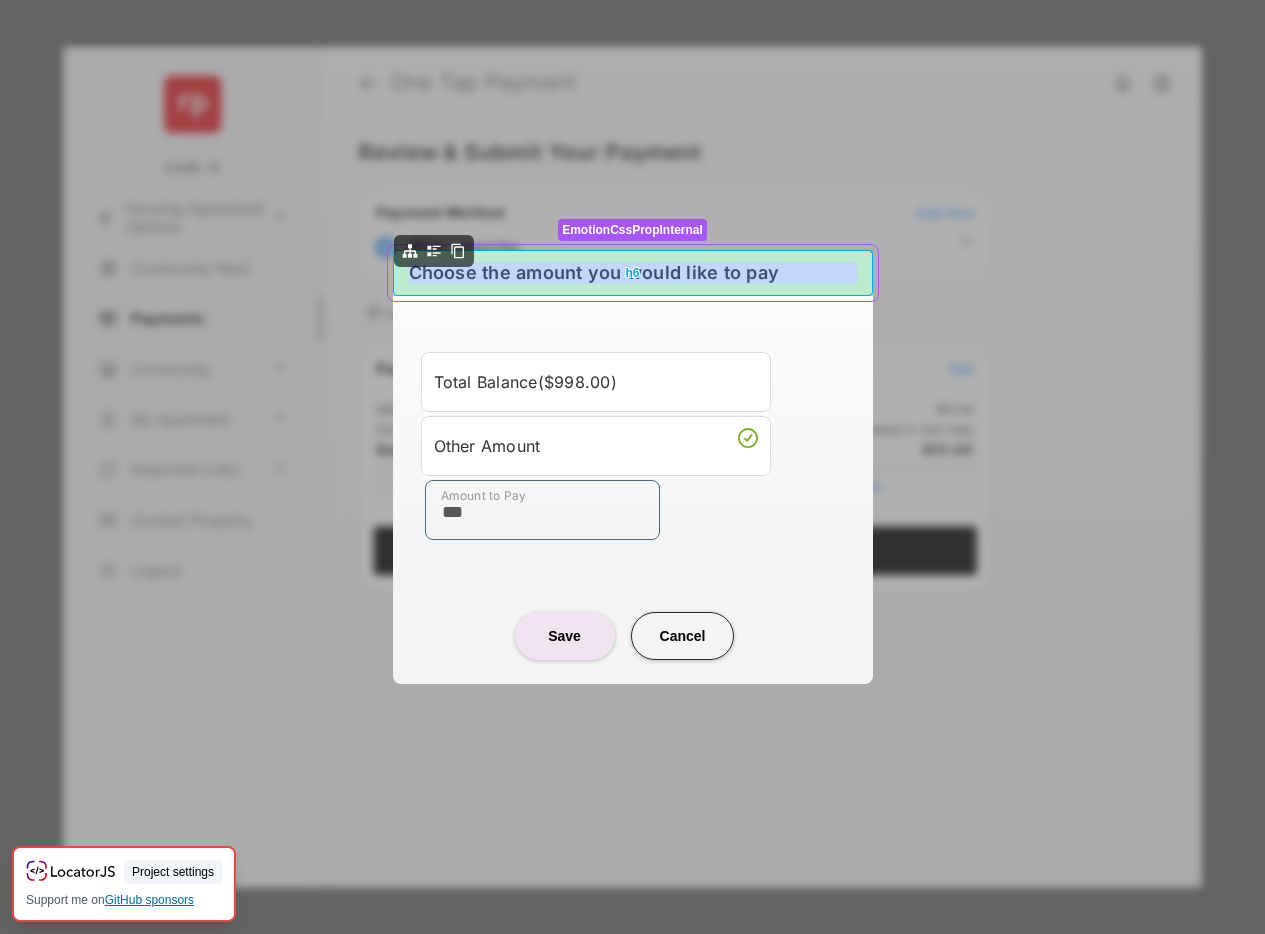 click on "Choose the amount you would like to pay" at bounding box center (633, 273) 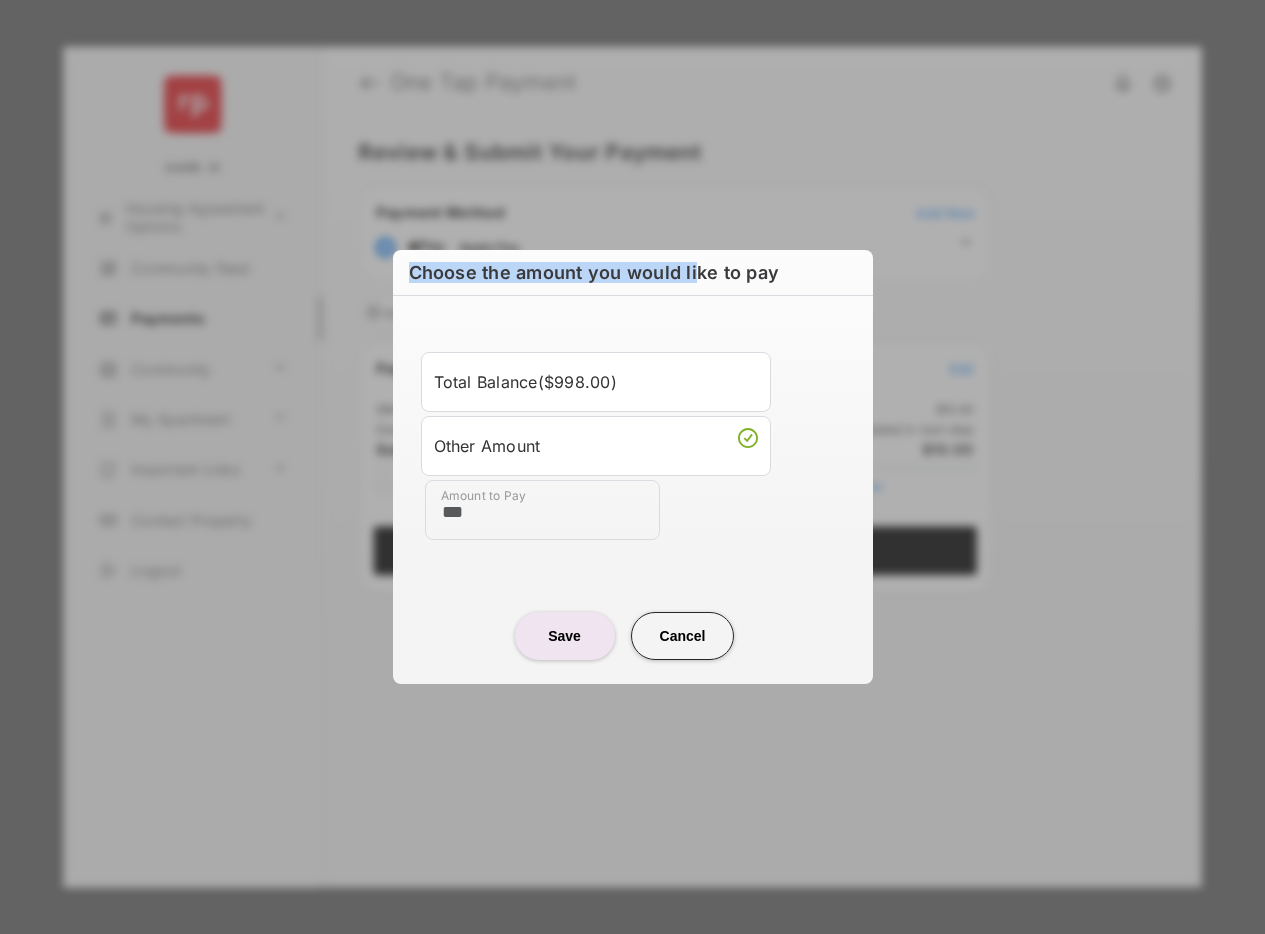 drag, startPoint x: 411, startPoint y: 269, endPoint x: 692, endPoint y: 272, distance: 281.01602 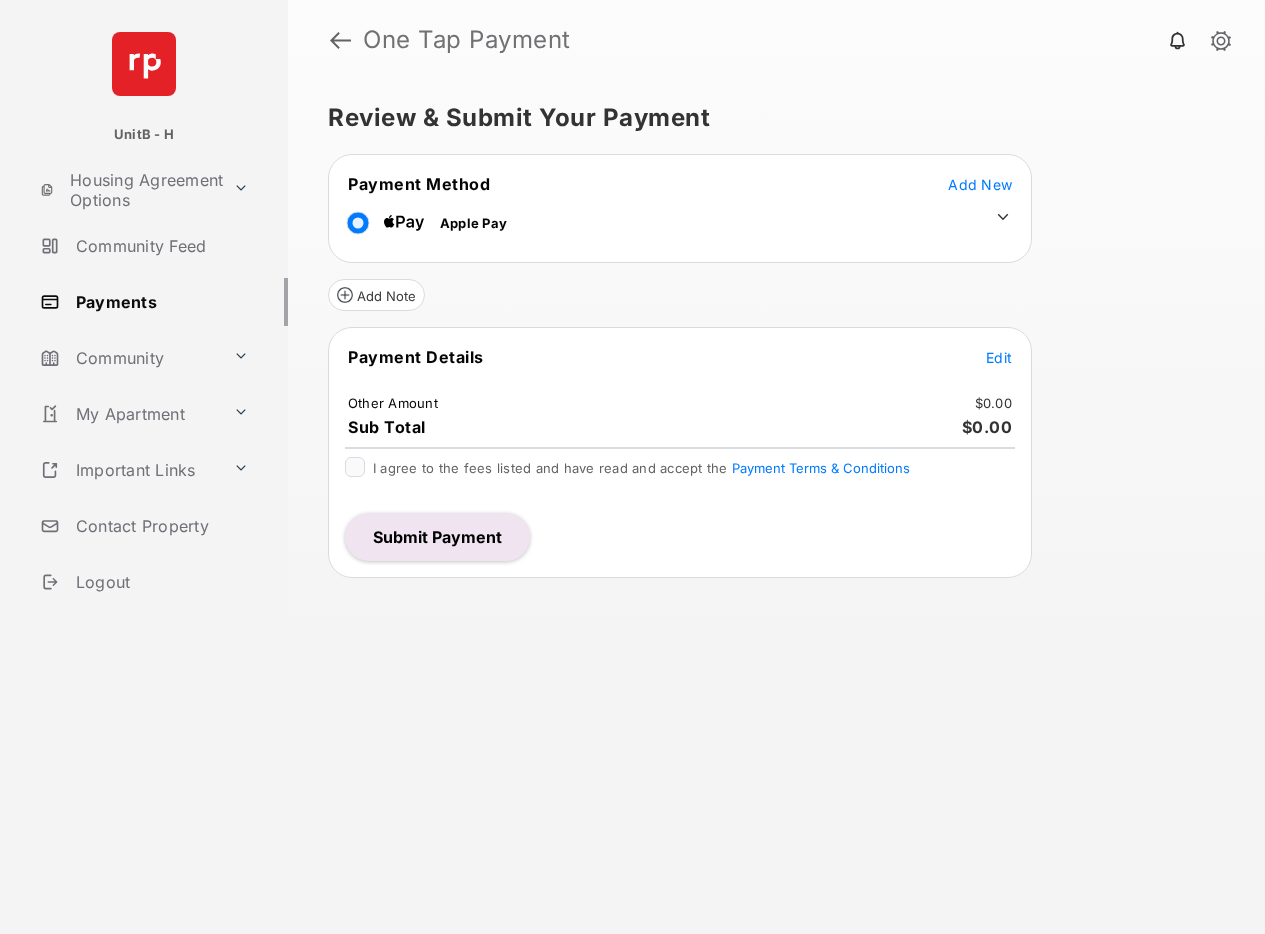 click on "Payments" at bounding box center [160, 302] 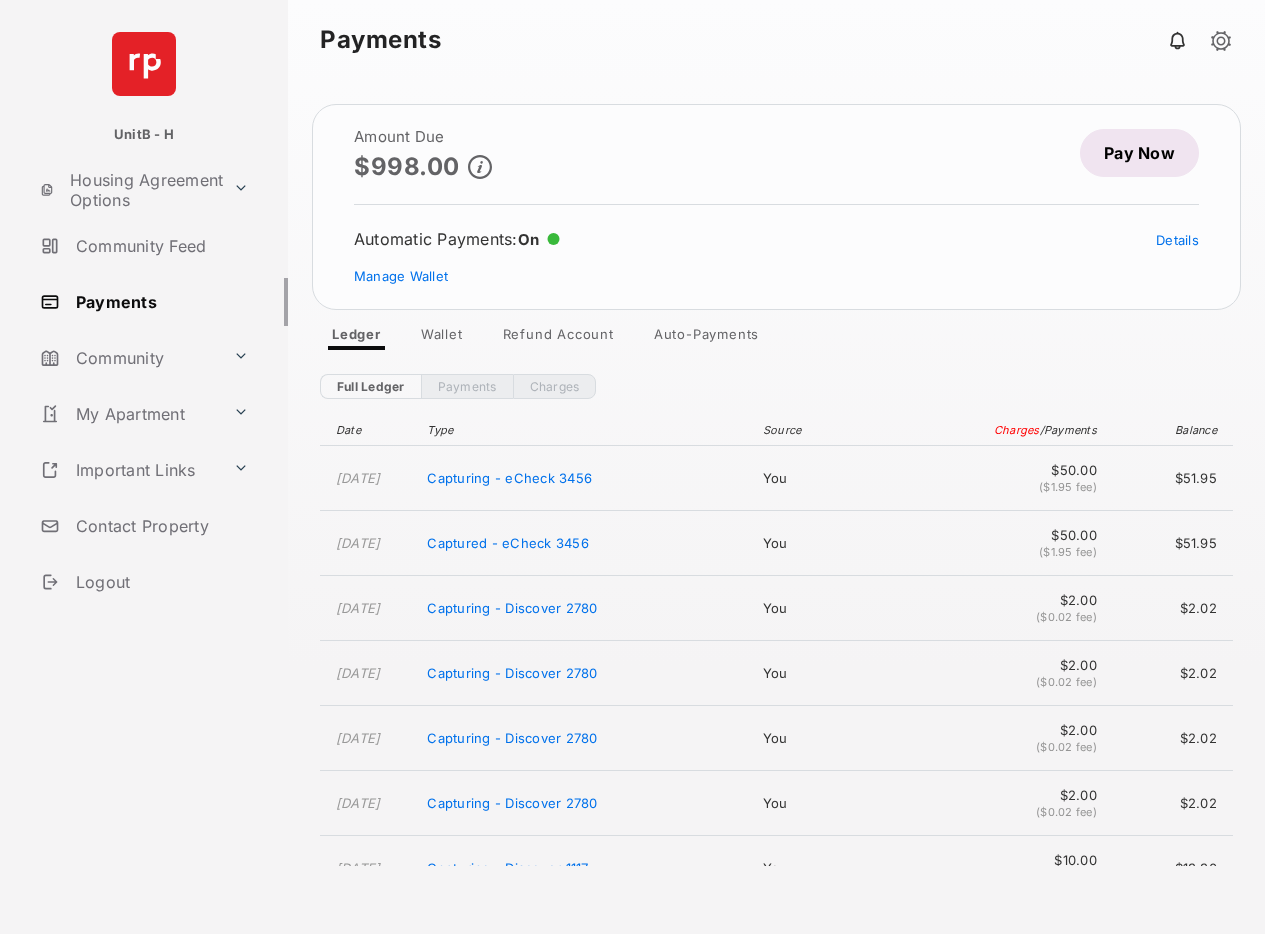 click on "Pay Now" at bounding box center [1139, 153] 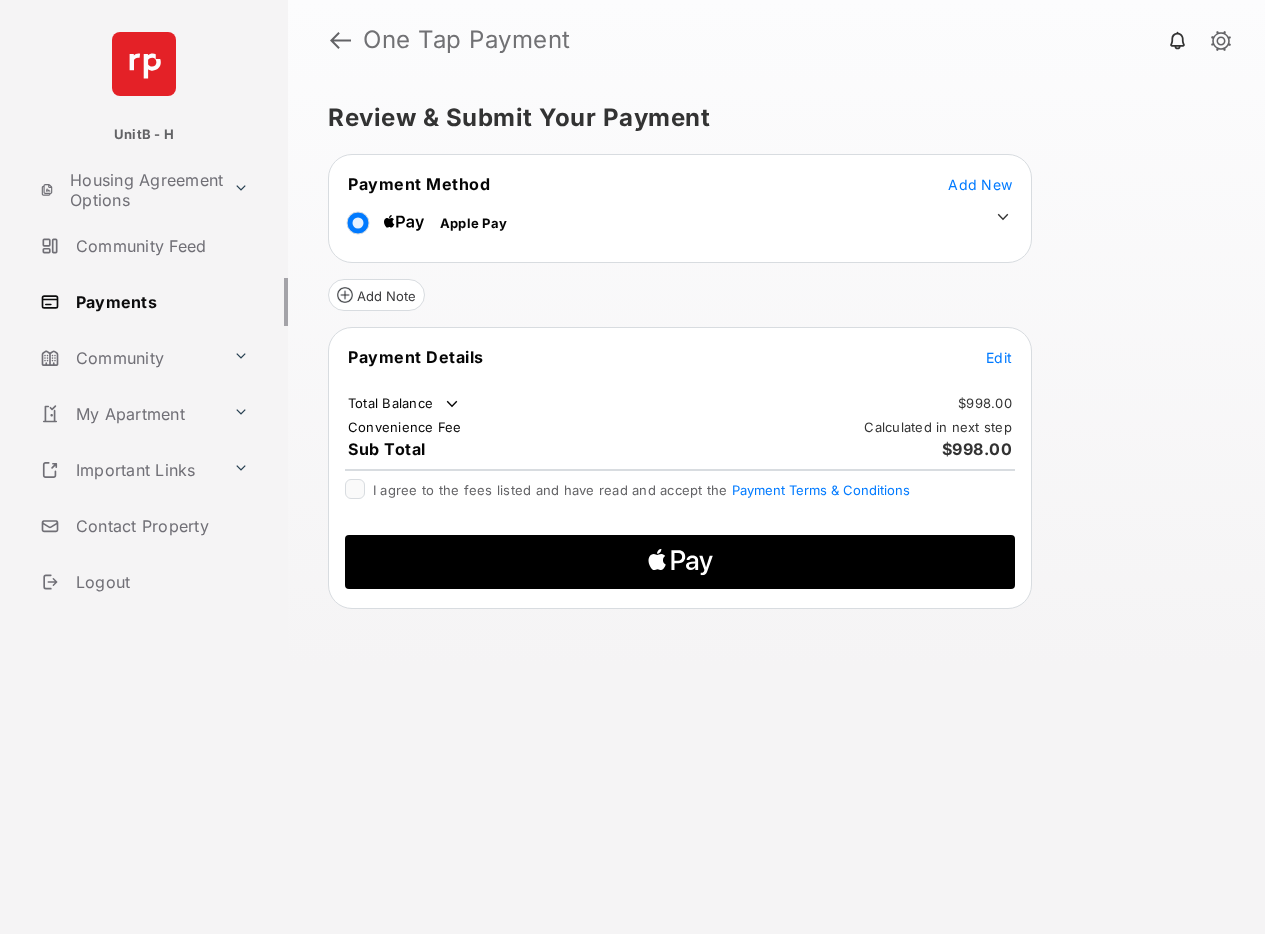 click on "Edit" at bounding box center (999, 357) 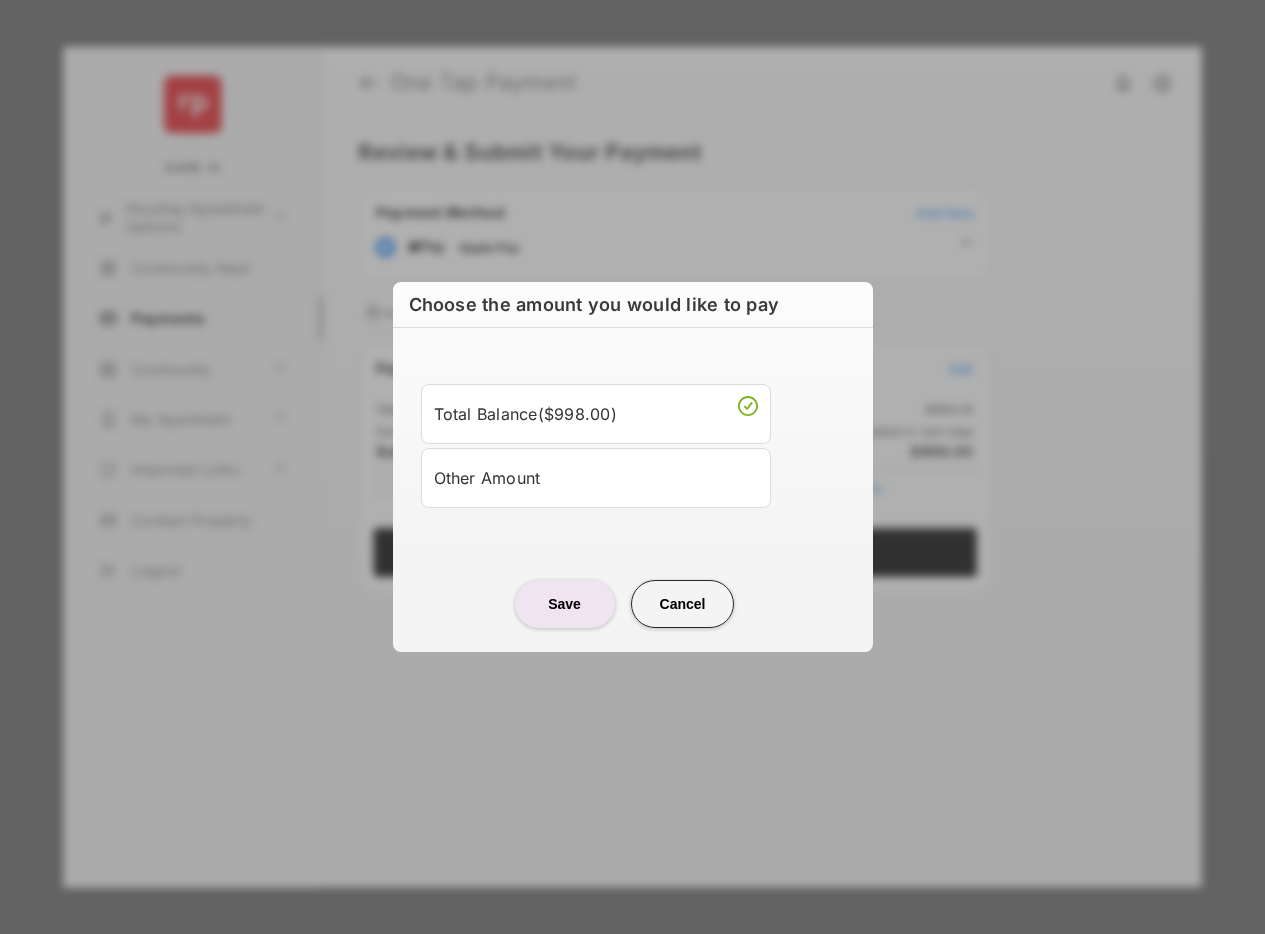 click on "Other Amount" at bounding box center [596, 478] 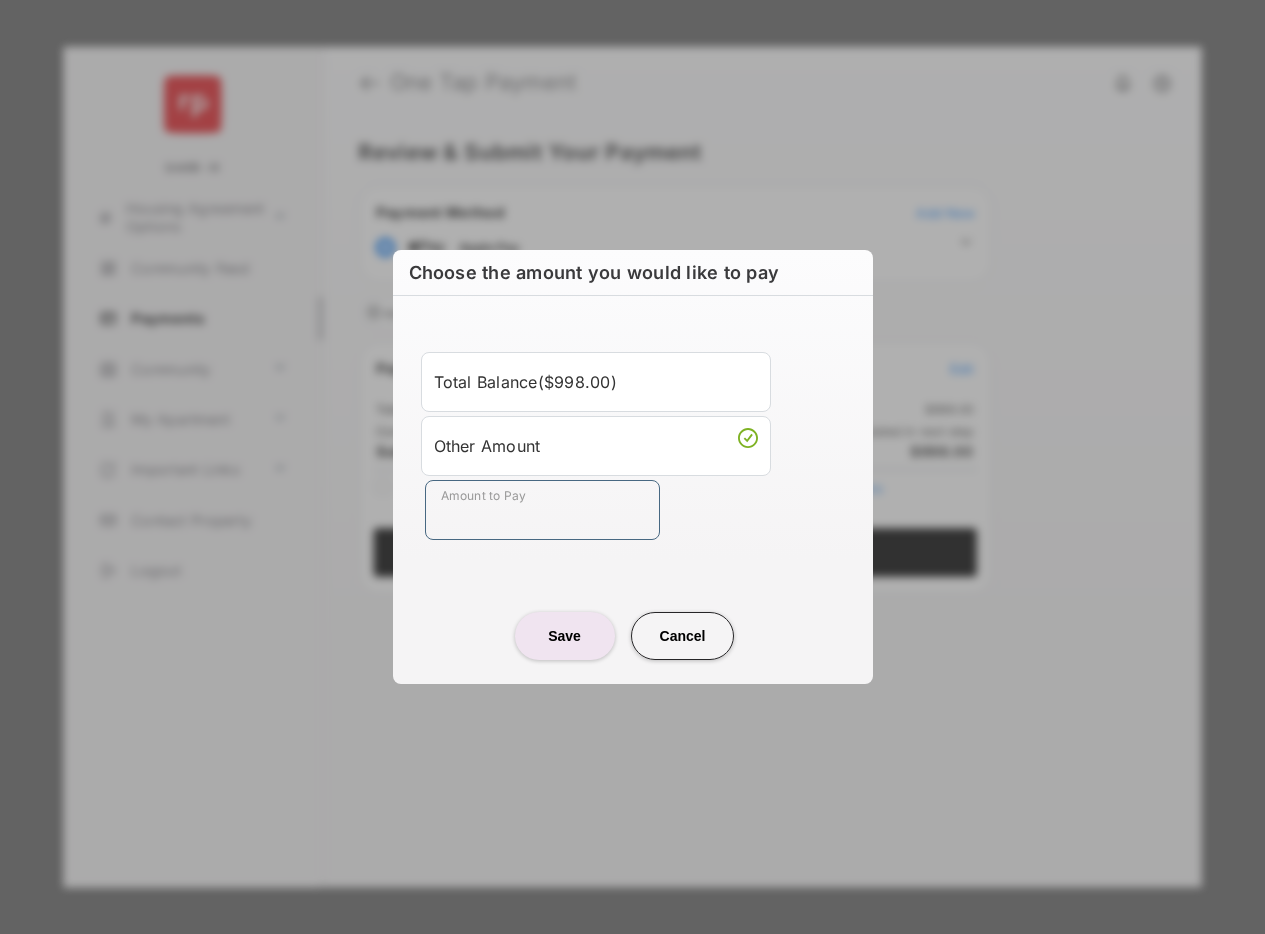 click on "Amount to Pay" at bounding box center (542, 510) 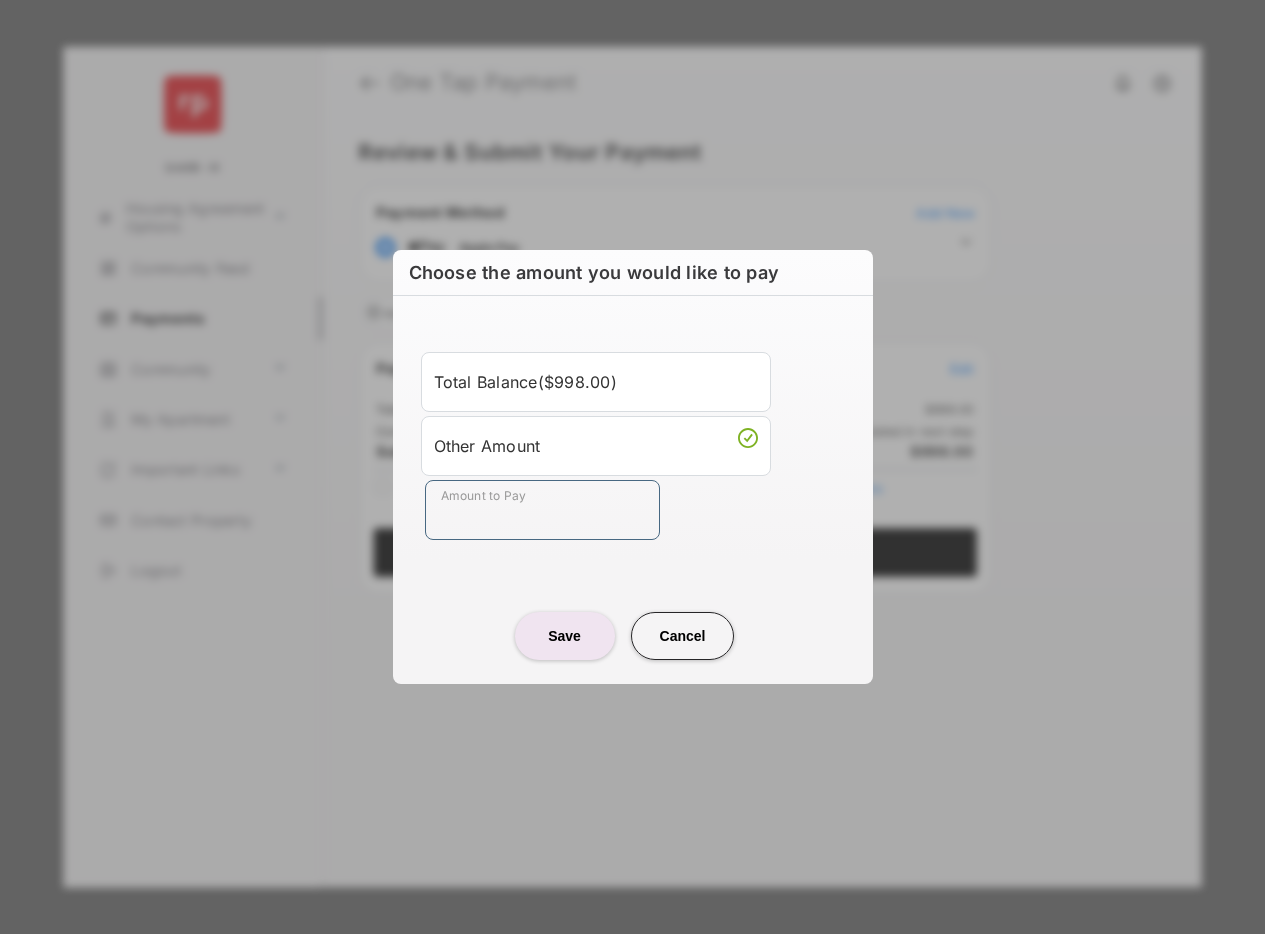 type on "***" 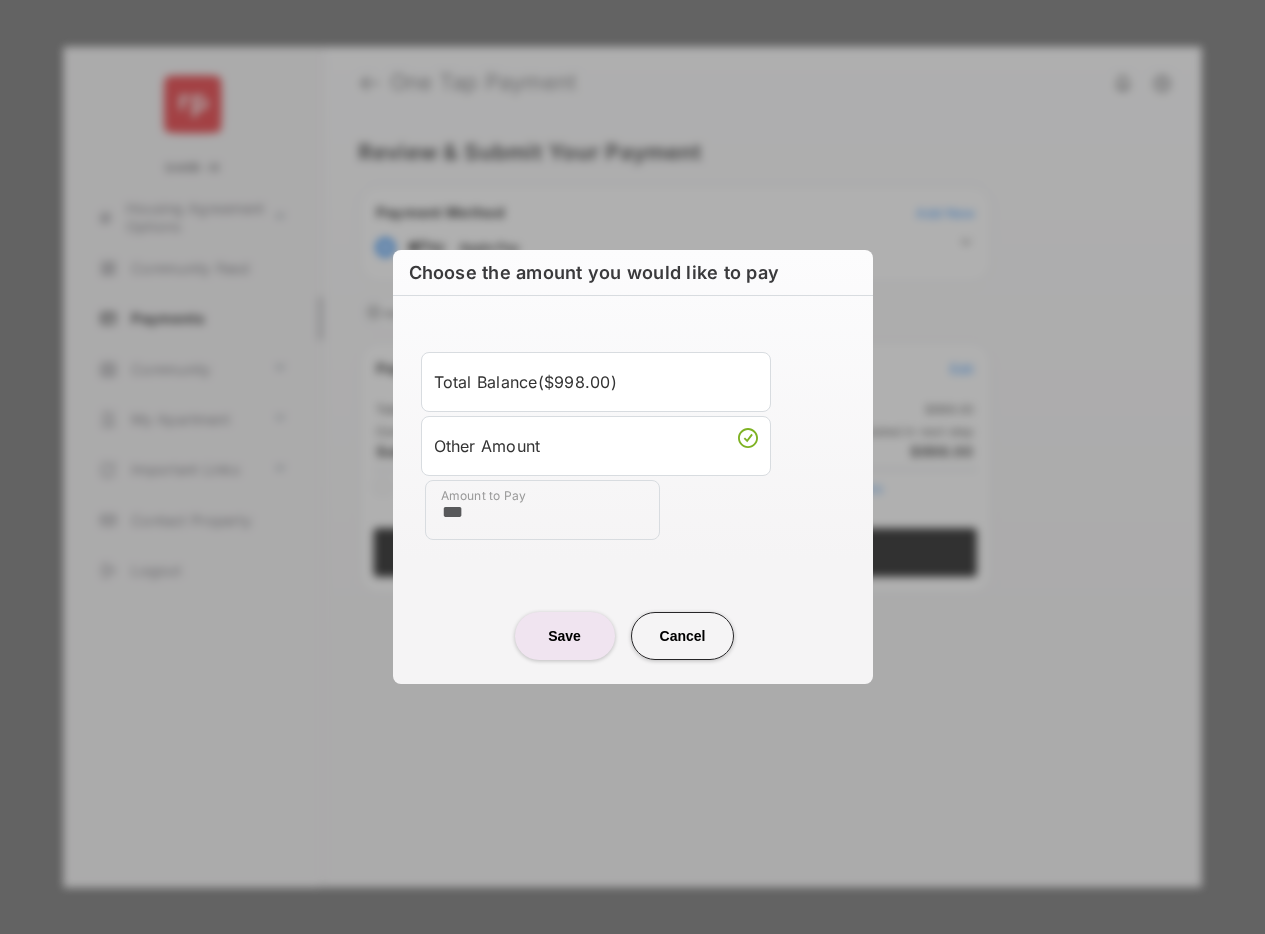 click on "Save" at bounding box center [565, 636] 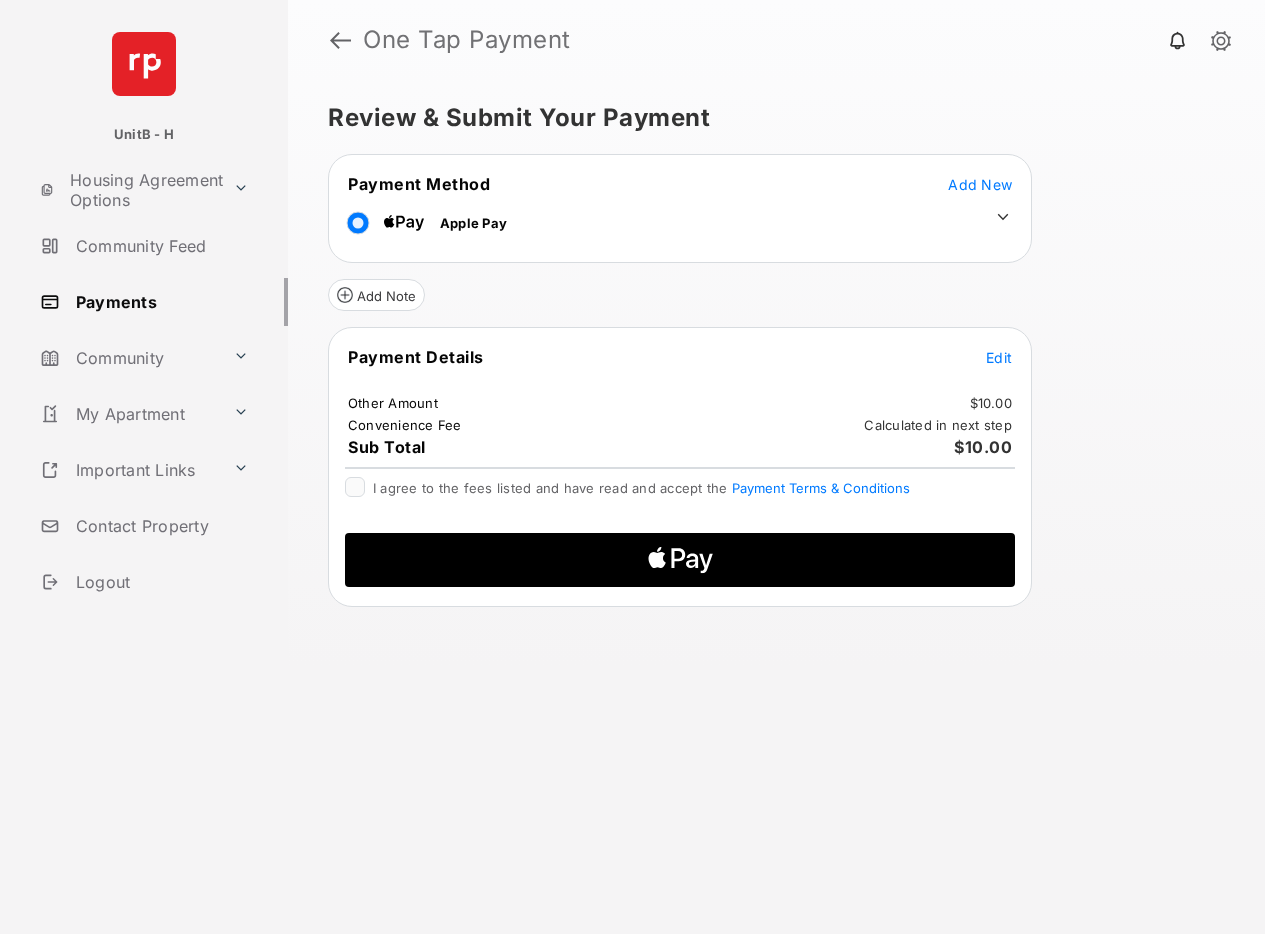 click on "Payments" at bounding box center [160, 302] 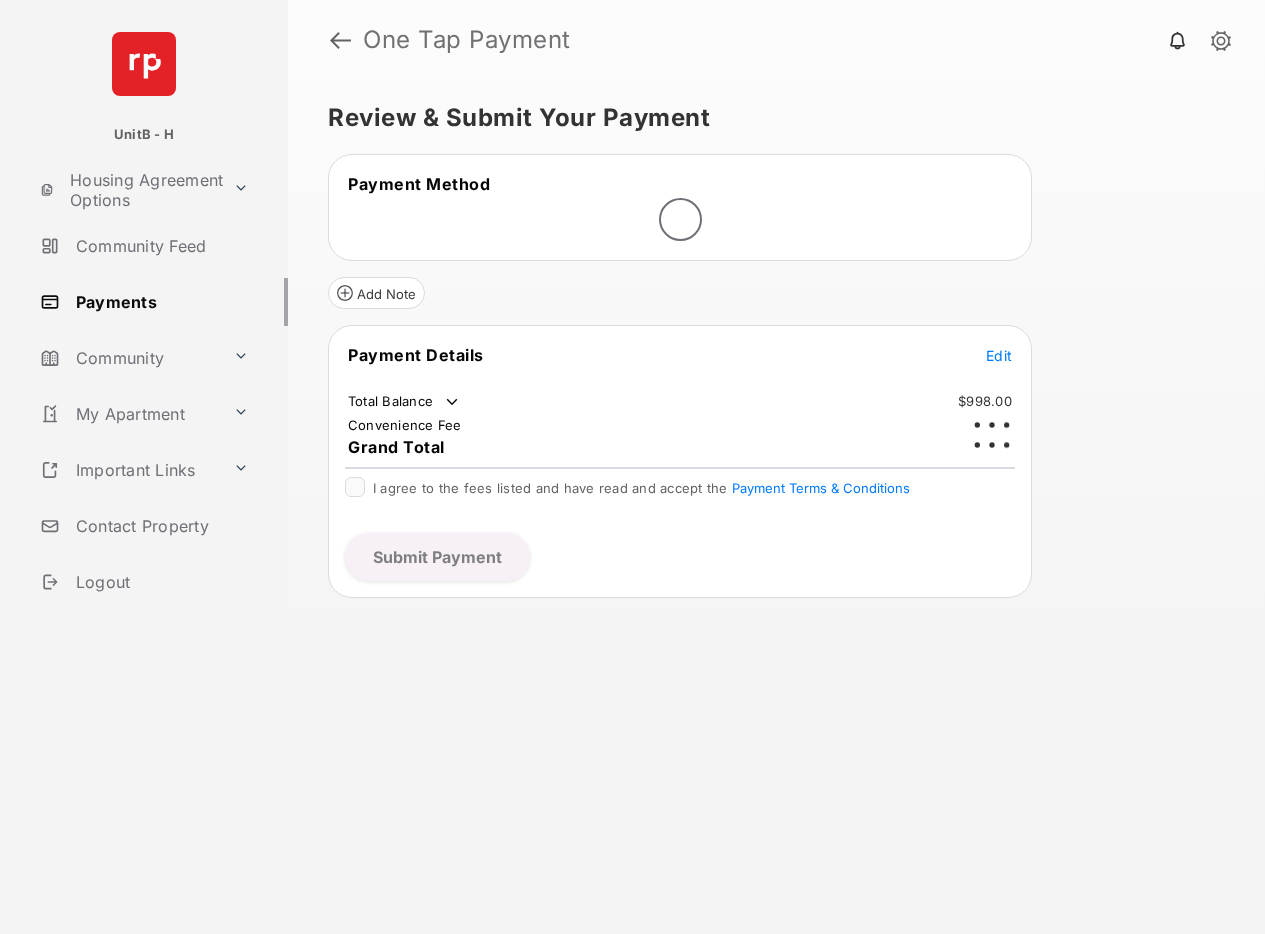 scroll, scrollTop: 0, scrollLeft: 0, axis: both 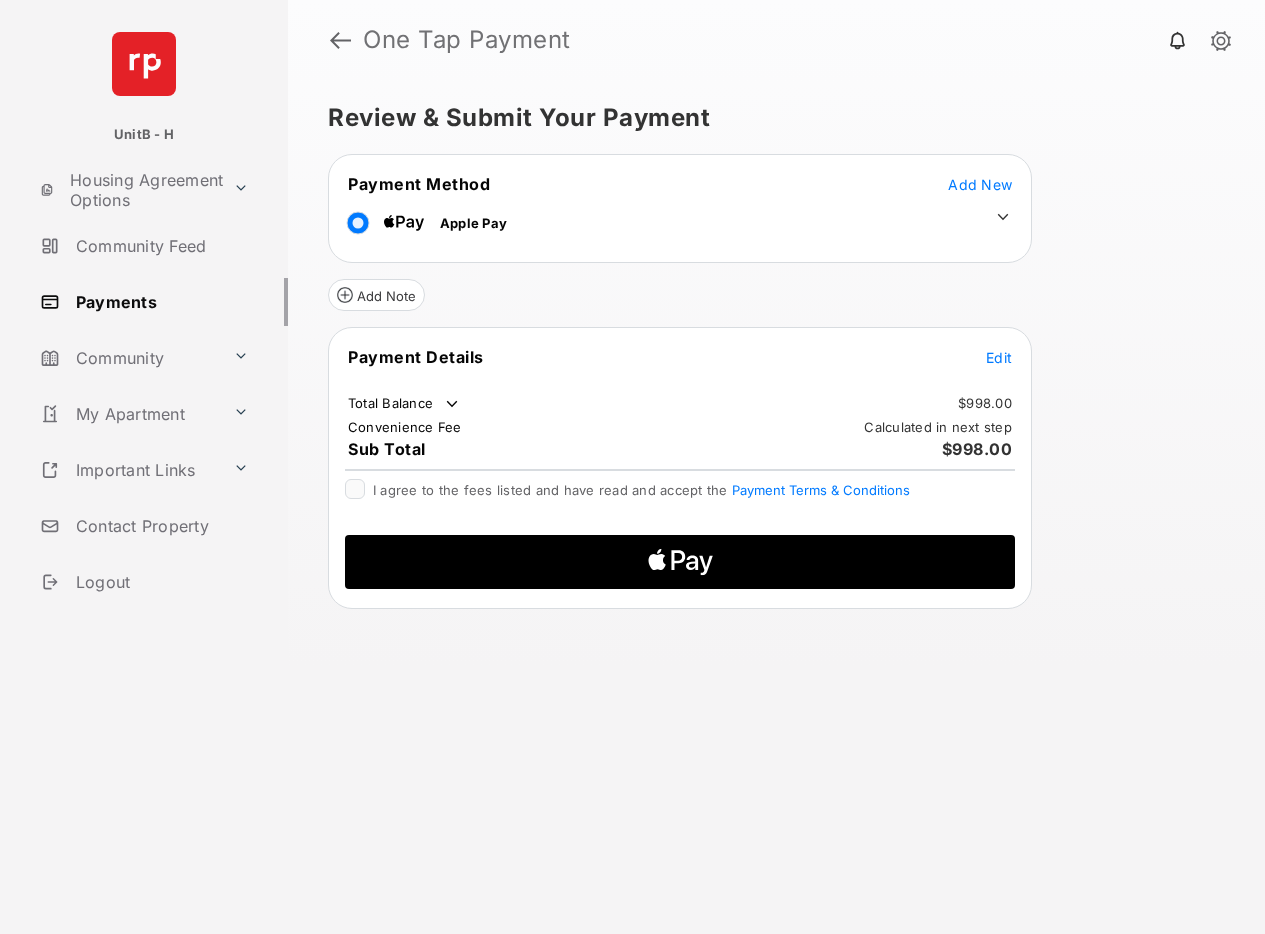 click on "Edit" at bounding box center [999, 357] 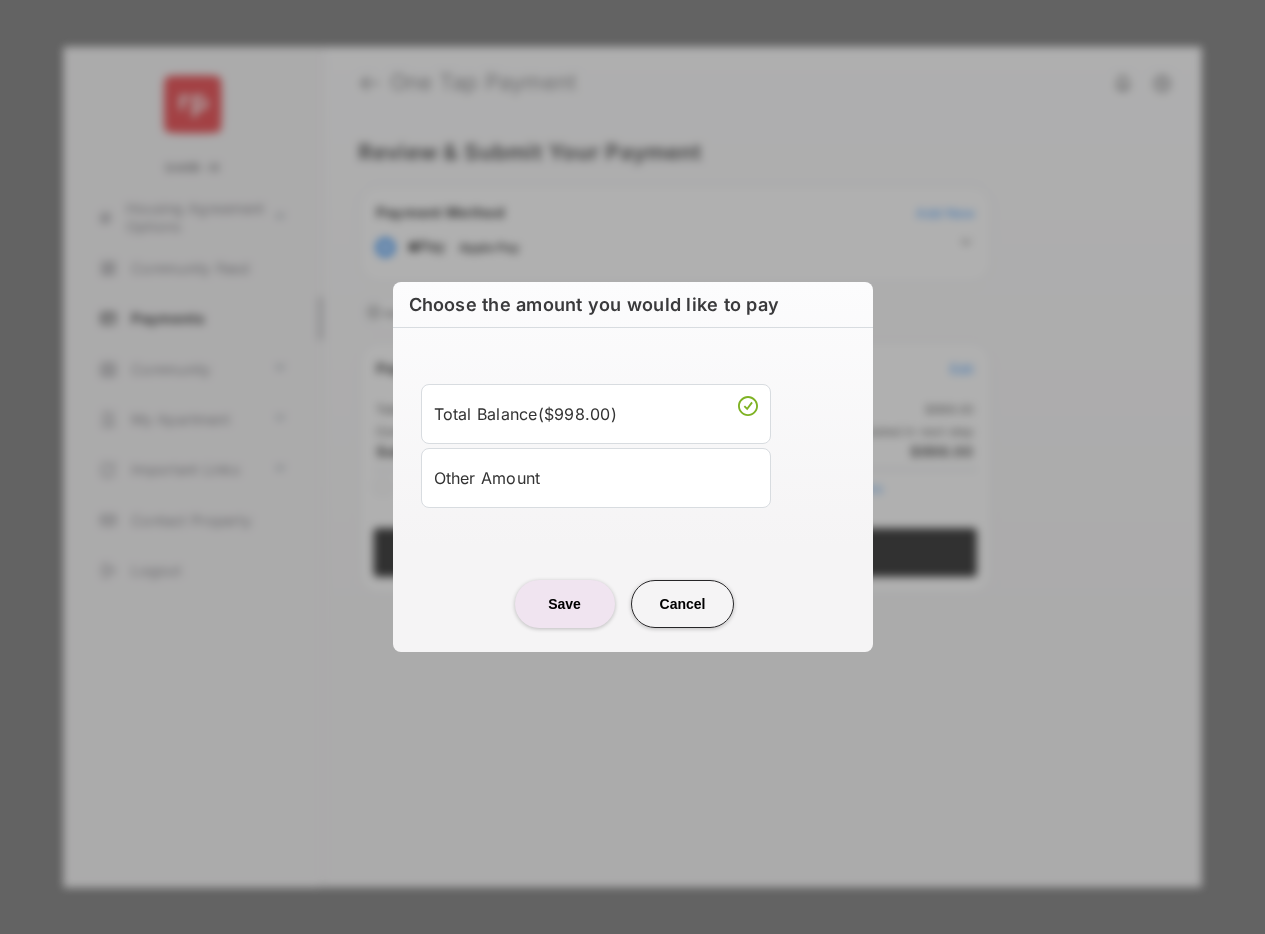 click on "Other Amount" at bounding box center (596, 478) 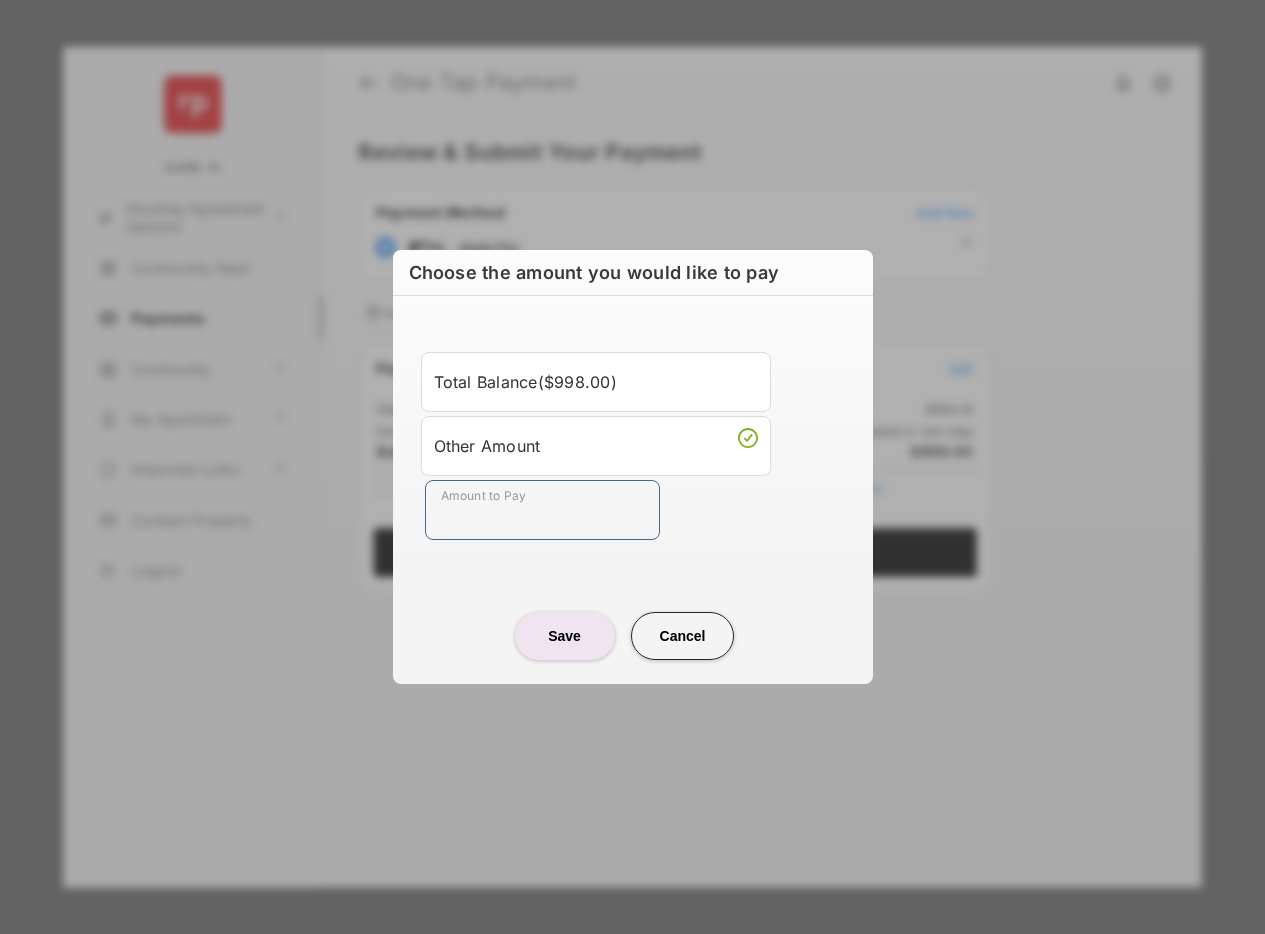 click on "Amount to Pay" at bounding box center (542, 510) 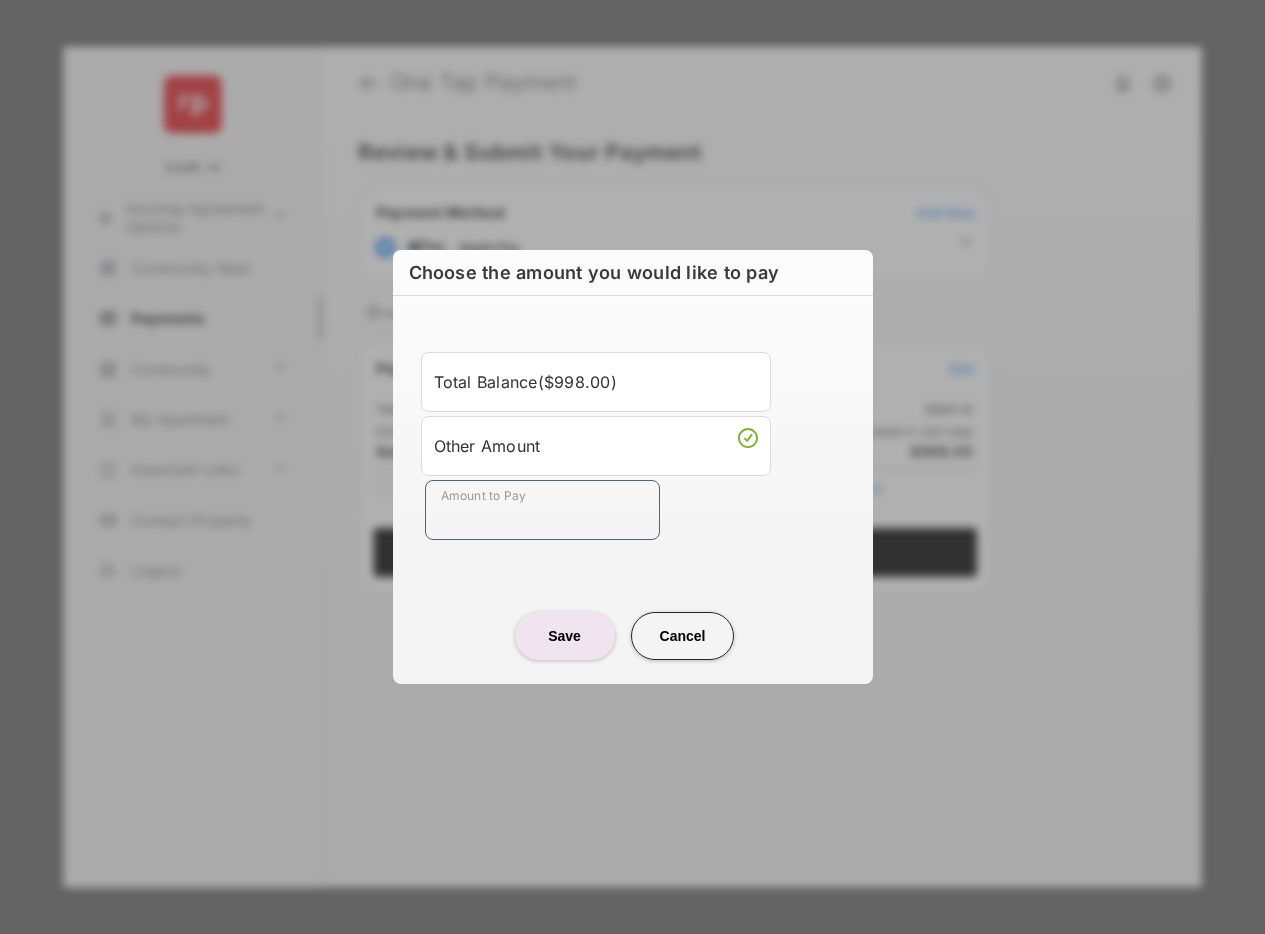 type on "***" 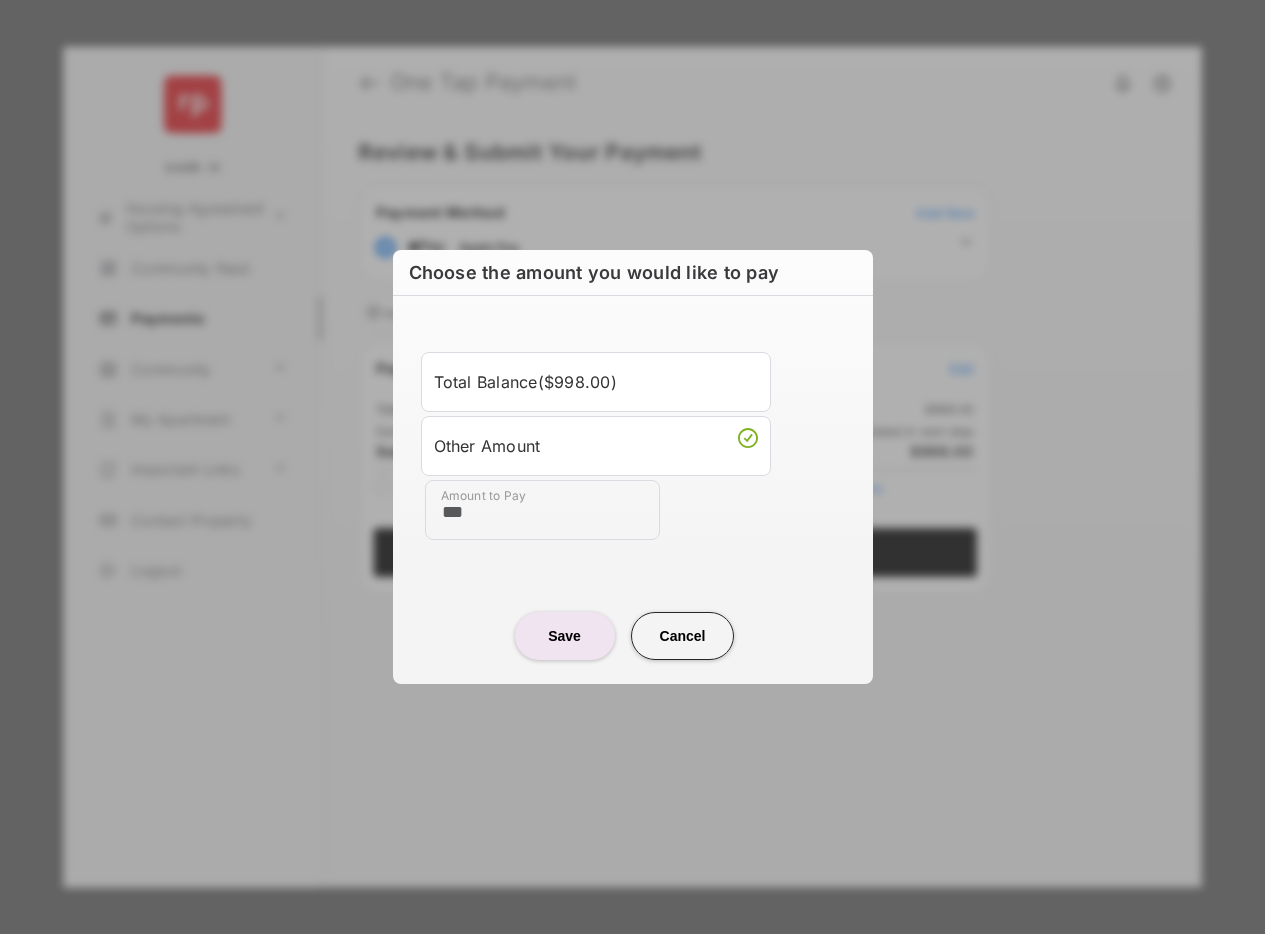 click on "Save" at bounding box center (565, 636) 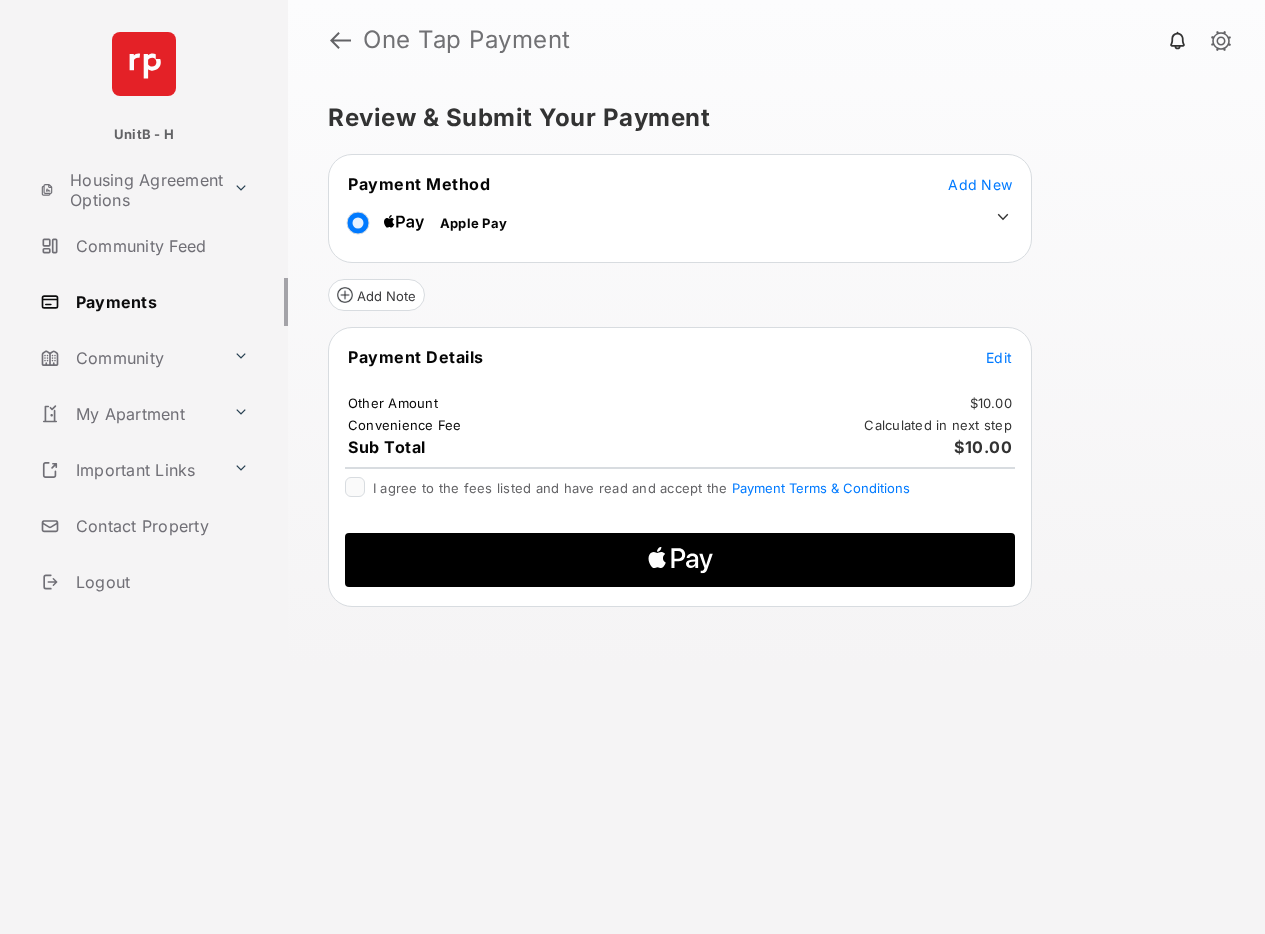 click on "Payments" at bounding box center (160, 302) 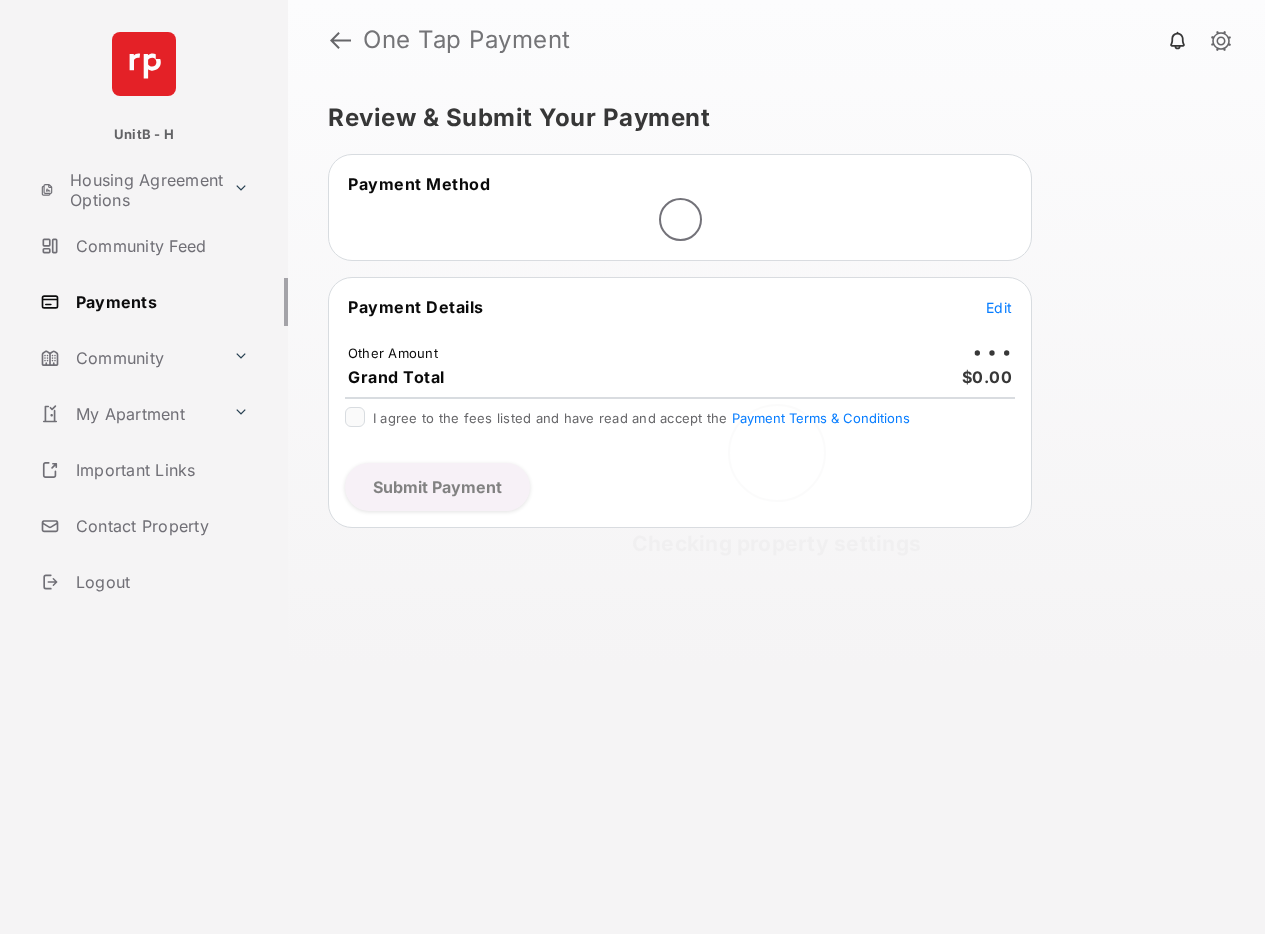 scroll, scrollTop: 0, scrollLeft: 0, axis: both 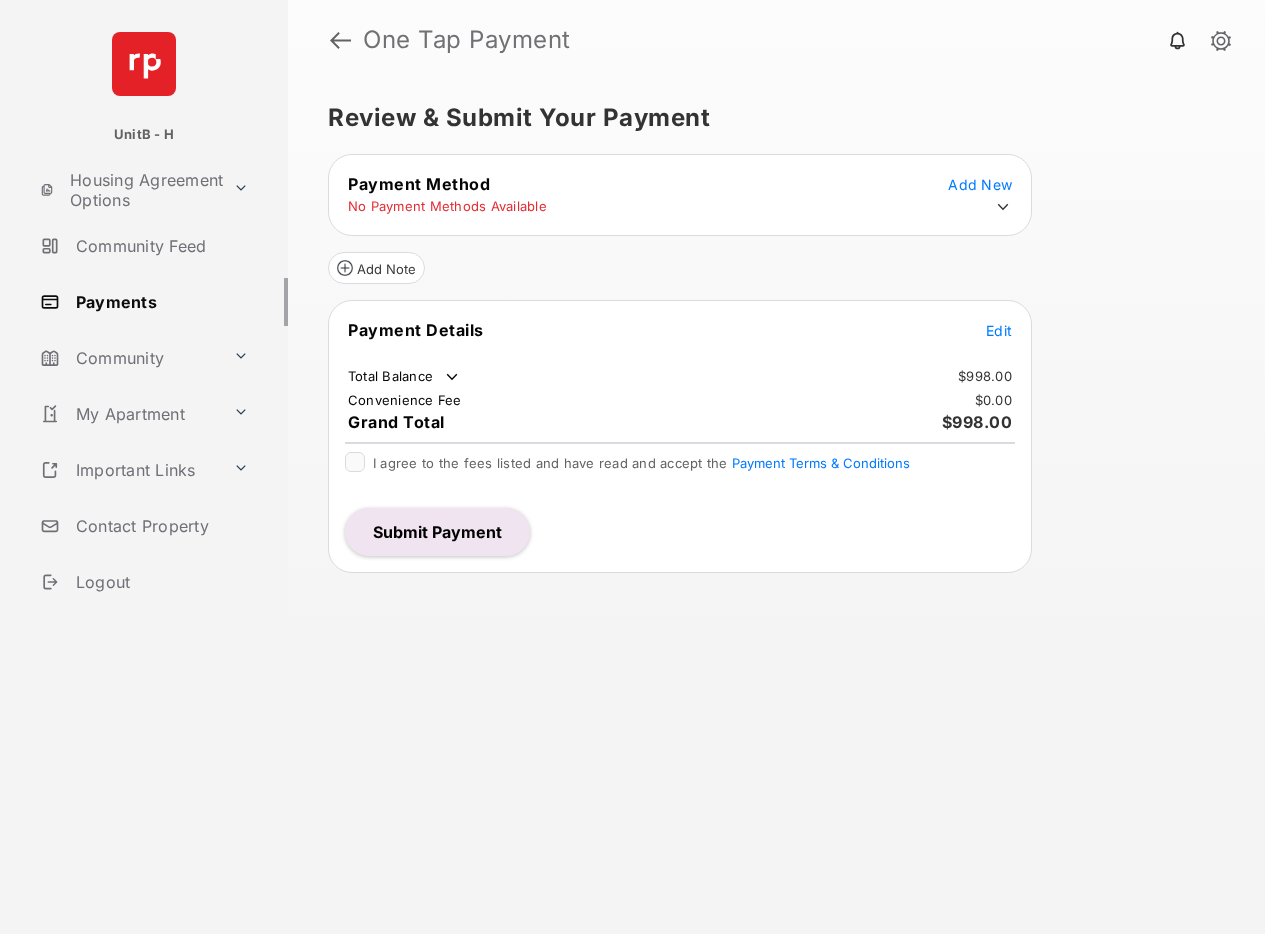 click on "Payments" at bounding box center (160, 302) 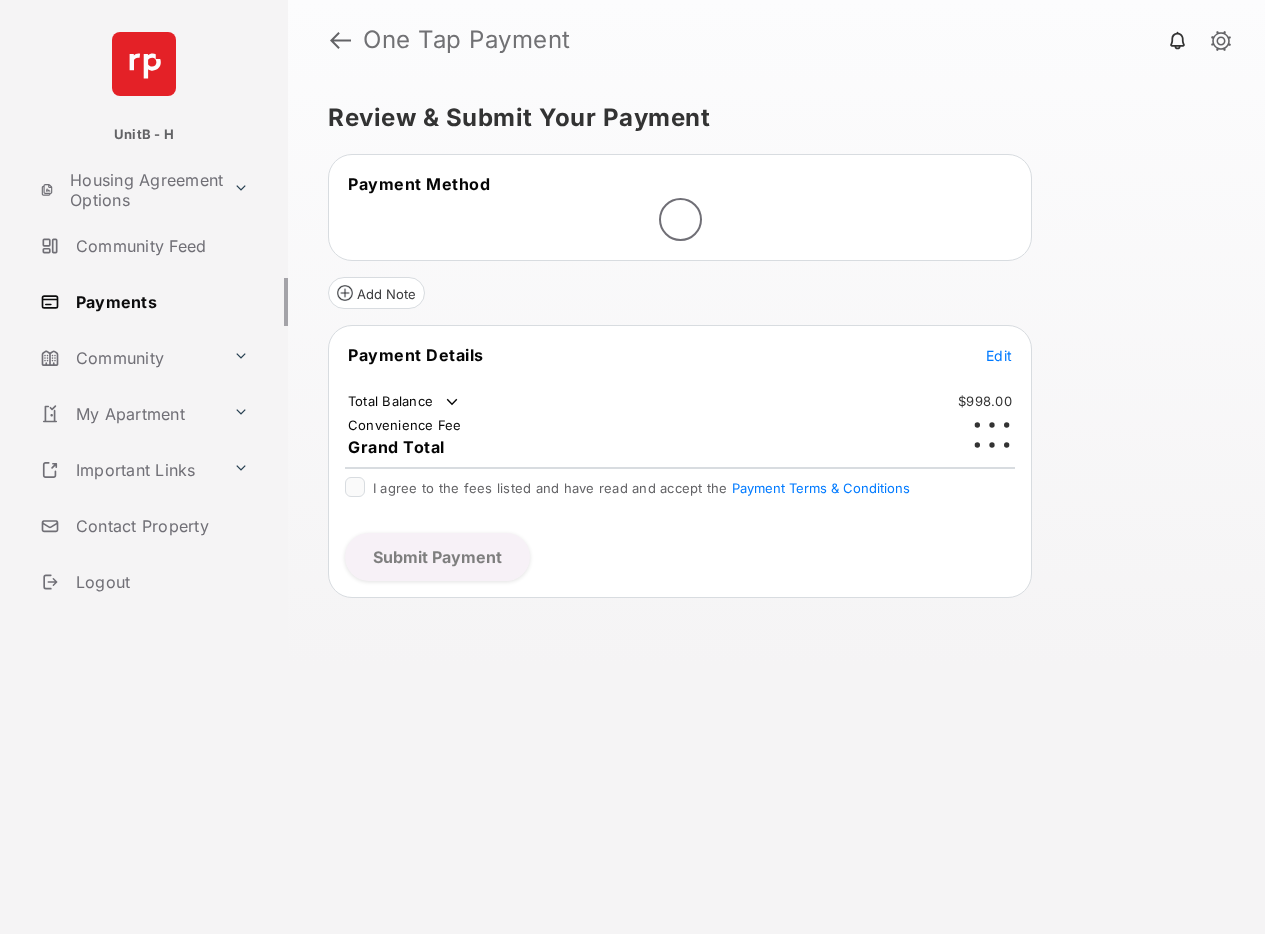scroll, scrollTop: 0, scrollLeft: 0, axis: both 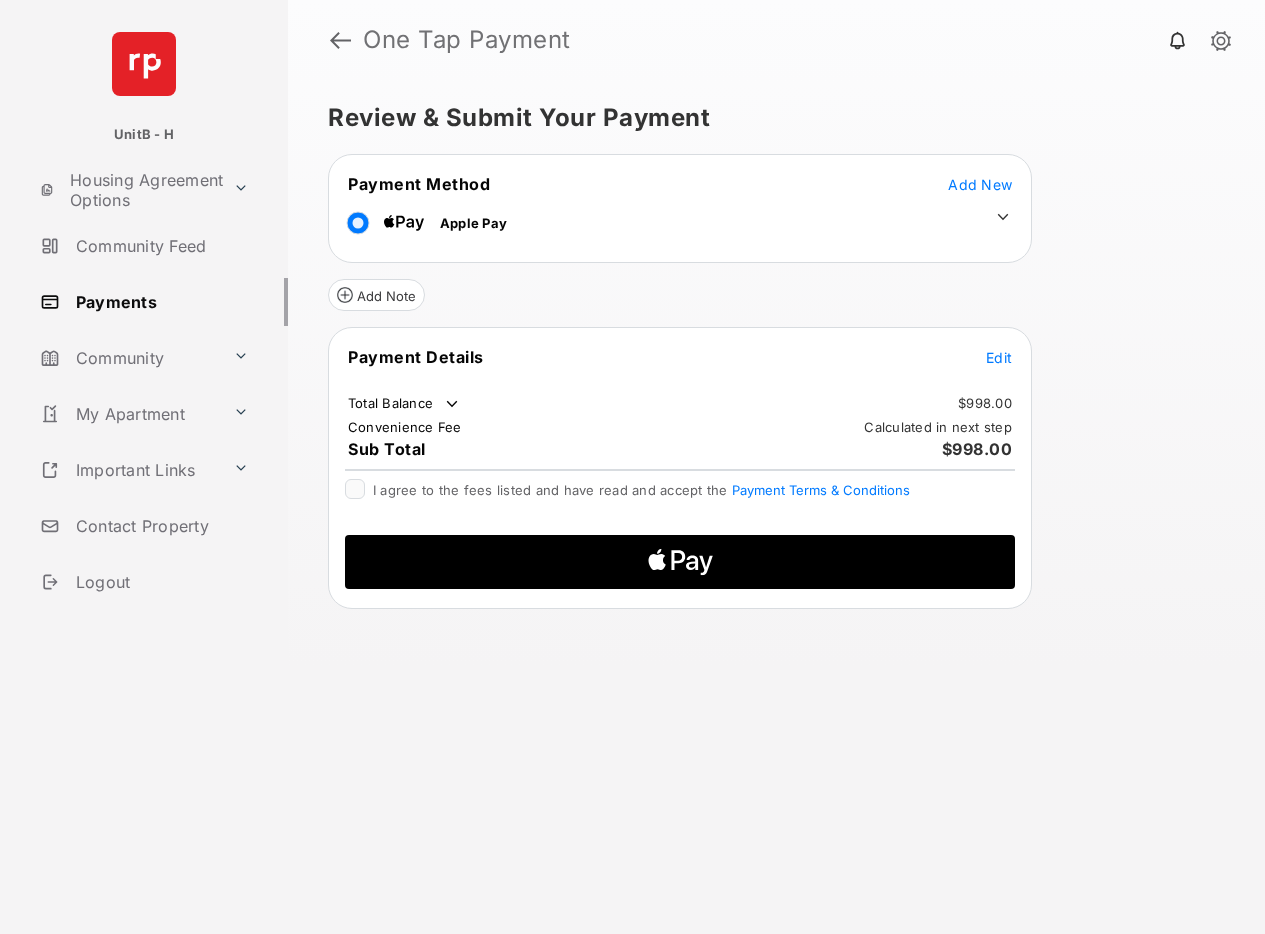 click on "Edit" at bounding box center (999, 357) 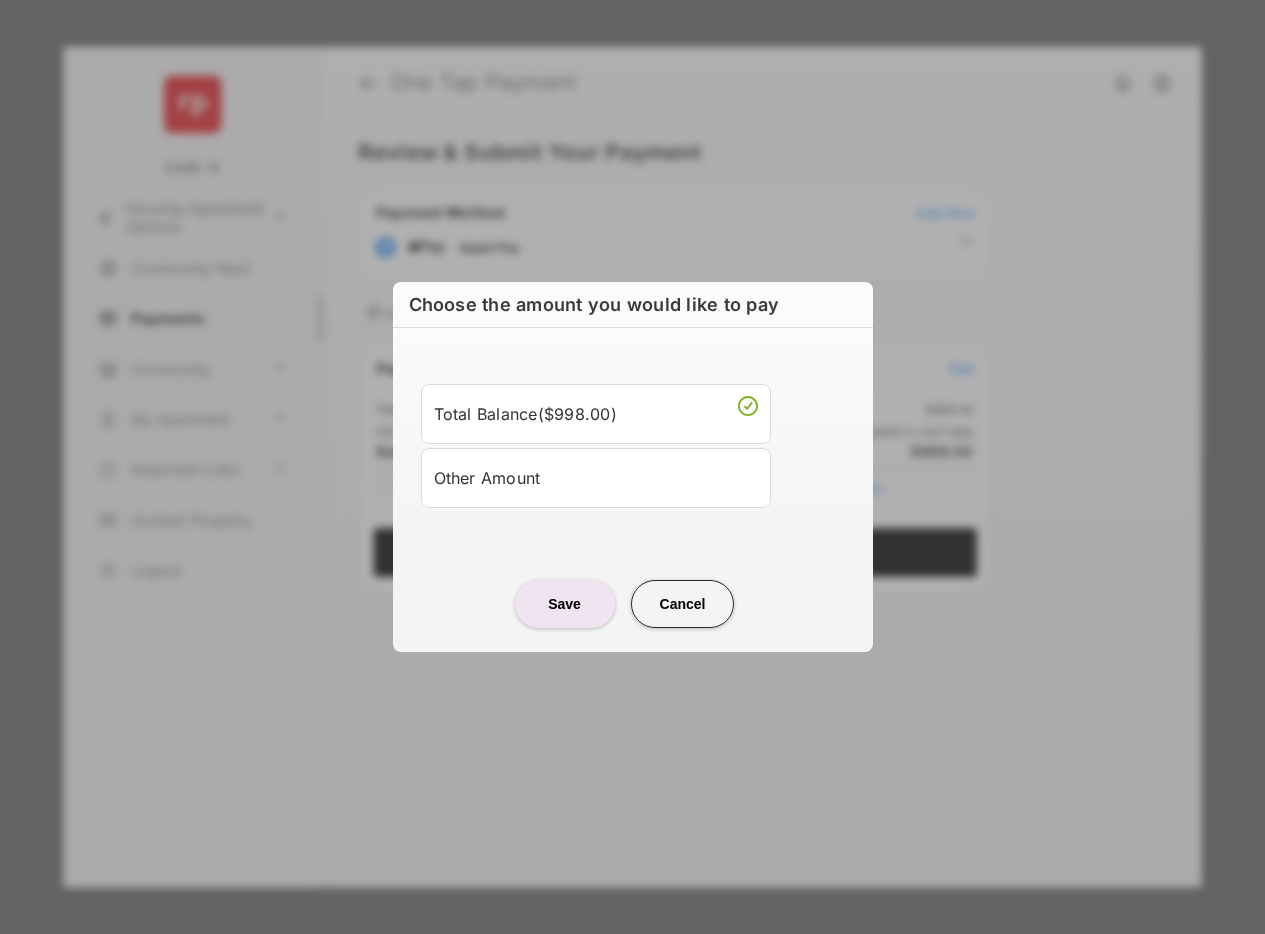 click on "Other Amount" at bounding box center (596, 478) 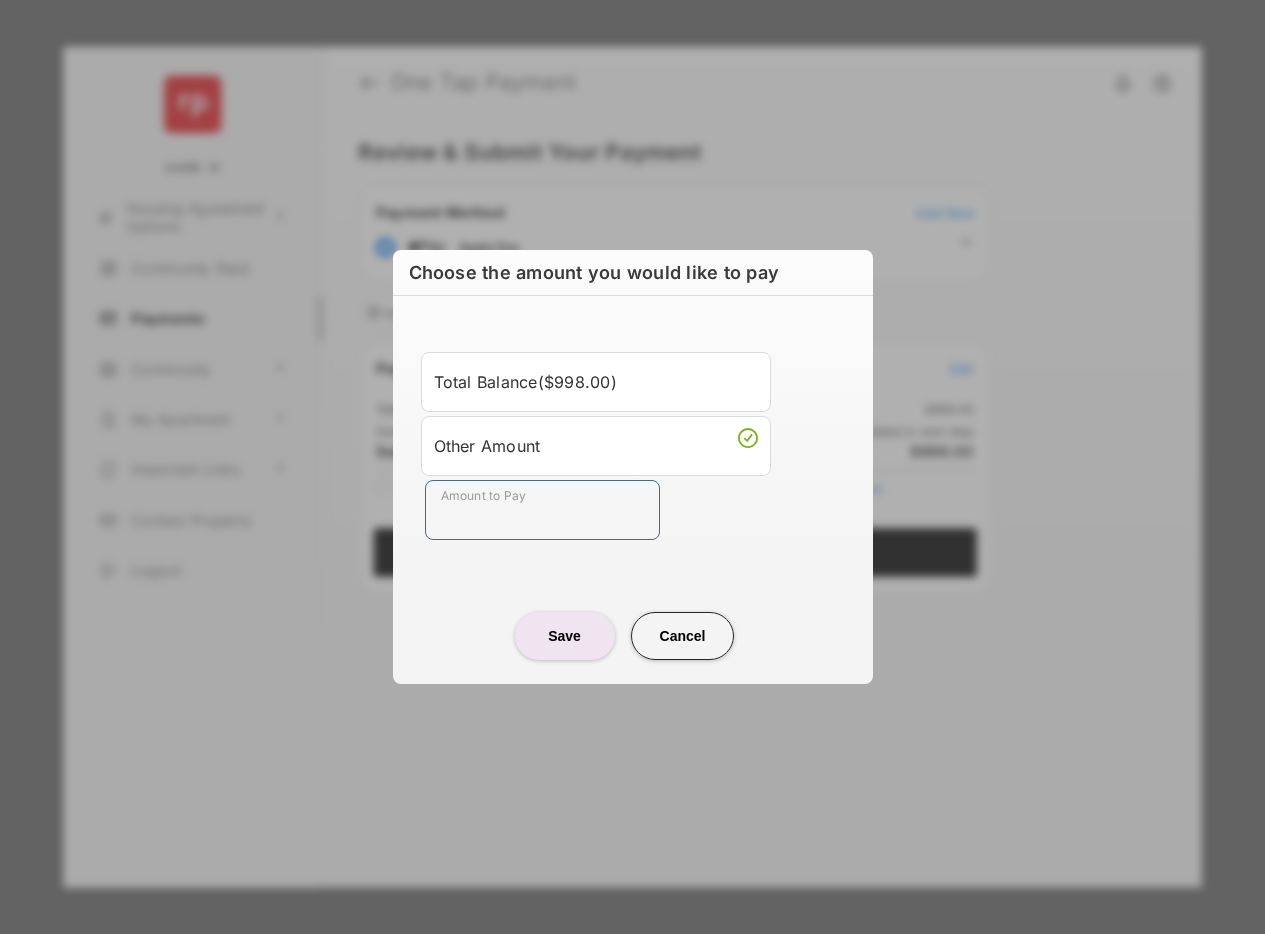 click on "Amount to Pay" at bounding box center (542, 510) 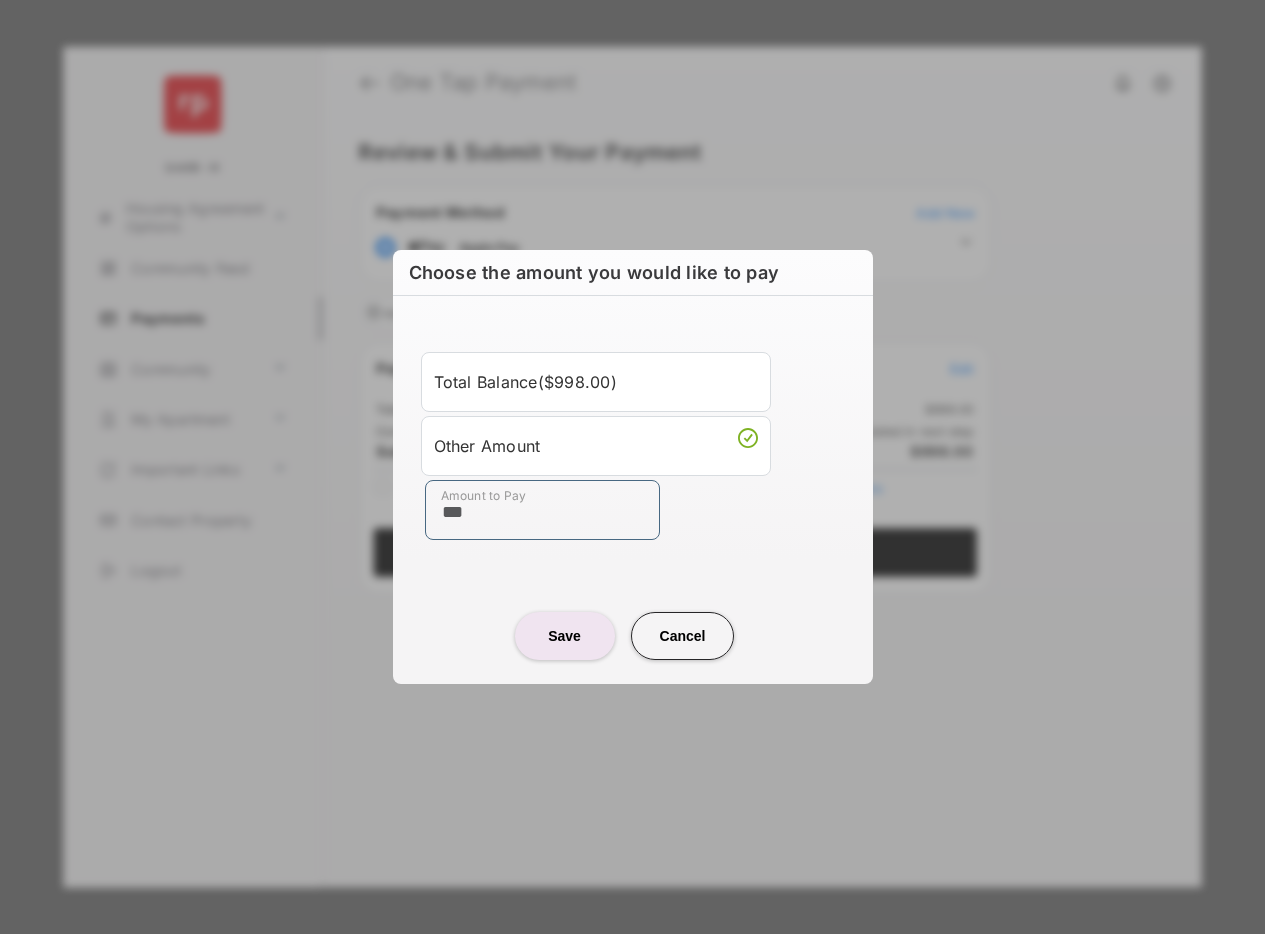 type on "***" 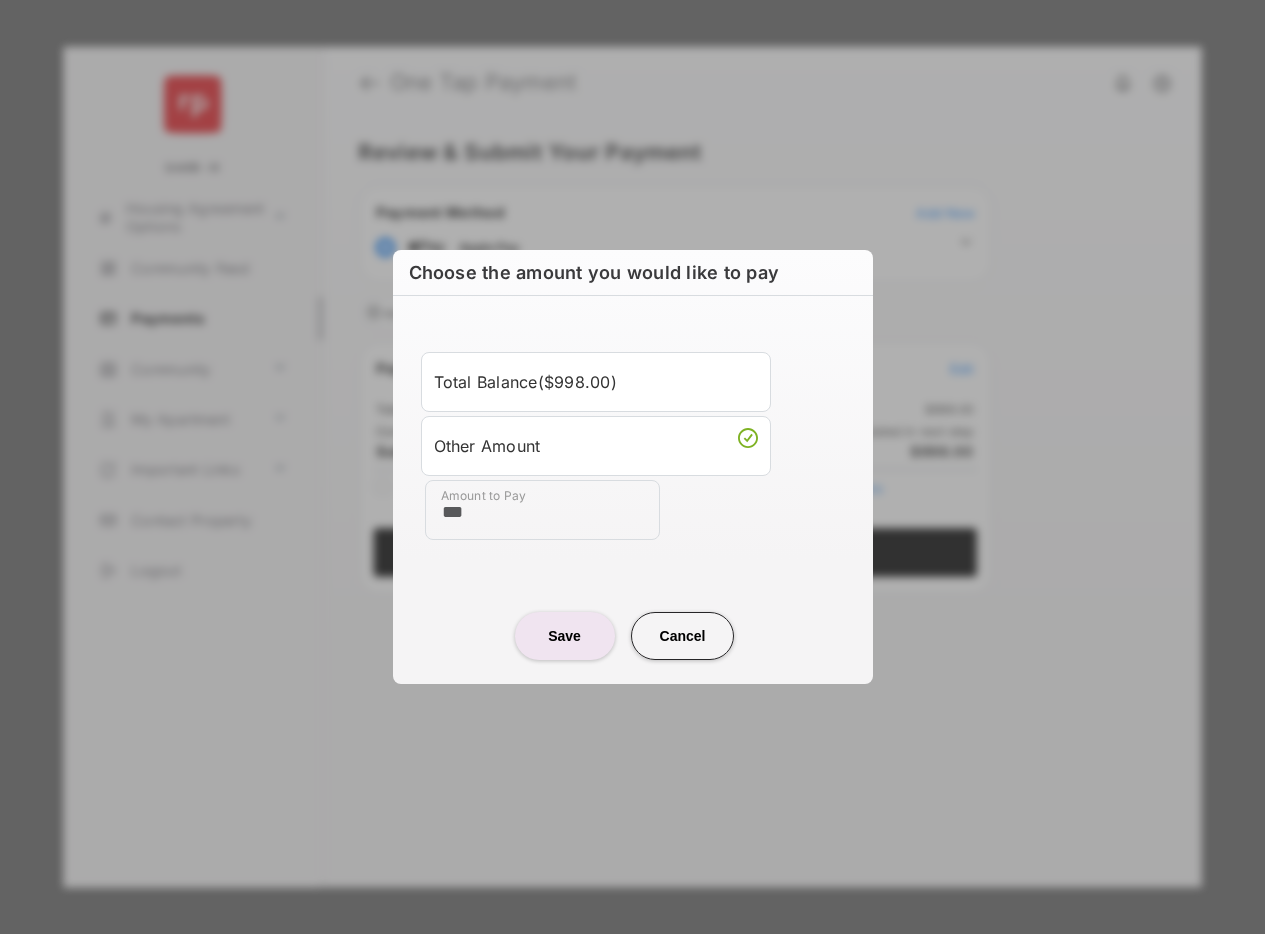 click on "Amount to Pay ***" at bounding box center (637, 510) 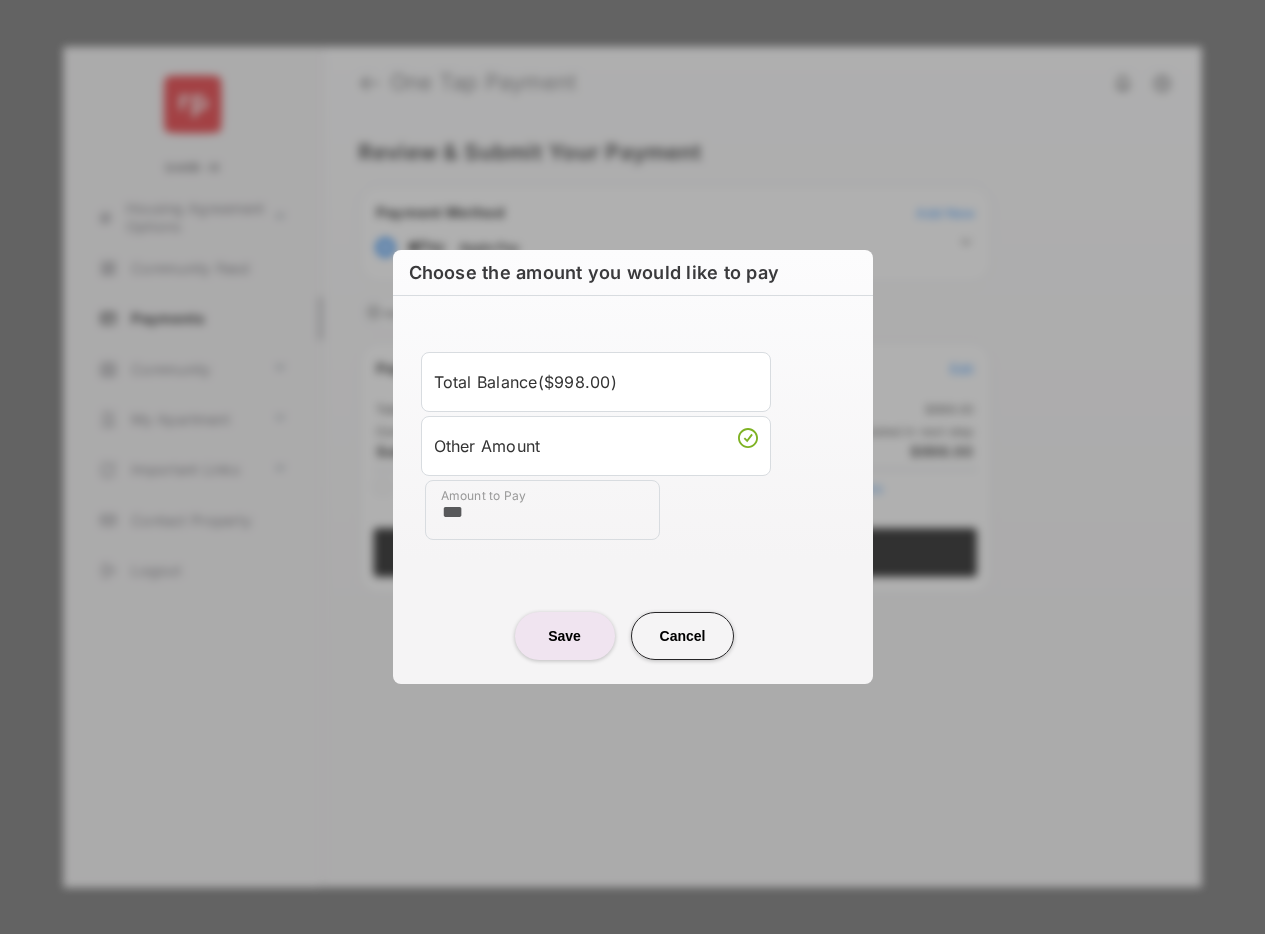 click on "Save" at bounding box center [565, 636] 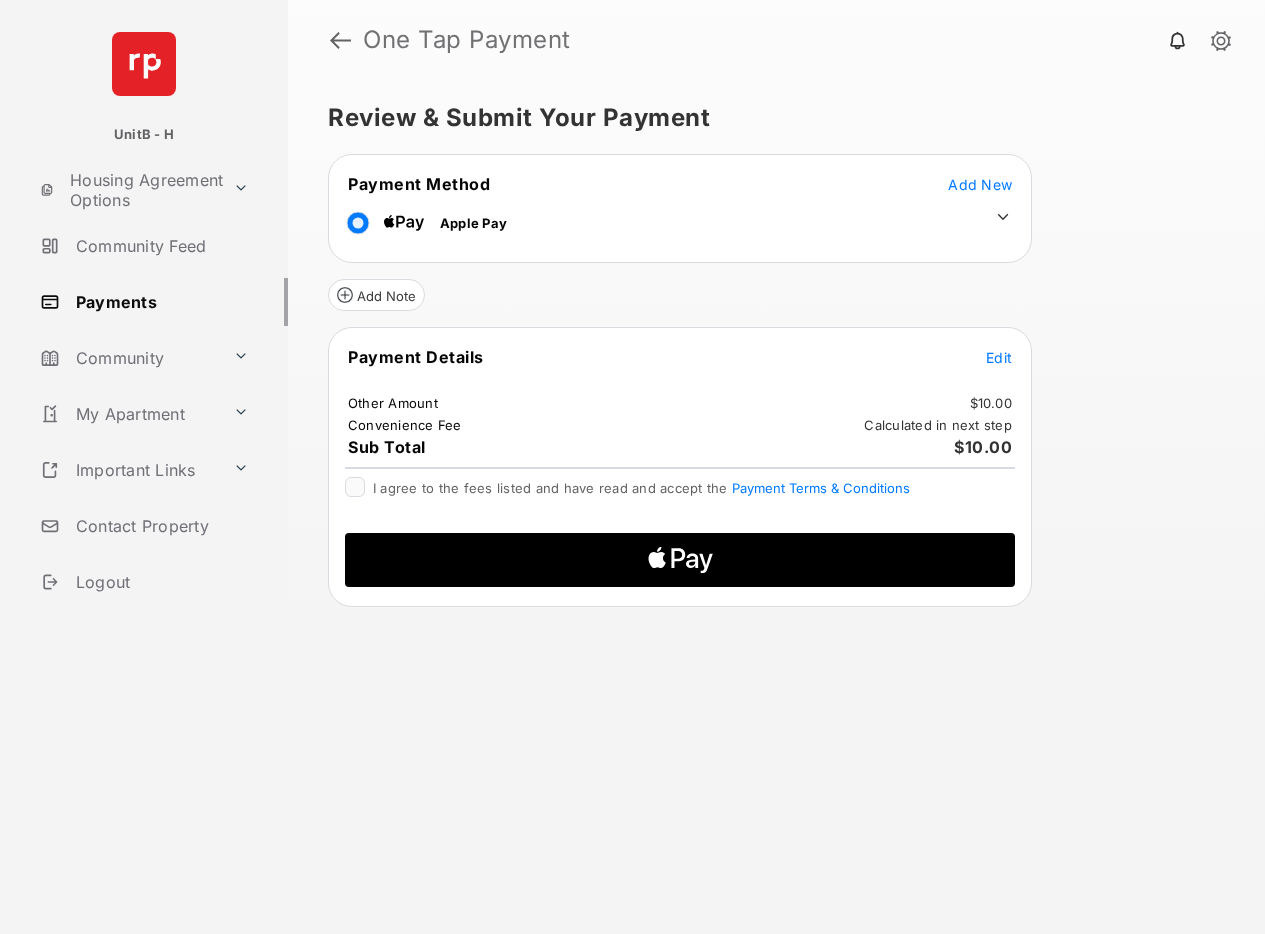 click 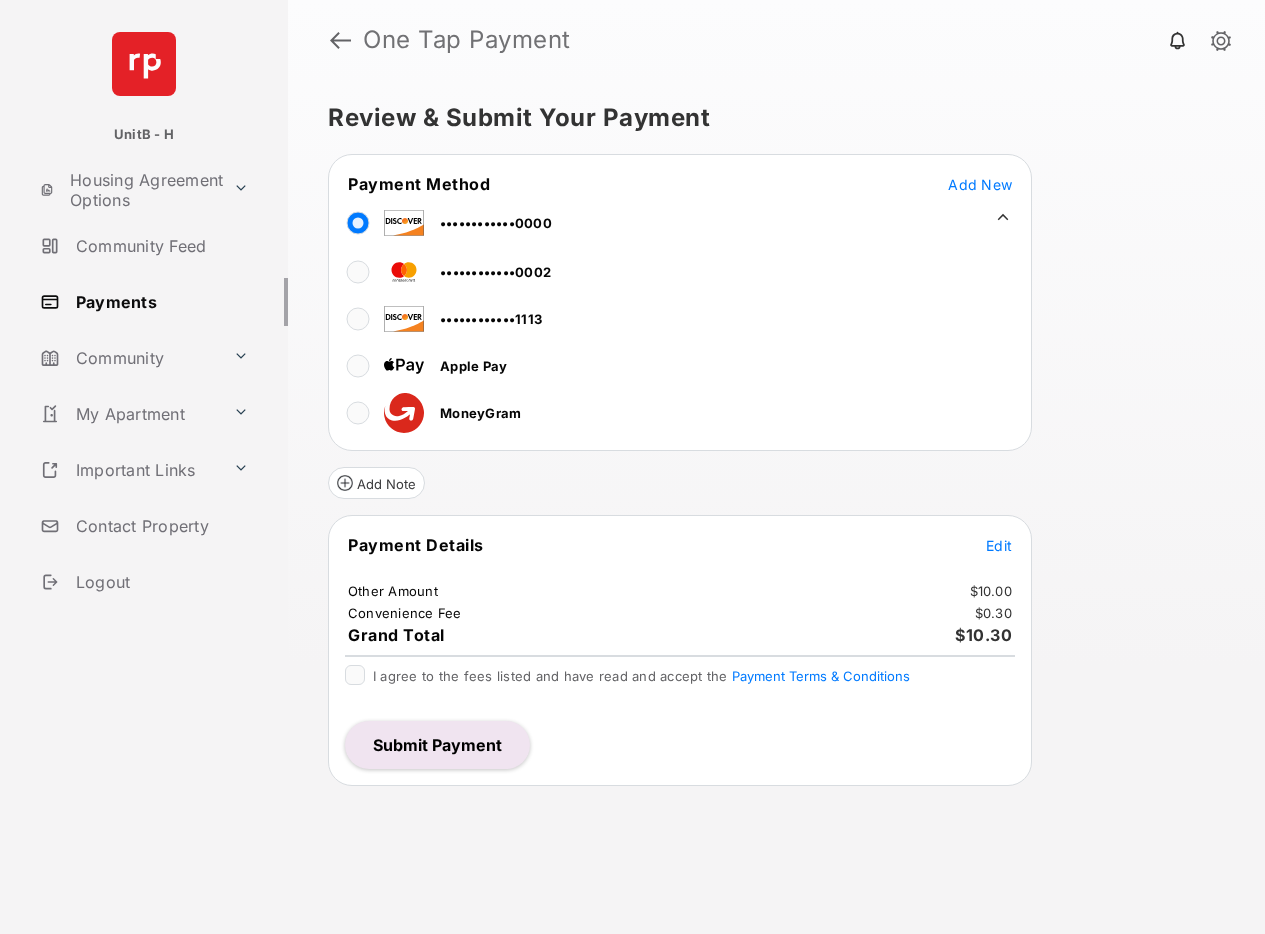 click on "Edit" at bounding box center (999, 545) 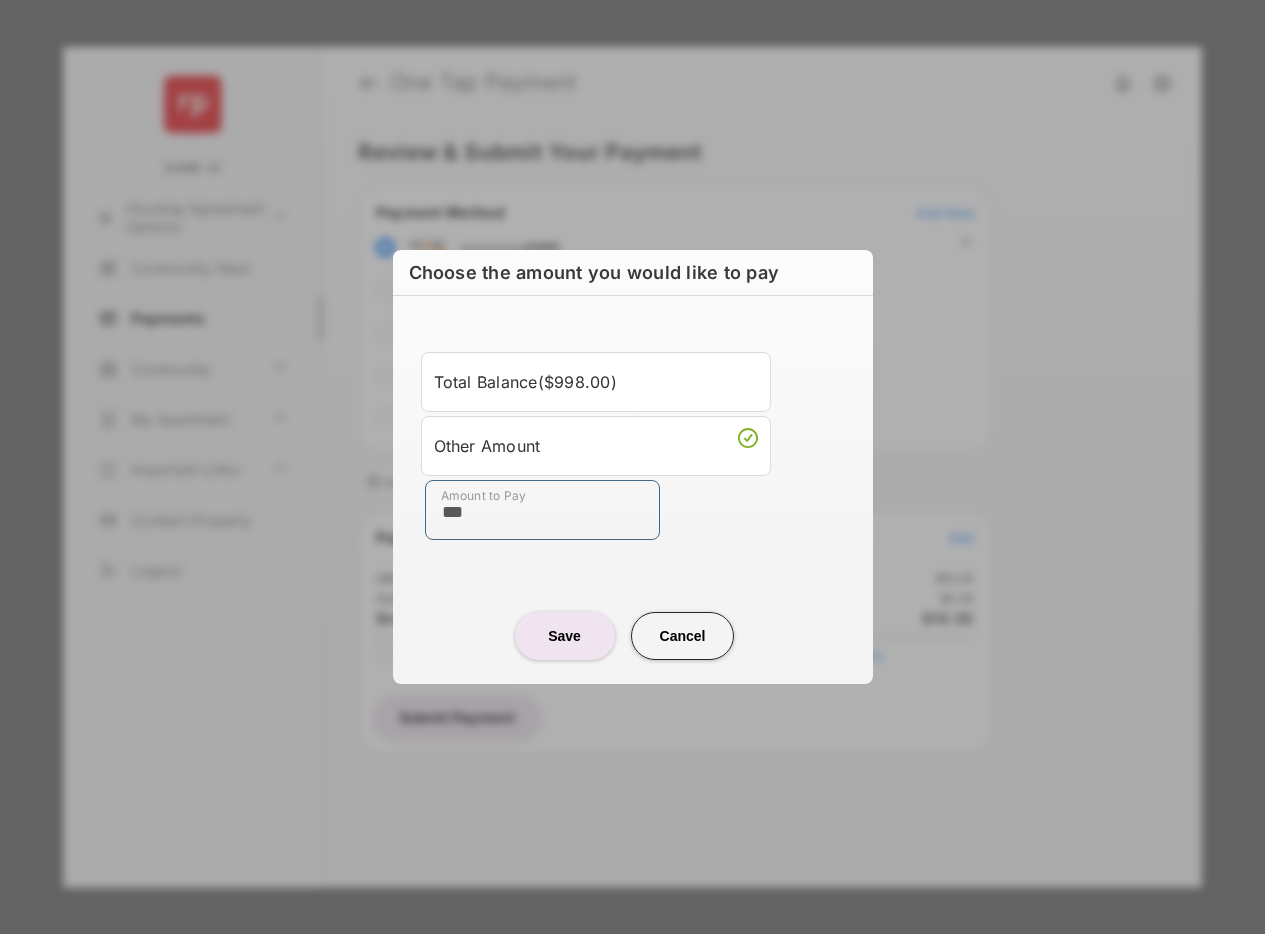 click on "***" at bounding box center [542, 510] 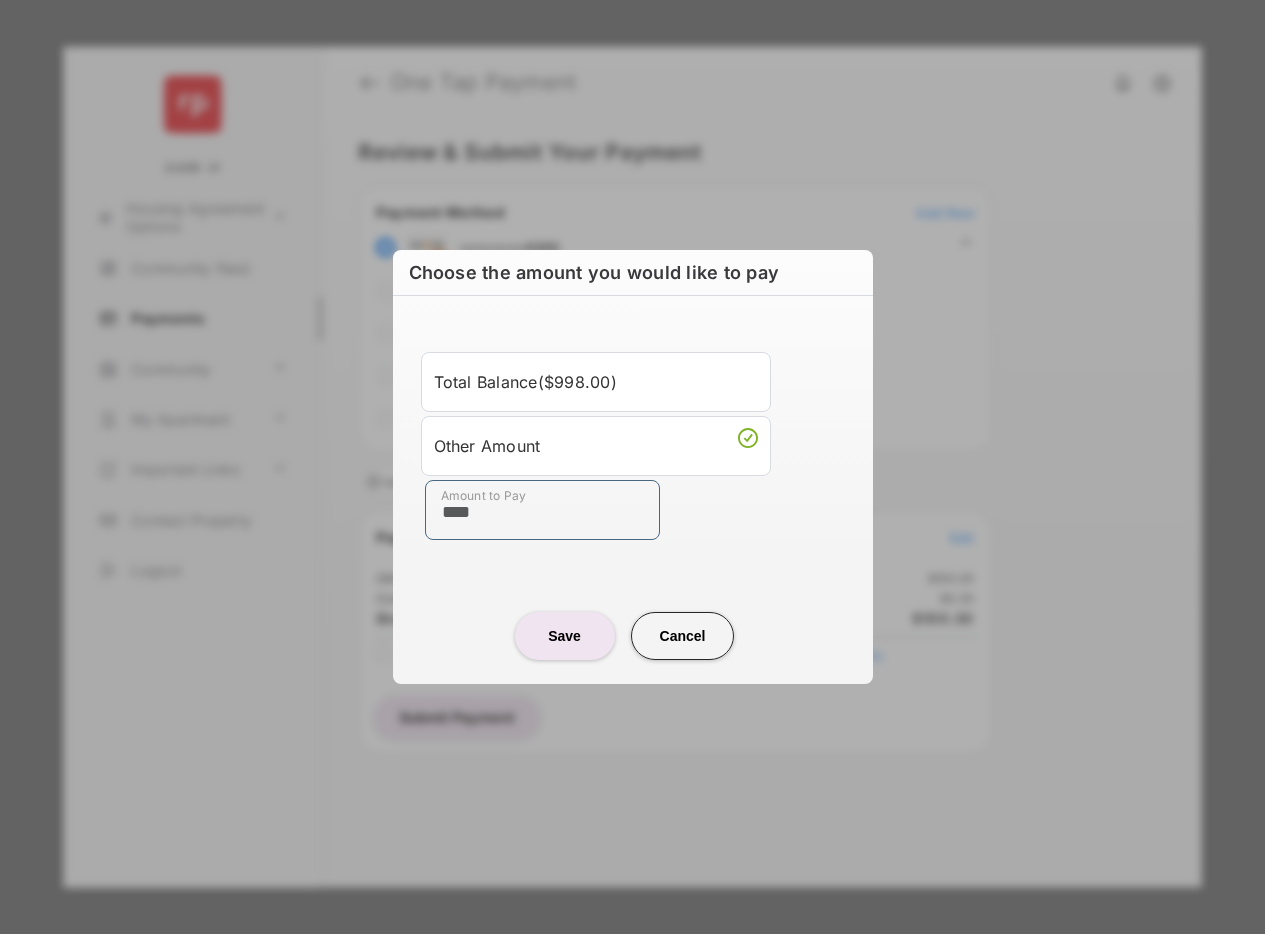type on "****" 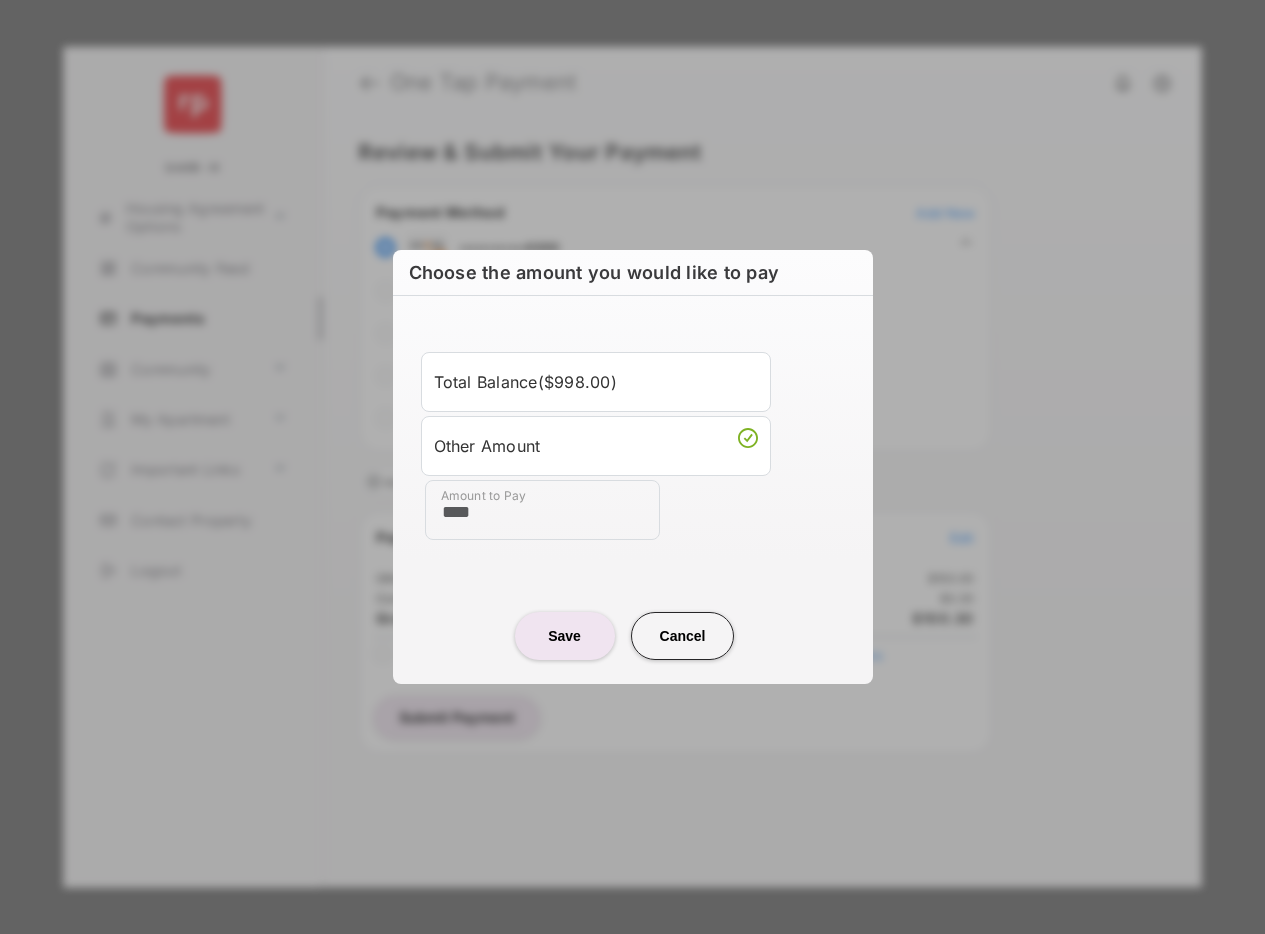 click on "Save" at bounding box center (565, 636) 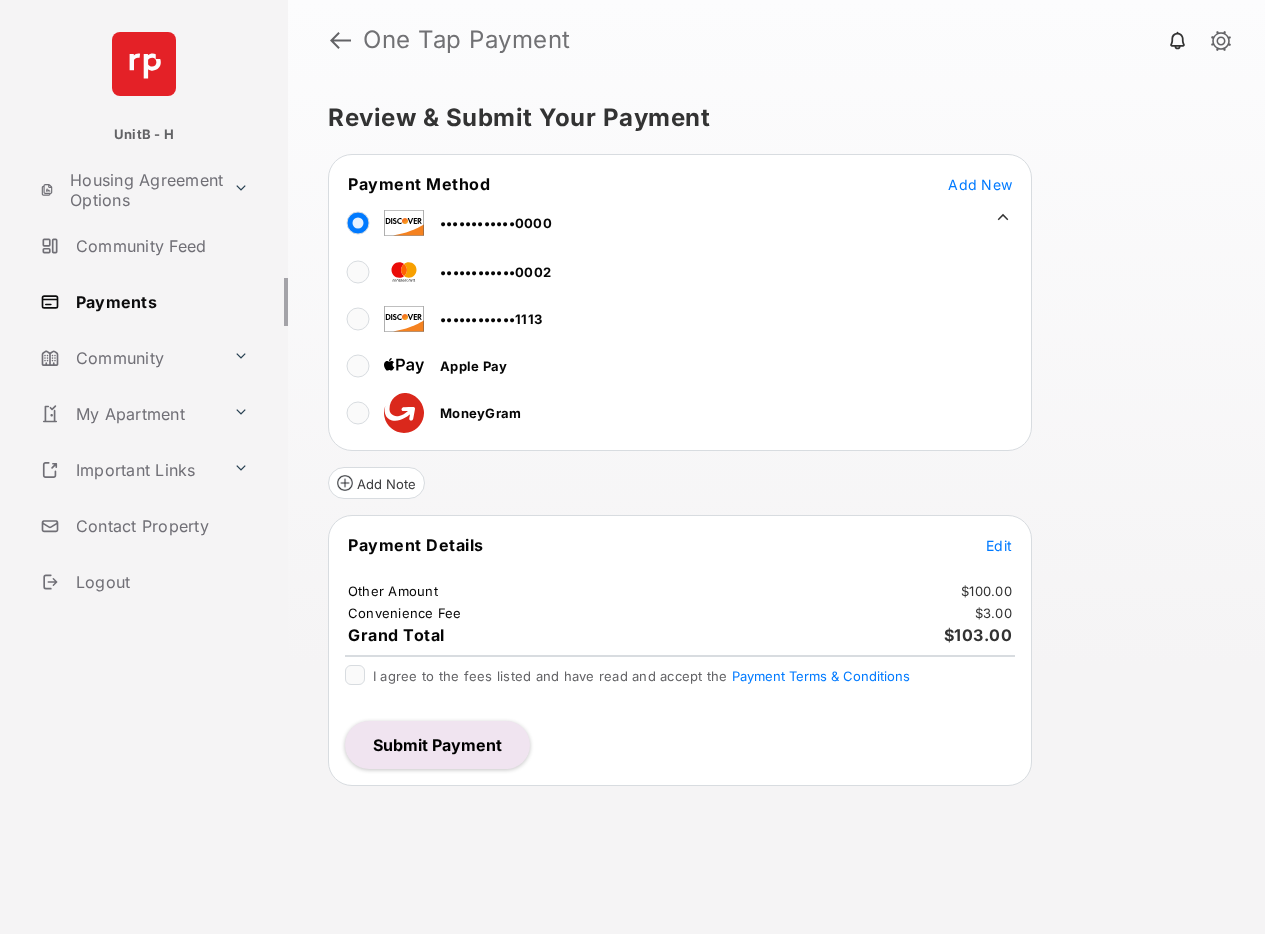 click on "Payments" at bounding box center [160, 302] 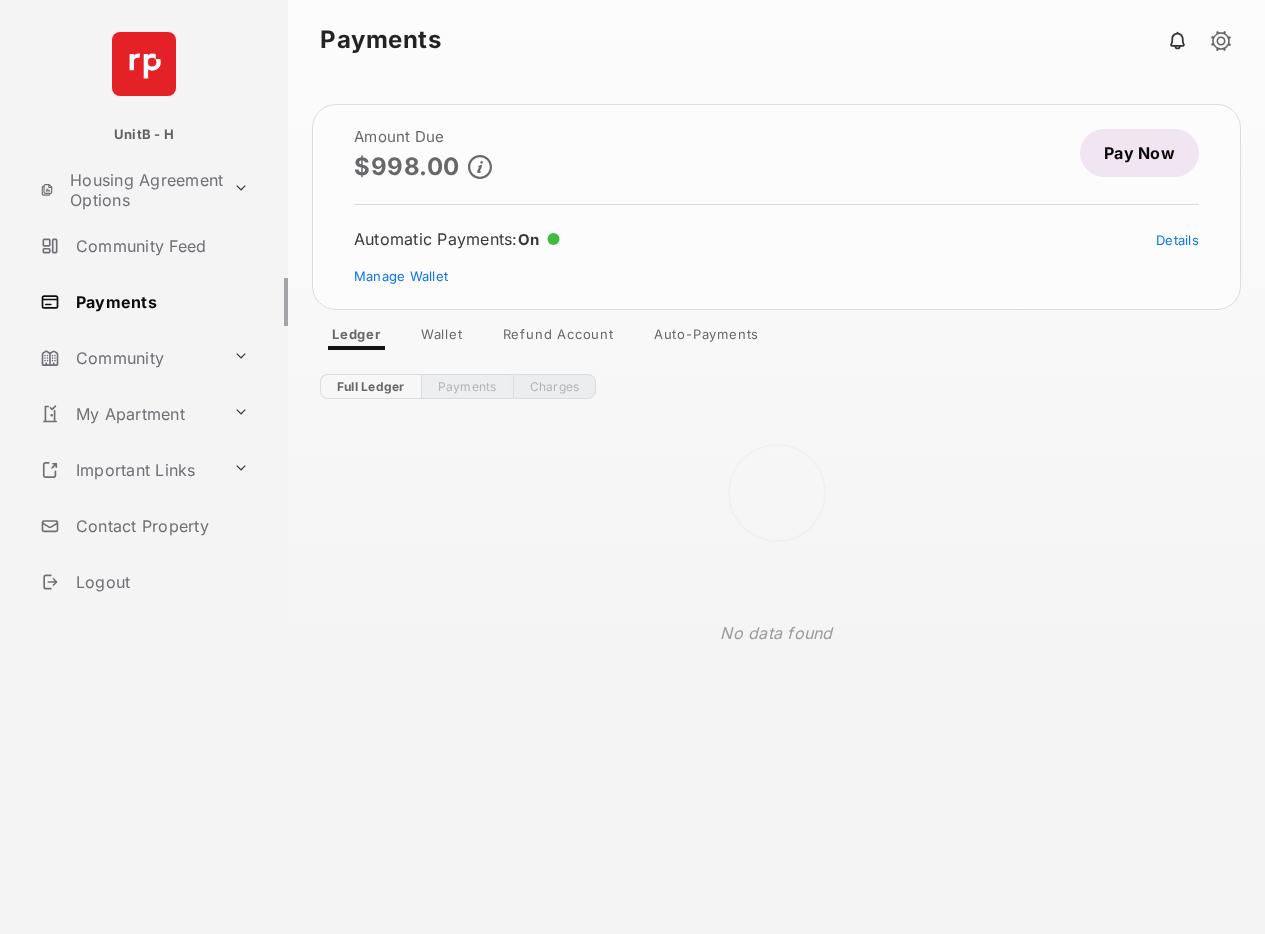 click on "Payments" at bounding box center (160, 302) 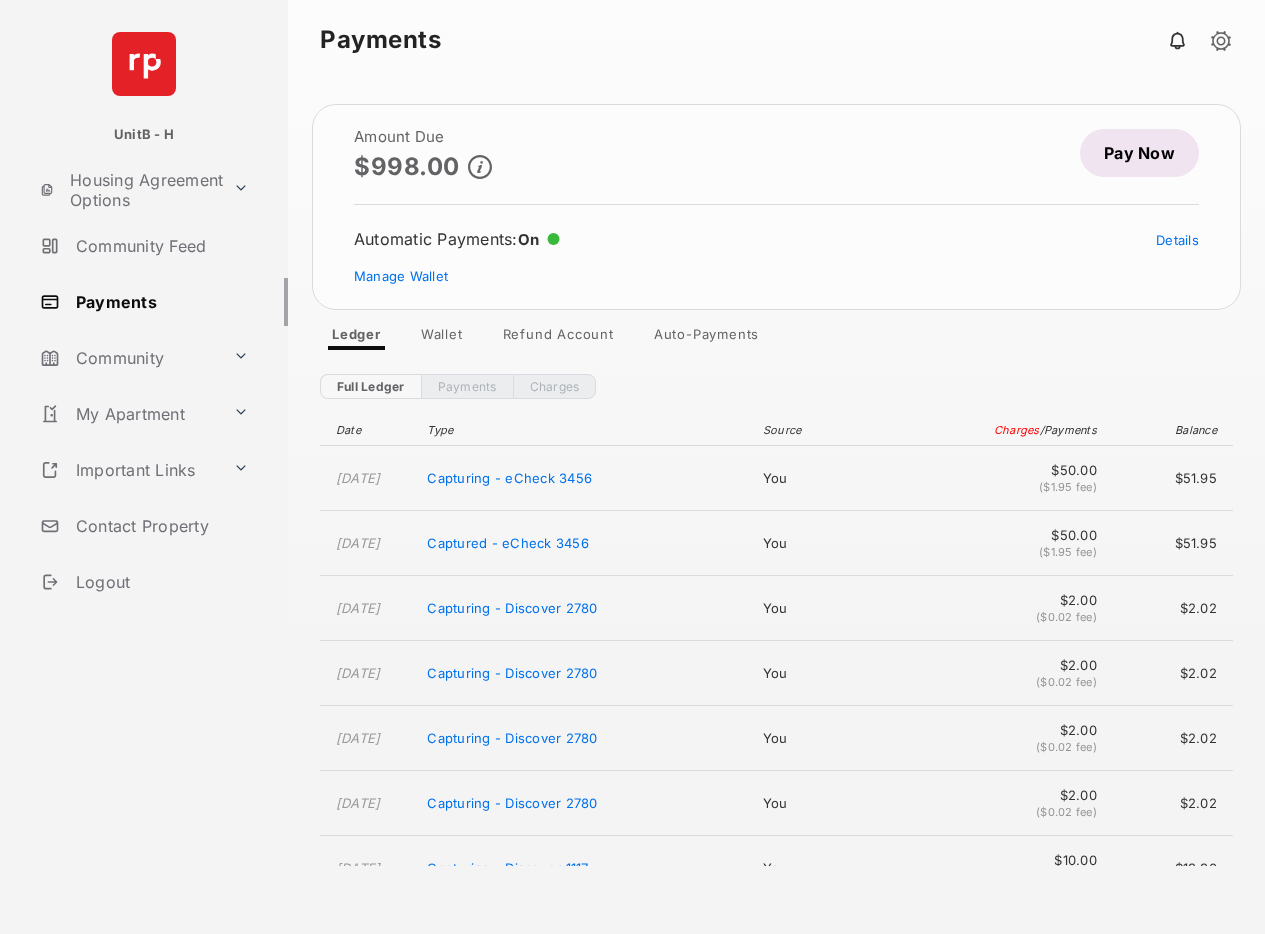 click on "Pay Now" at bounding box center (1139, 153) 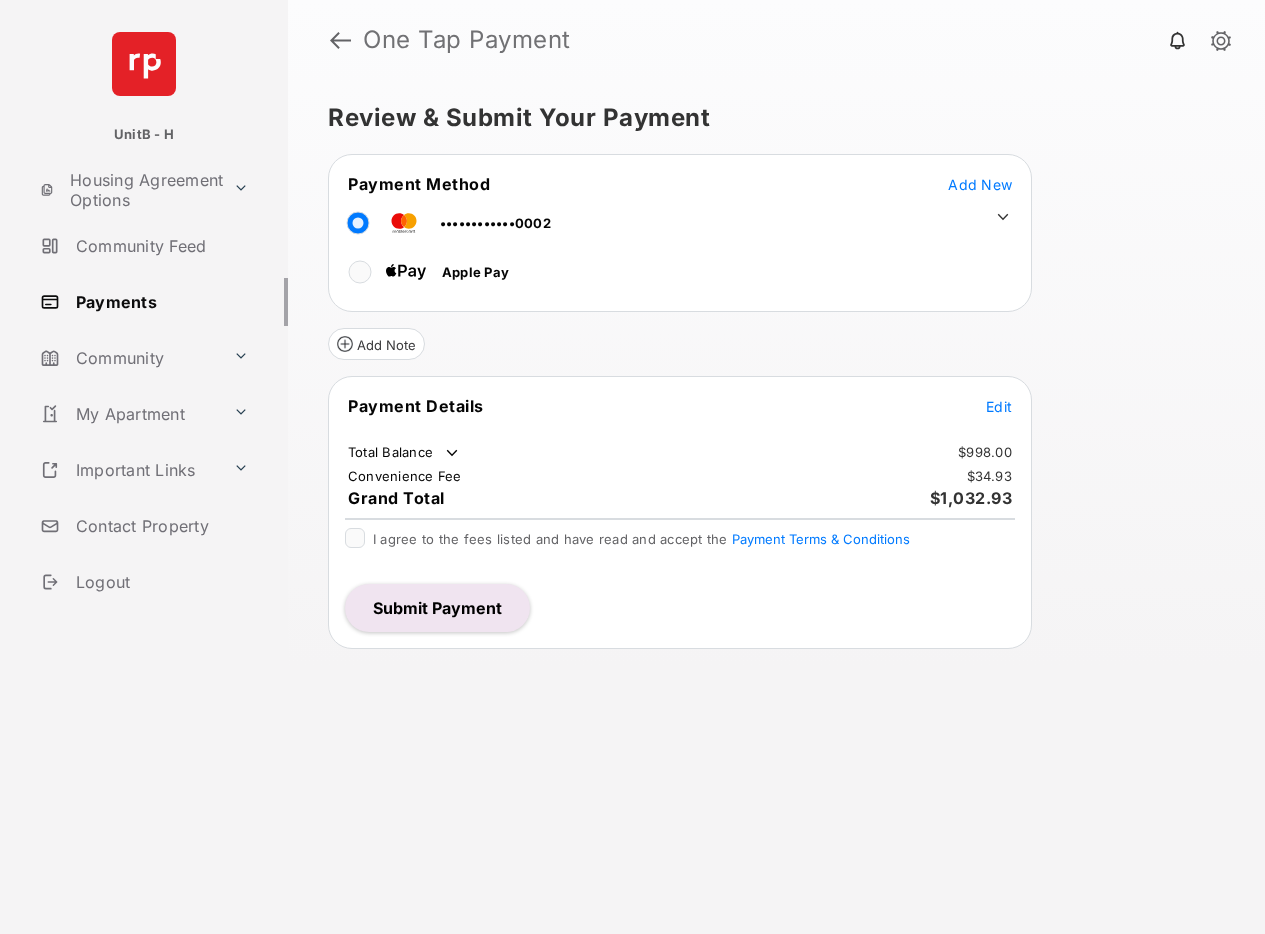 click on "Edit" at bounding box center (999, 406) 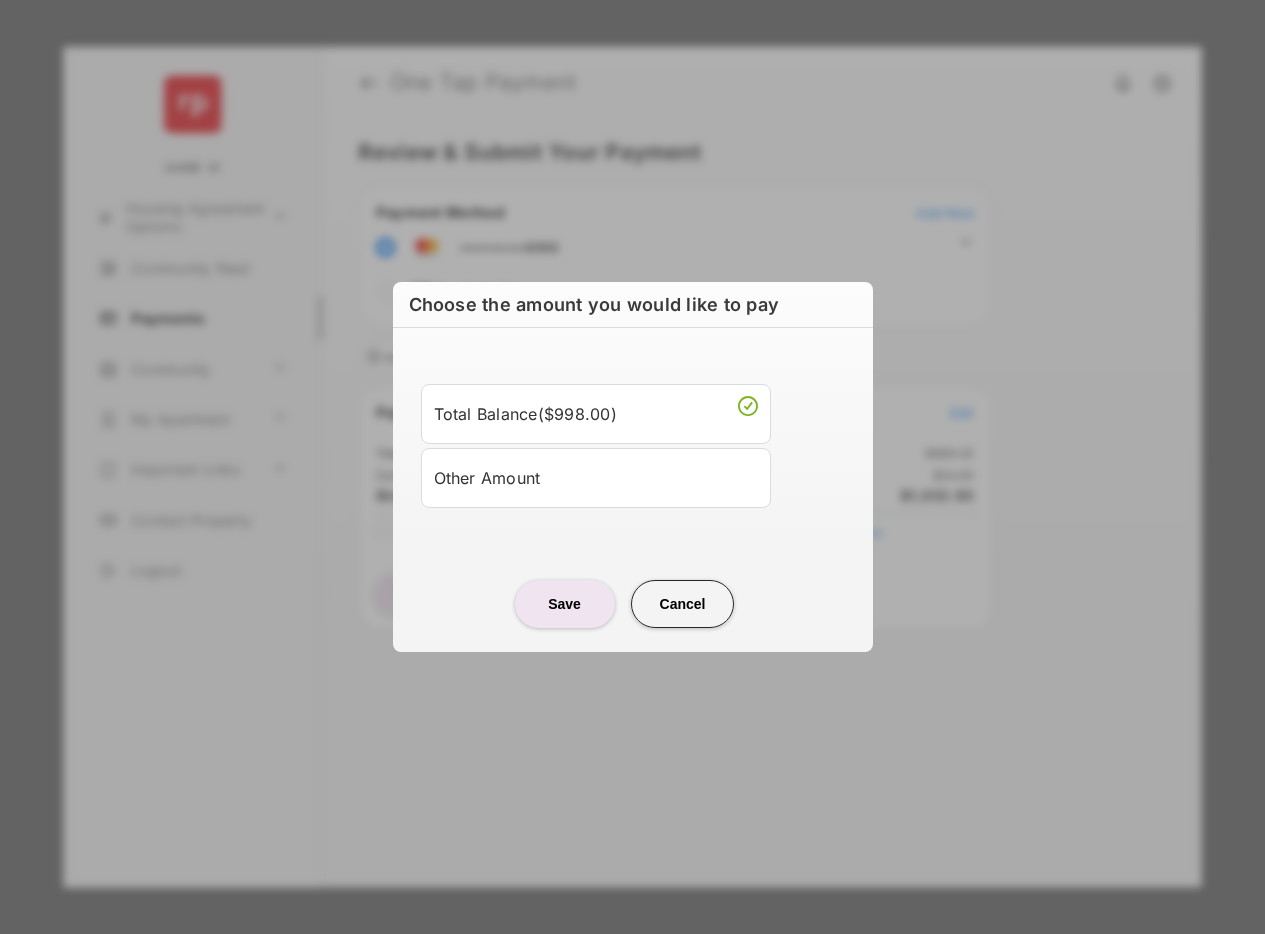 click on "Other Amount" at bounding box center (596, 478) 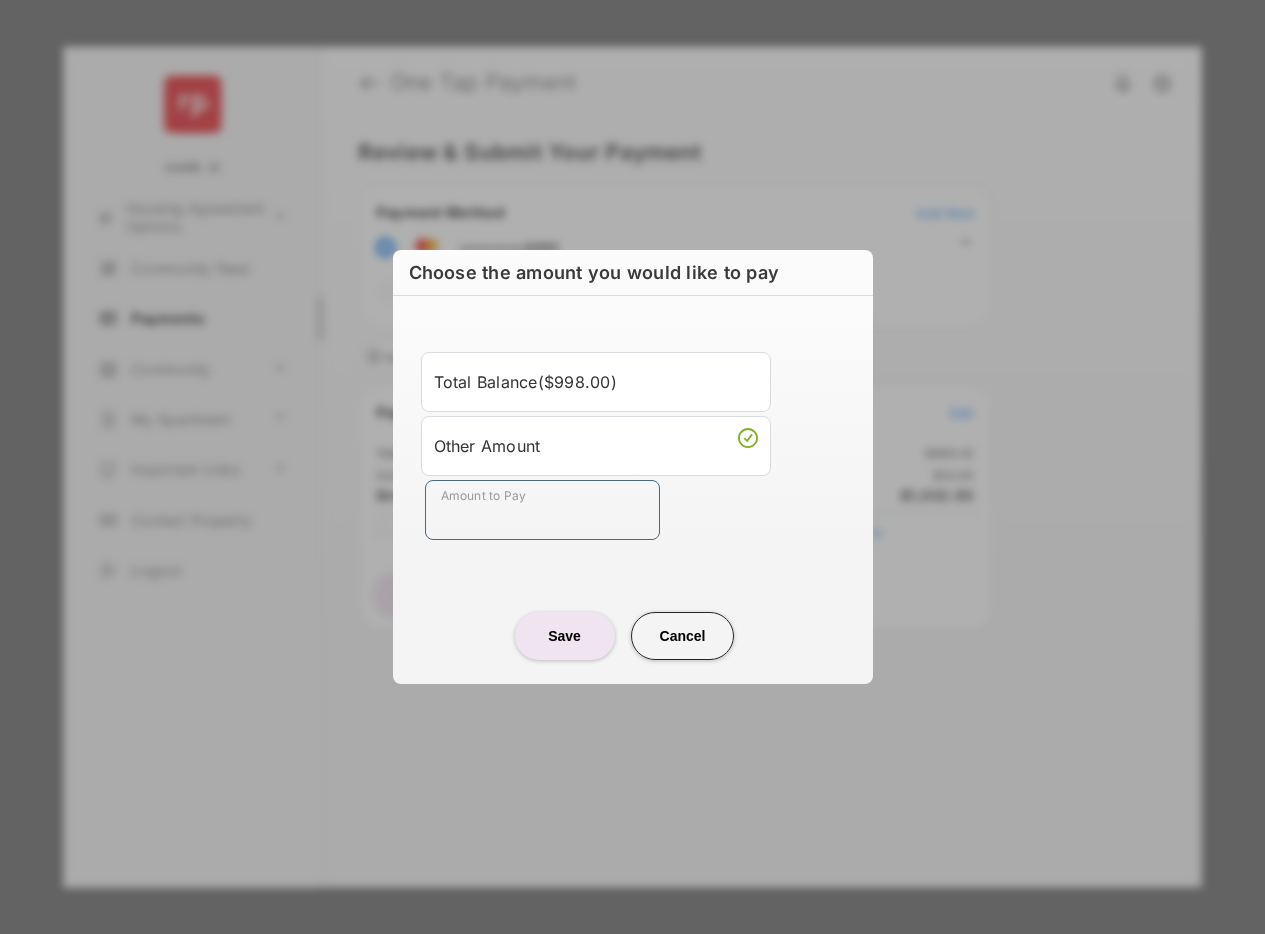click on "Amount to Pay" at bounding box center (542, 510) 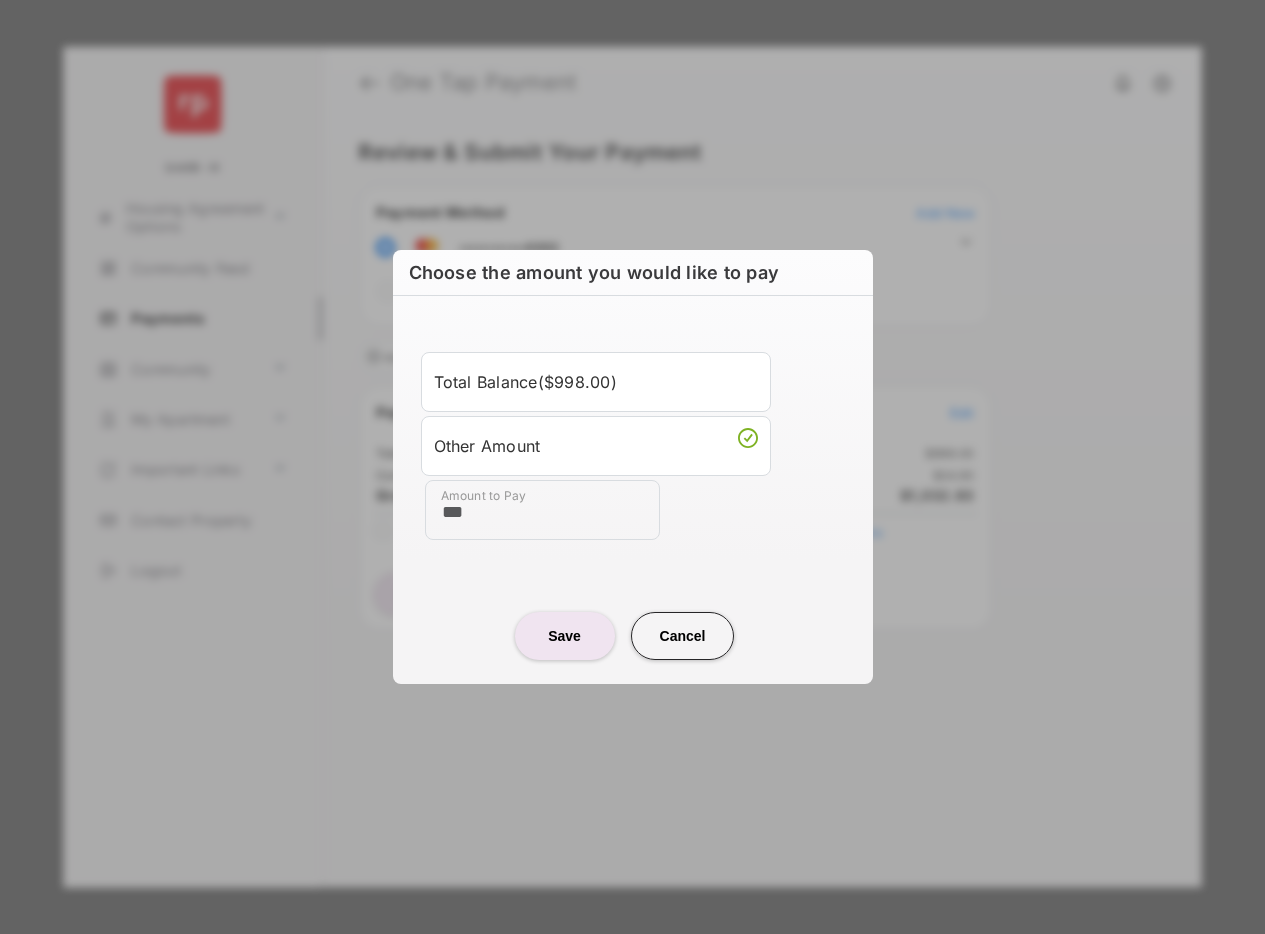 click on "Save" at bounding box center (565, 636) 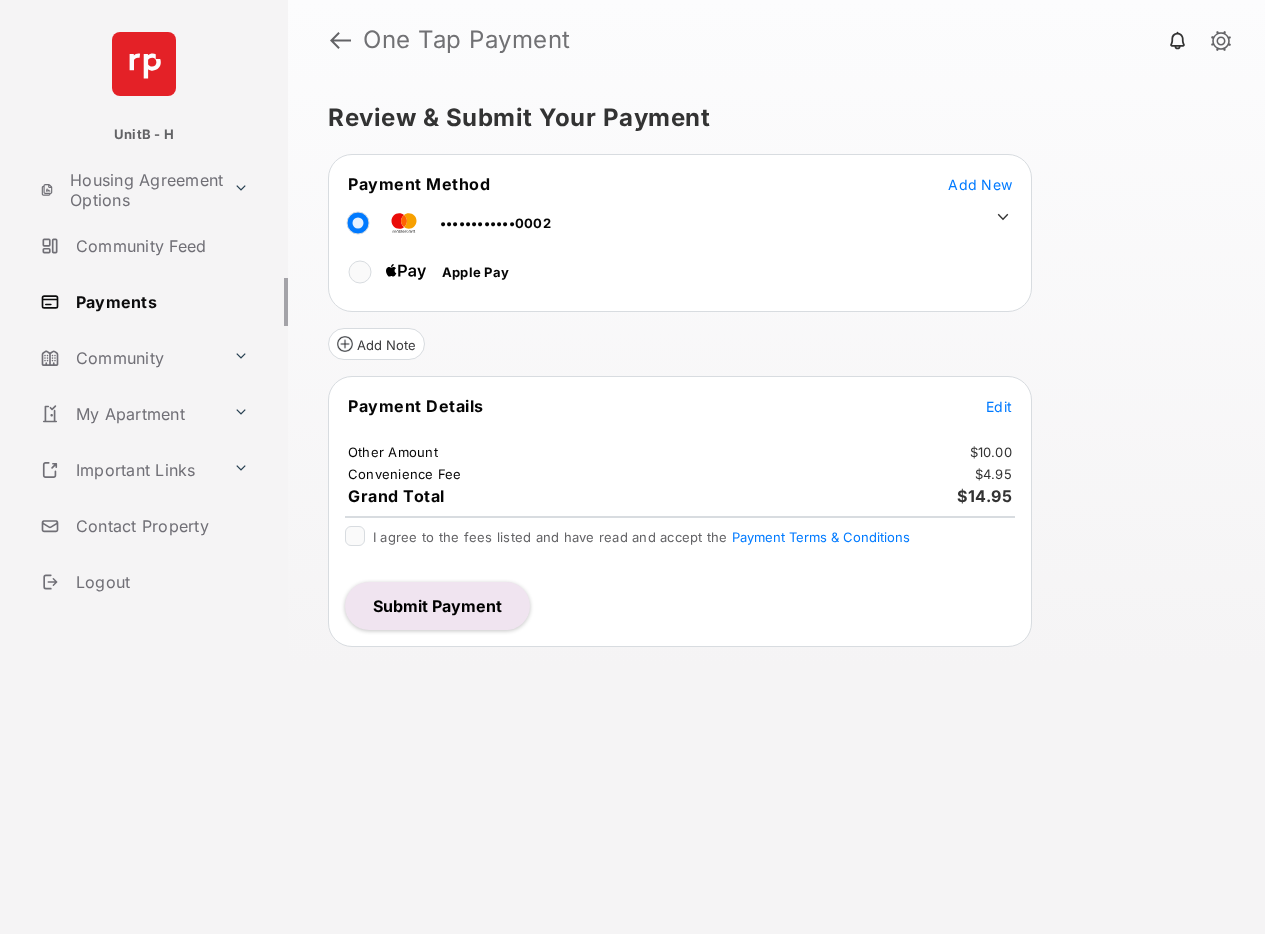 click on "Payments" at bounding box center (160, 302) 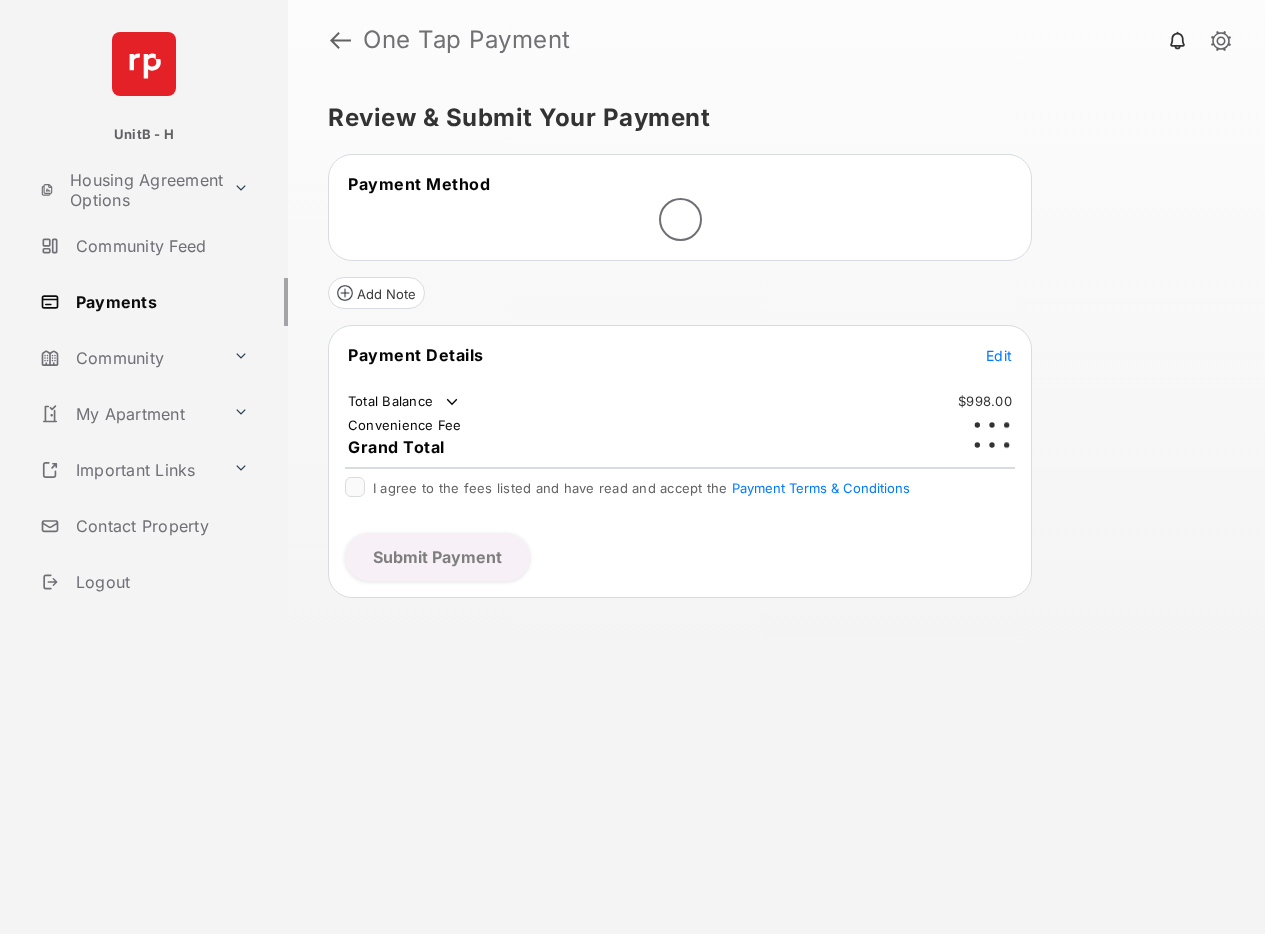 scroll, scrollTop: 0, scrollLeft: 0, axis: both 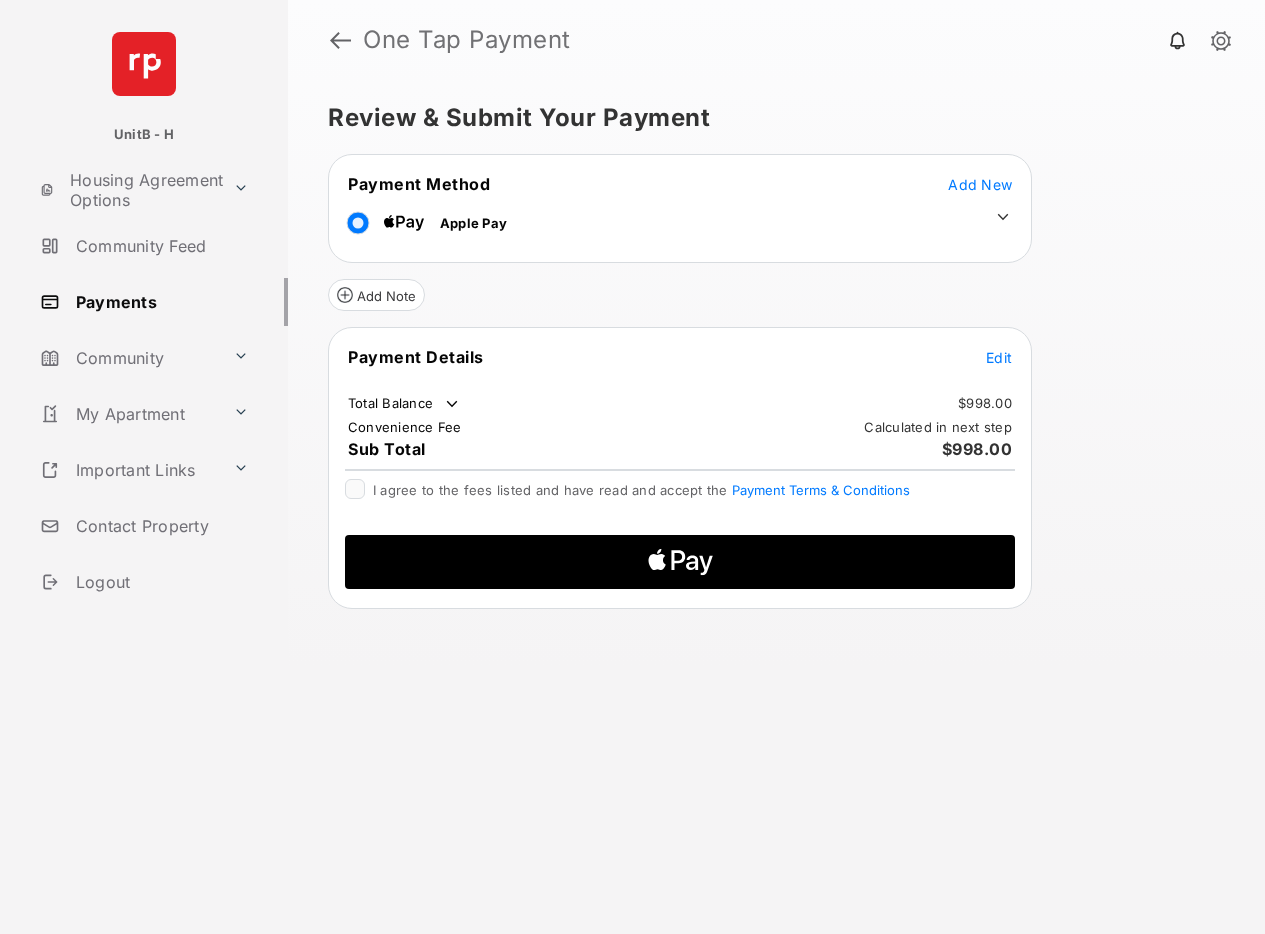 click on "Edit" at bounding box center [999, 357] 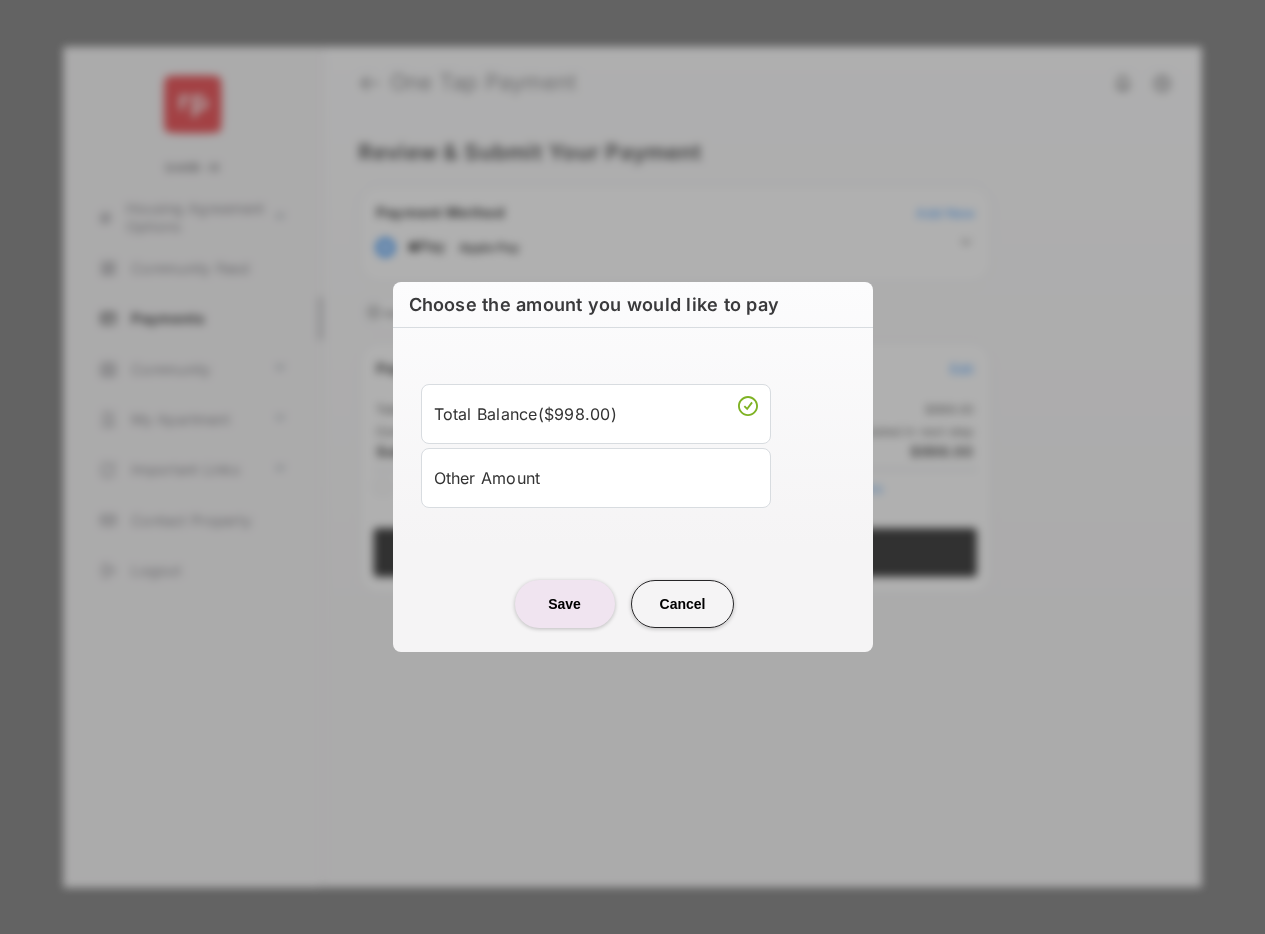 click on "Other Amount" at bounding box center [596, 478] 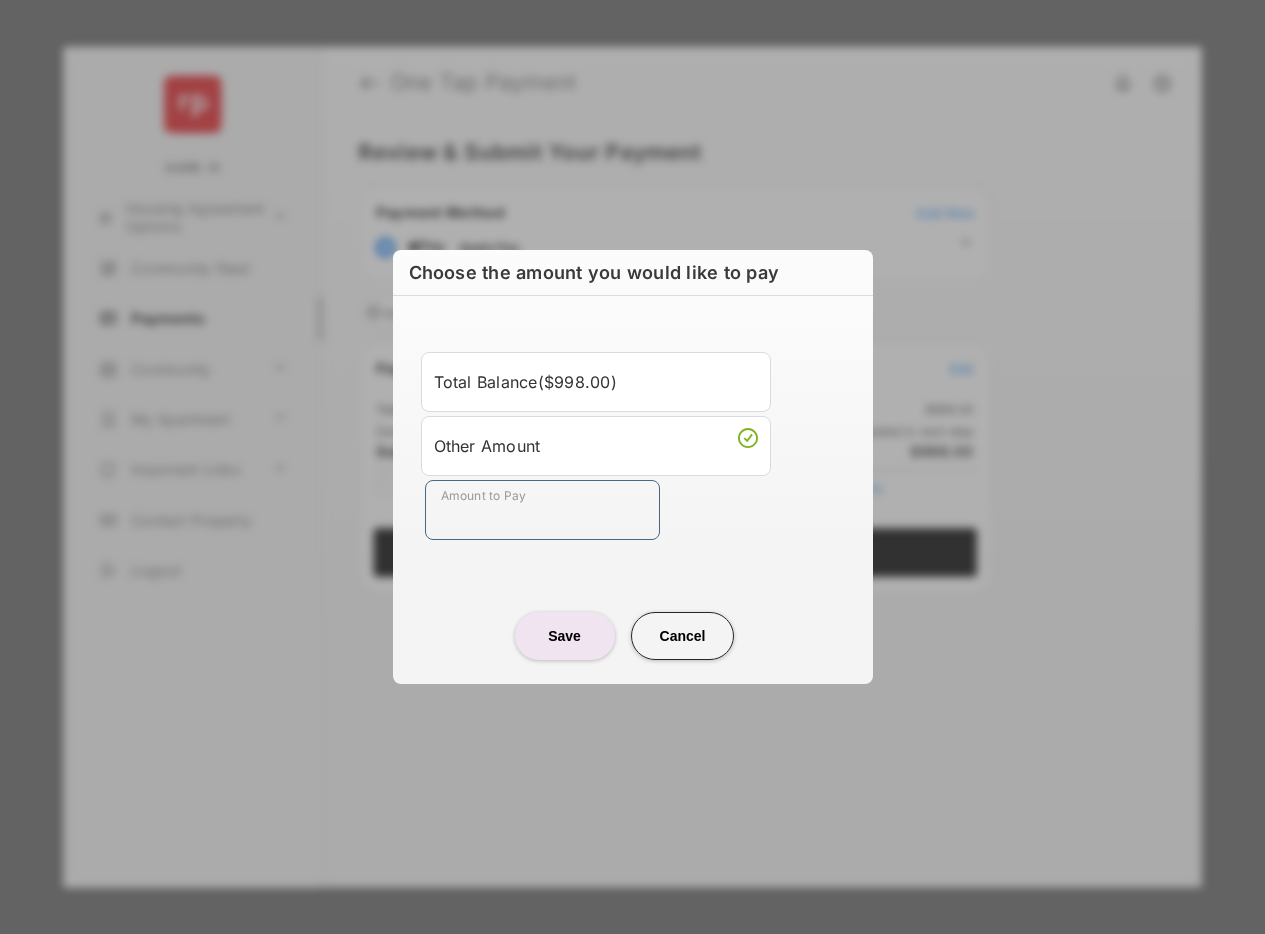 click on "Amount to Pay" at bounding box center (542, 510) 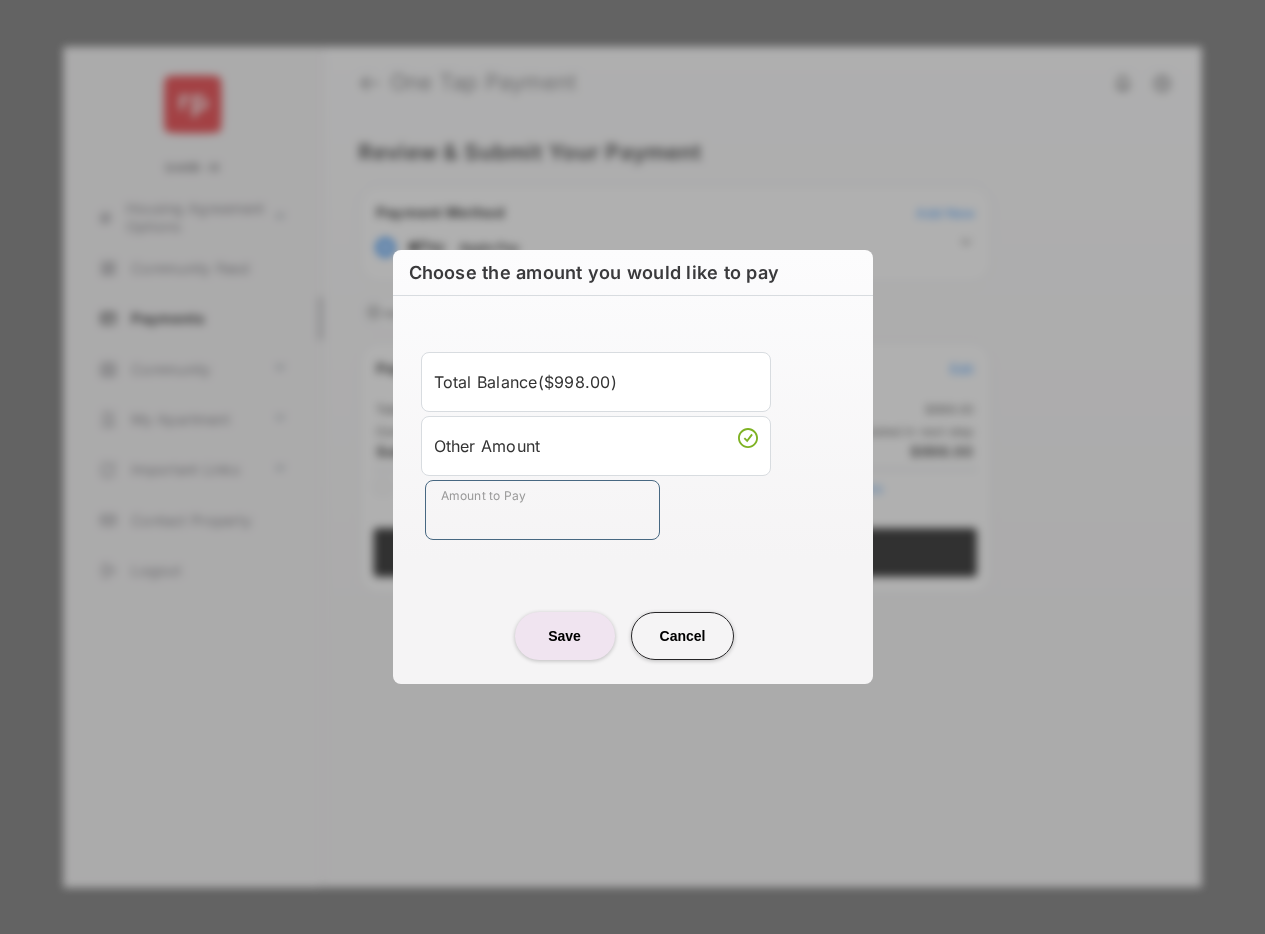 type on "***" 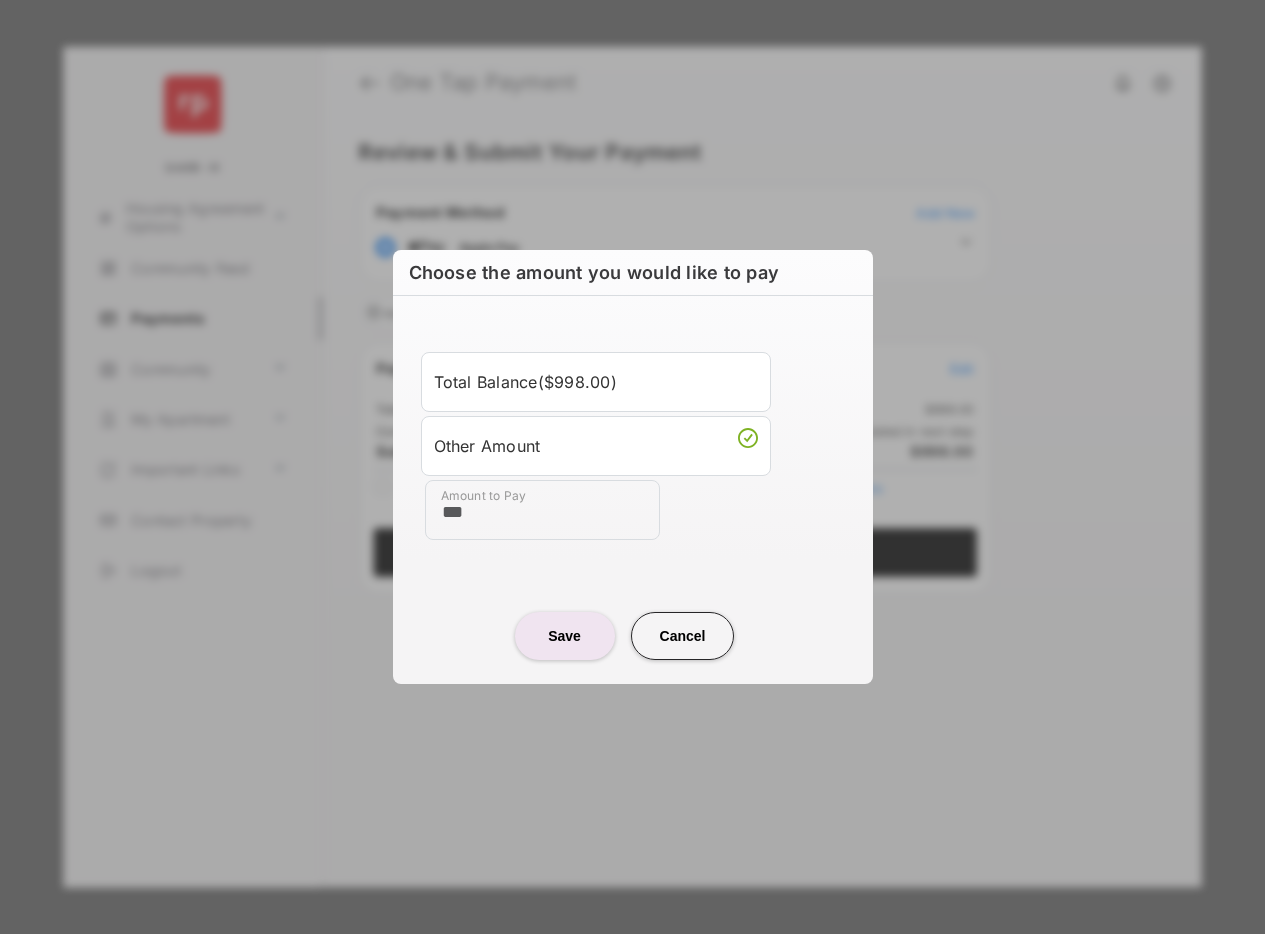 click on "Save" at bounding box center [565, 636] 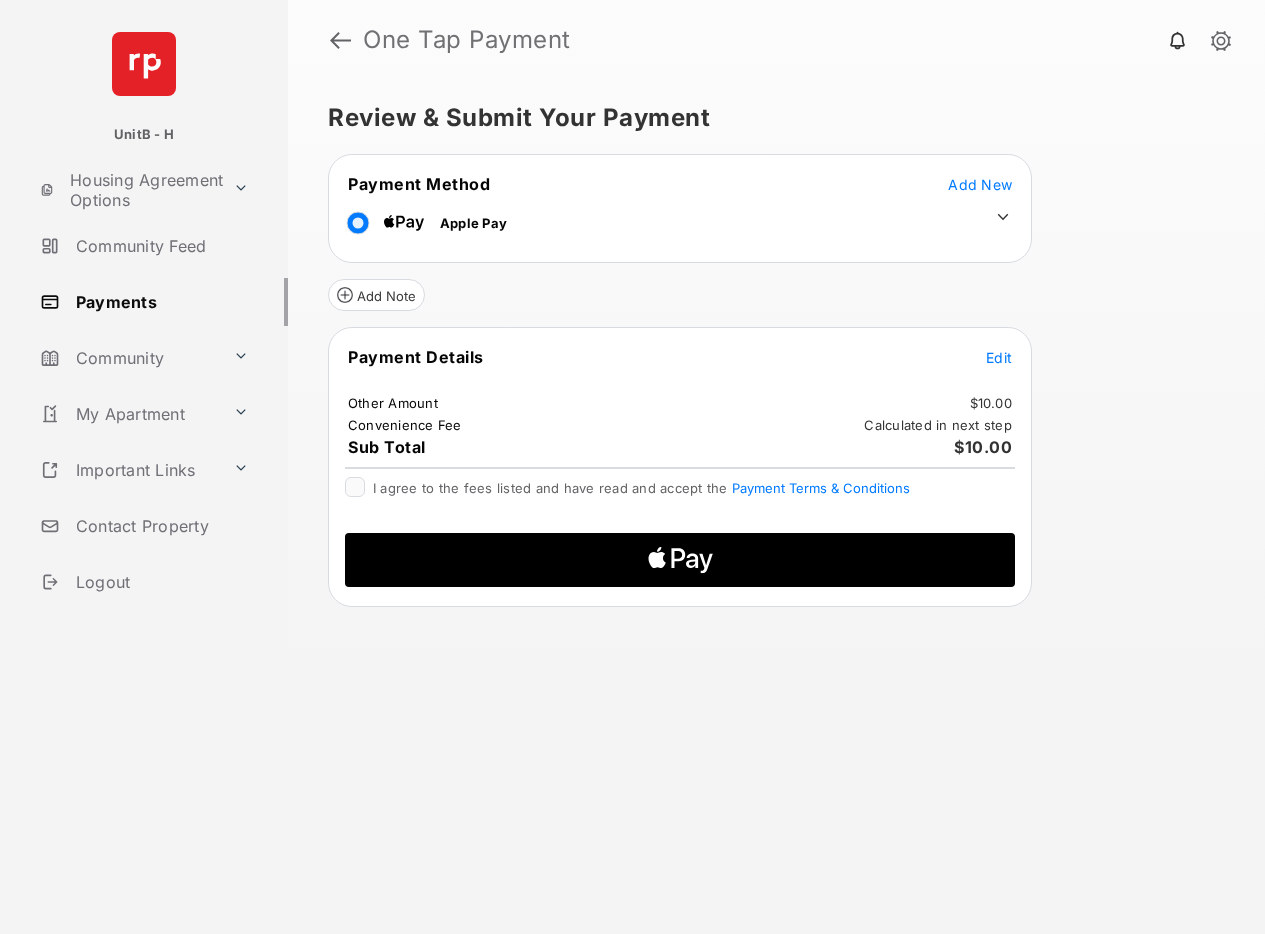click 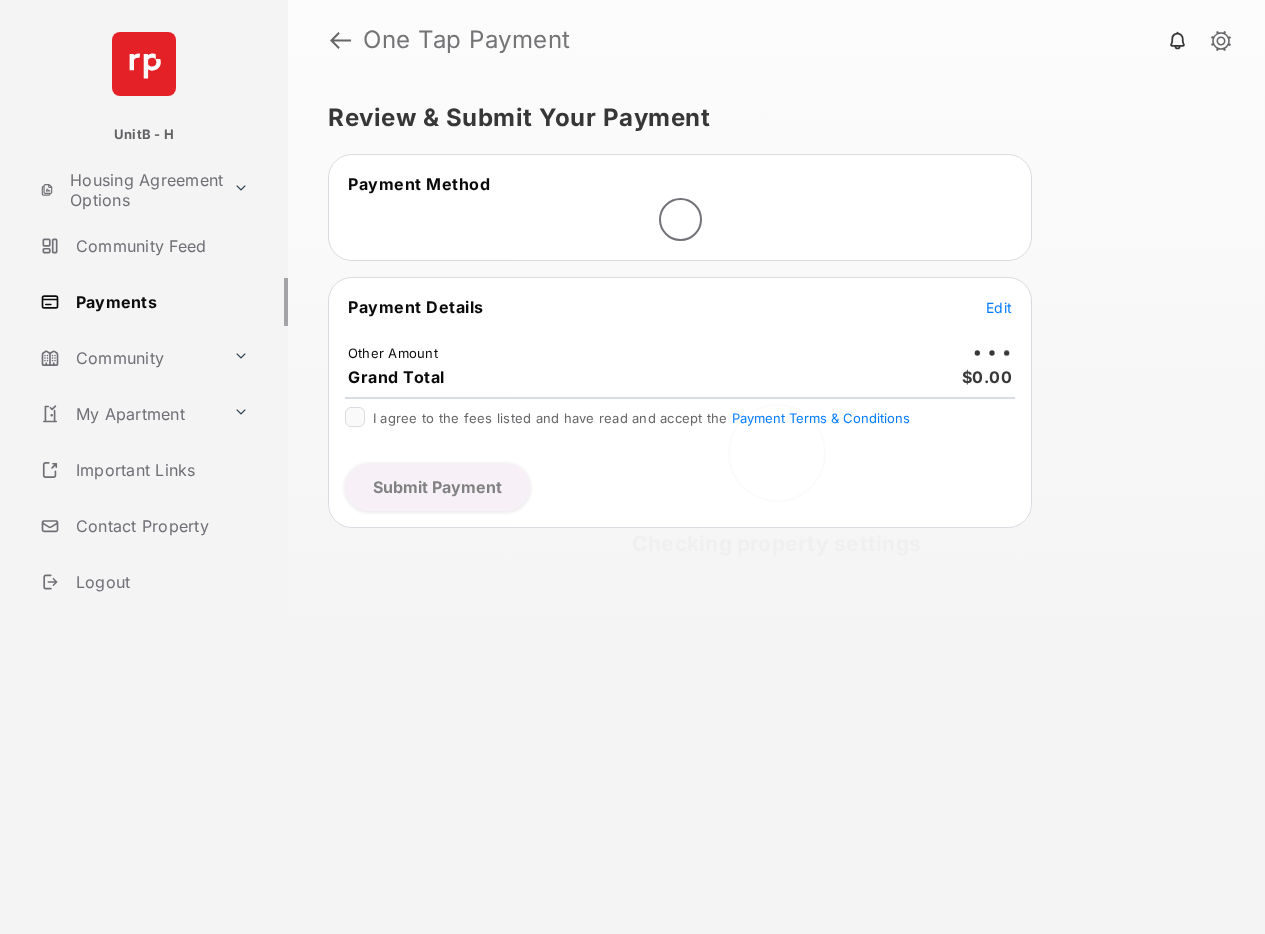 scroll, scrollTop: 0, scrollLeft: 0, axis: both 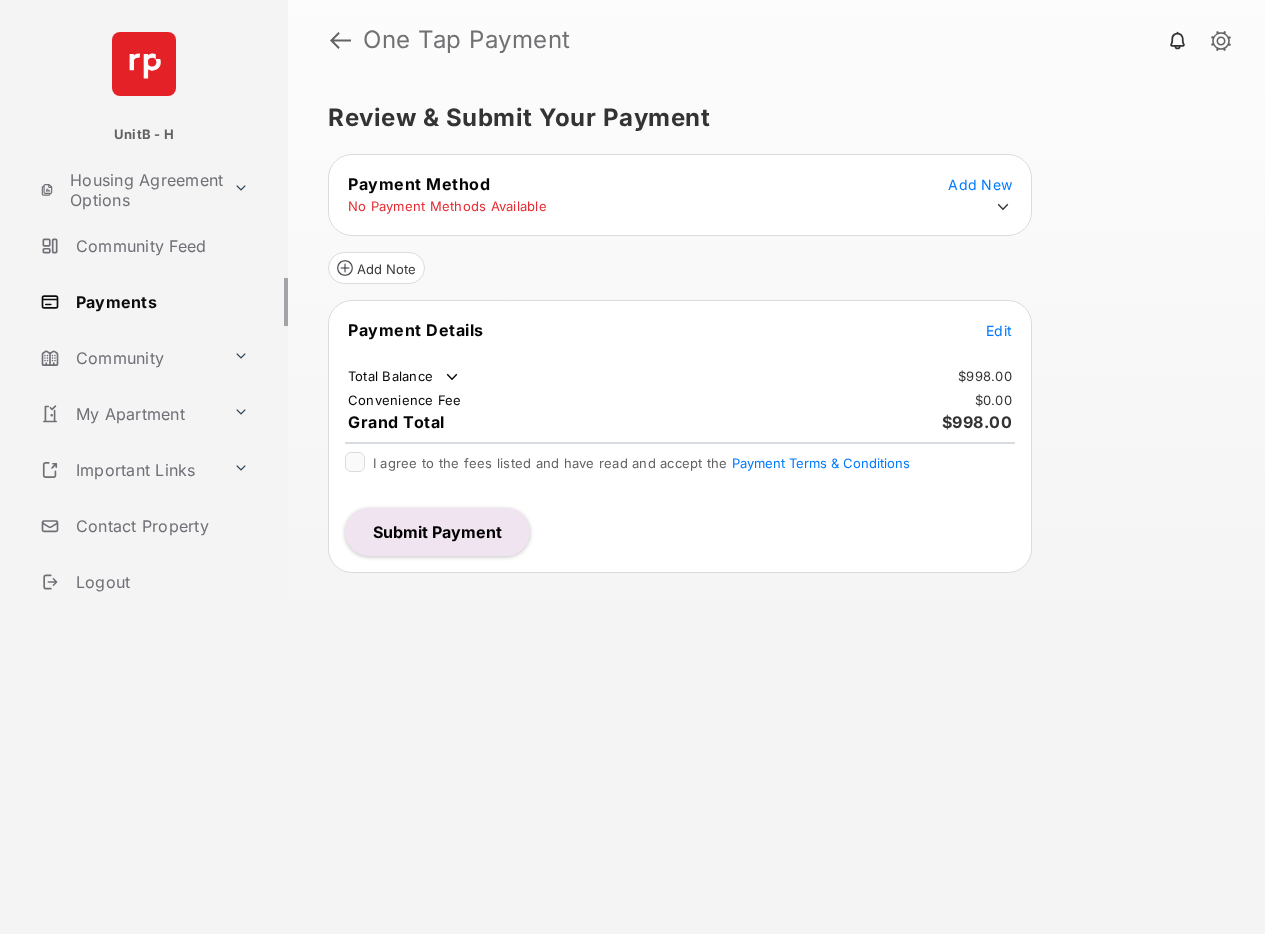click on "Payments" at bounding box center [160, 302] 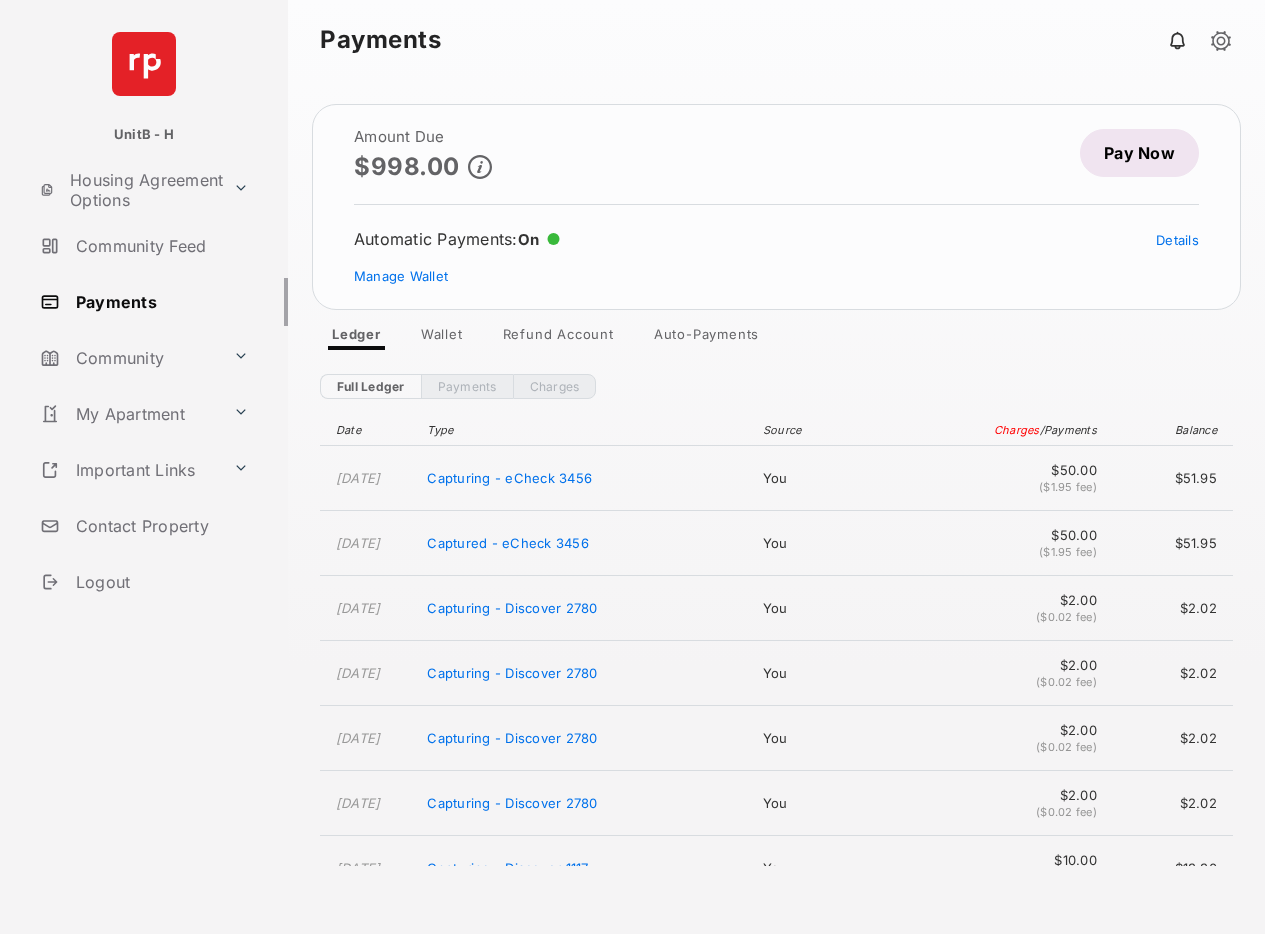 click on "Pay Now" at bounding box center (1139, 153) 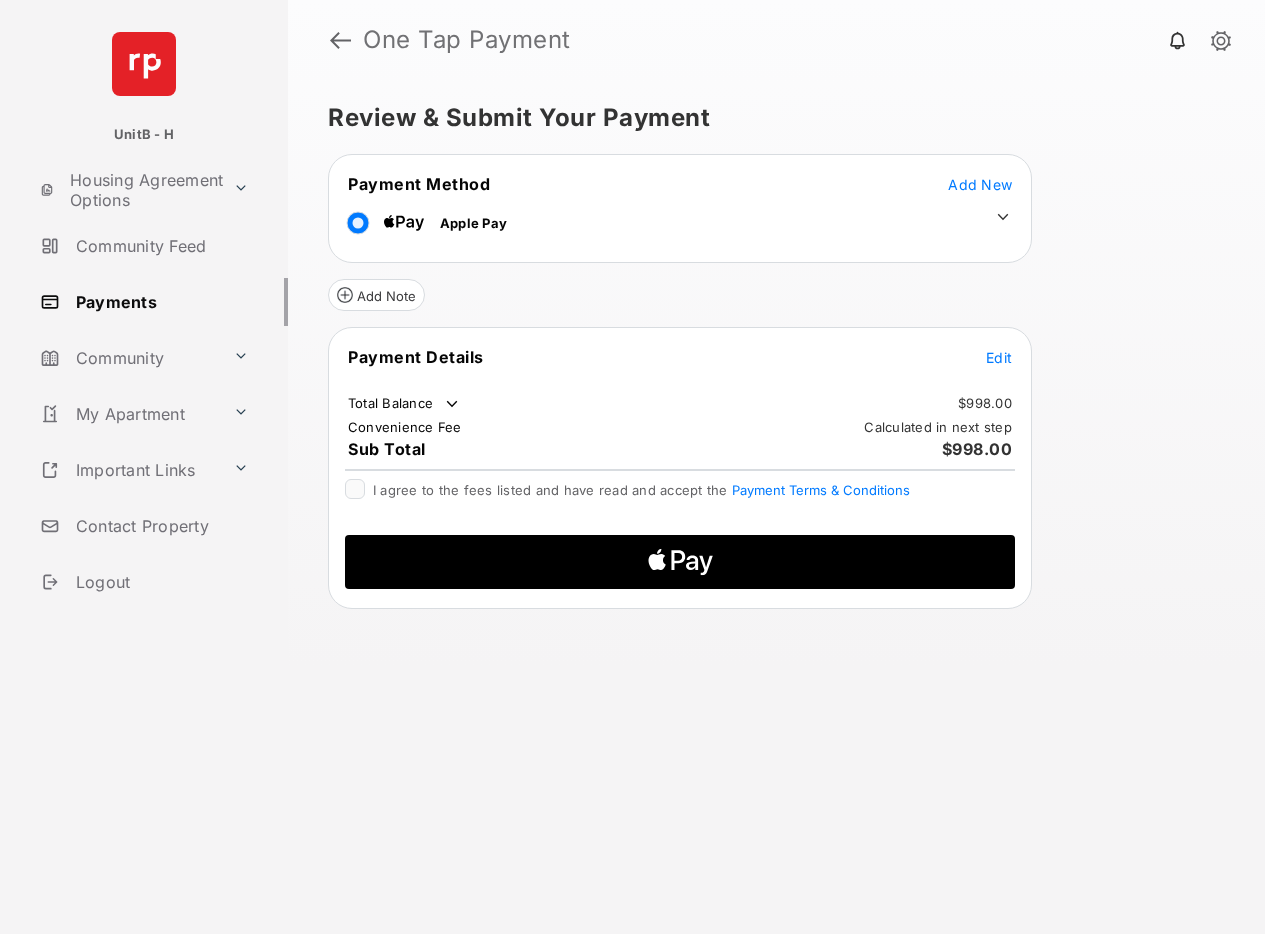 click on "Edit" at bounding box center [999, 357] 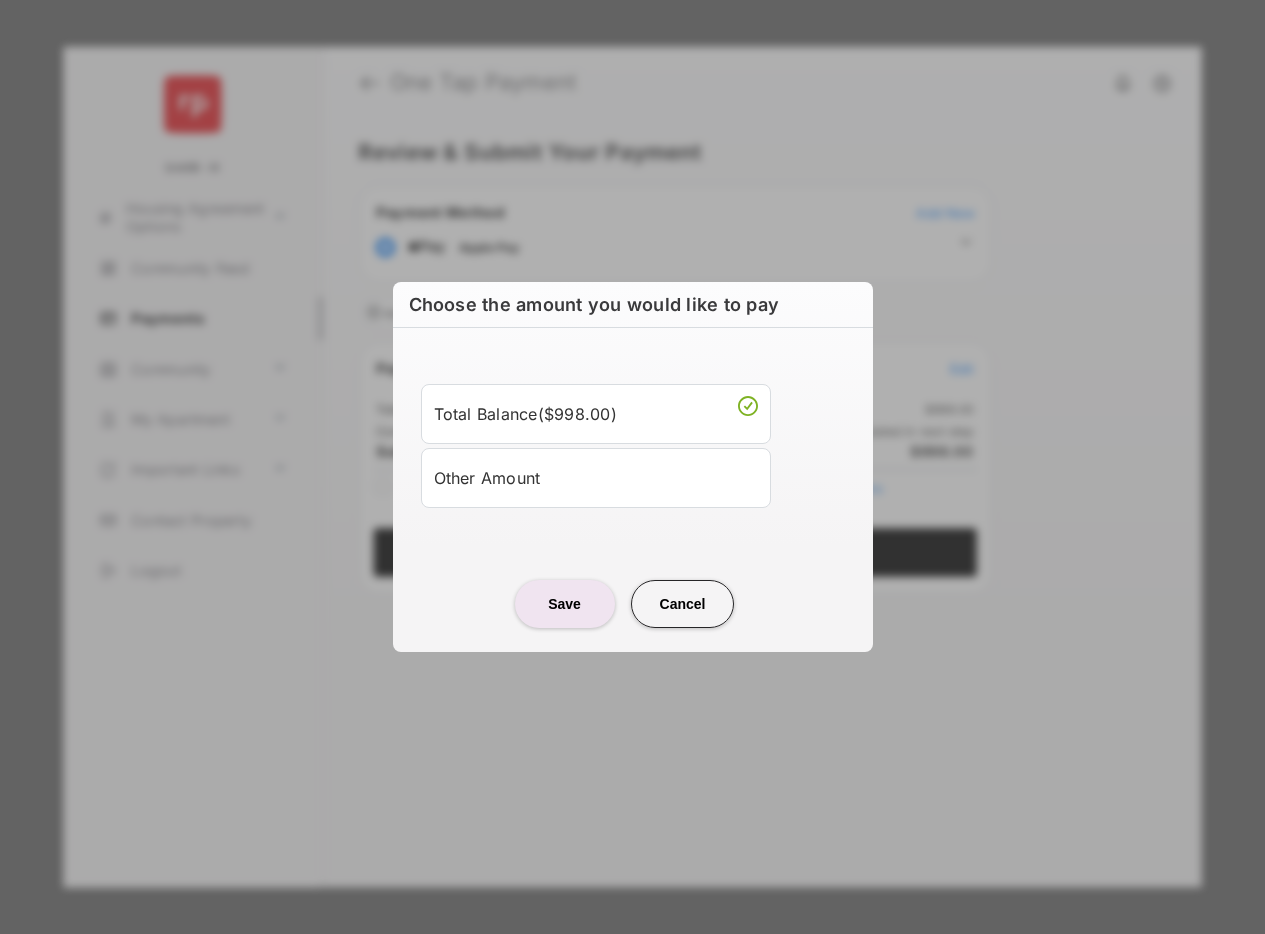 click on "Other Amount" at bounding box center (596, 478) 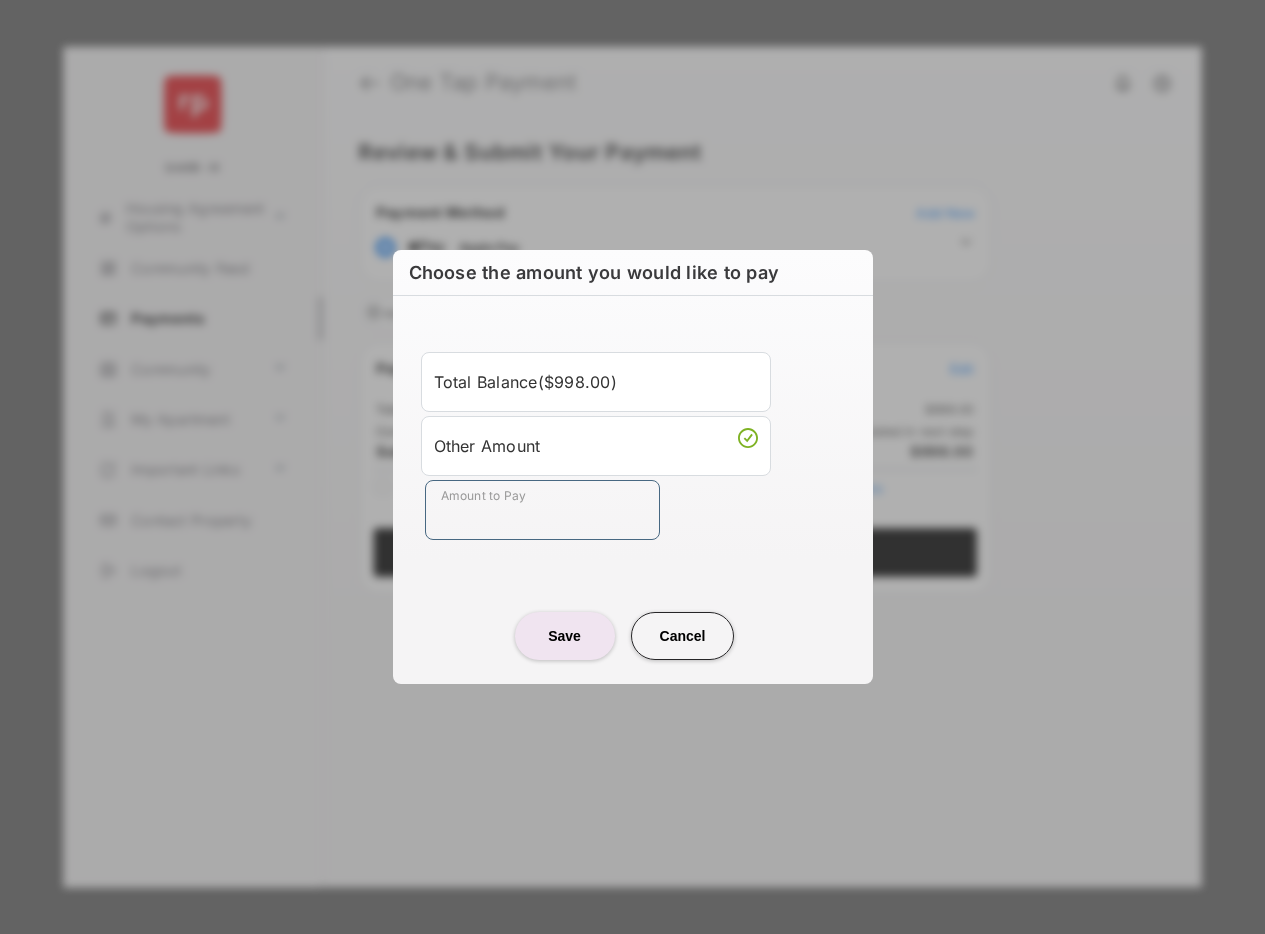 click on "Amount to Pay" at bounding box center [542, 510] 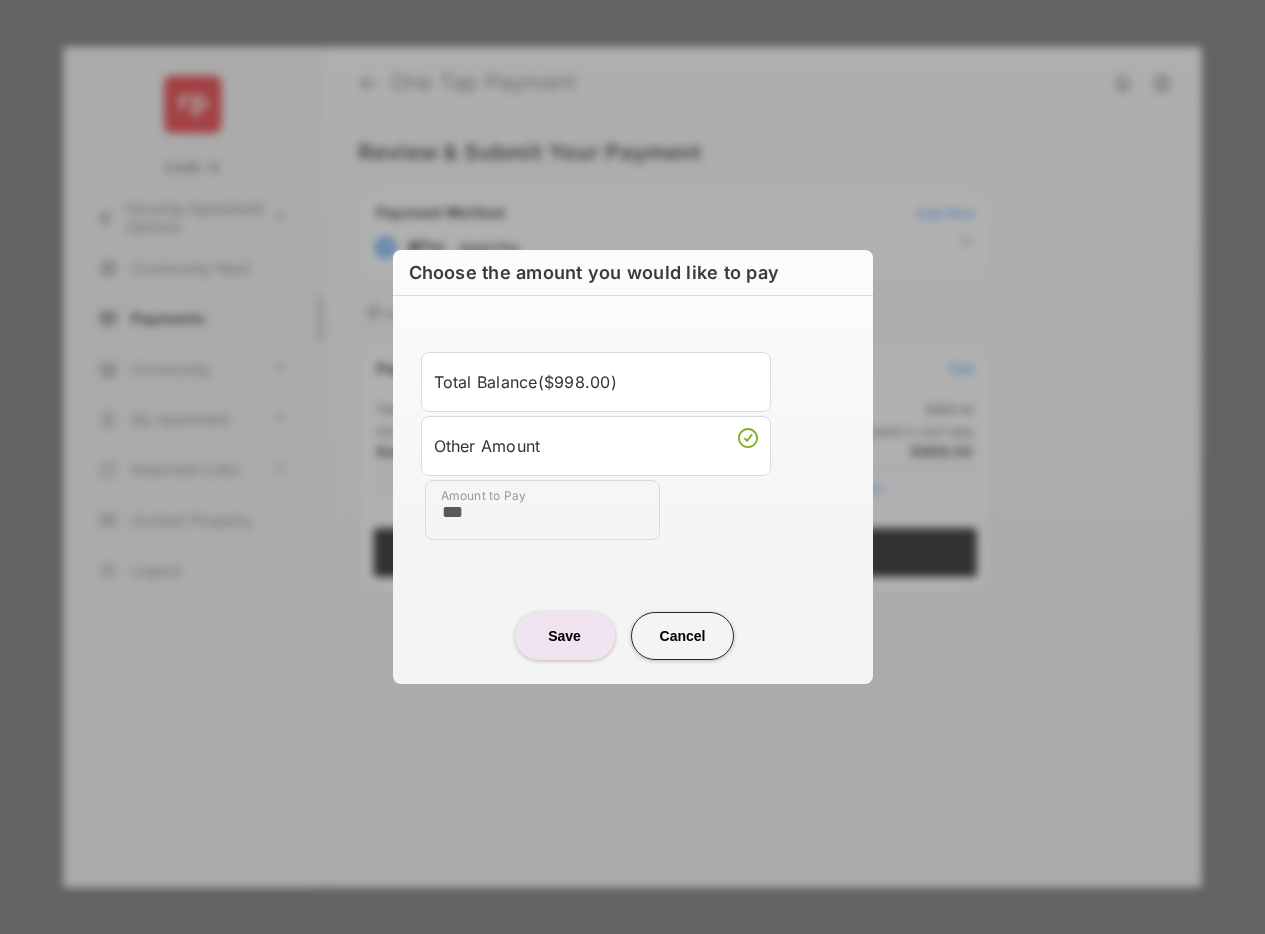 click on "Save" at bounding box center [565, 636] 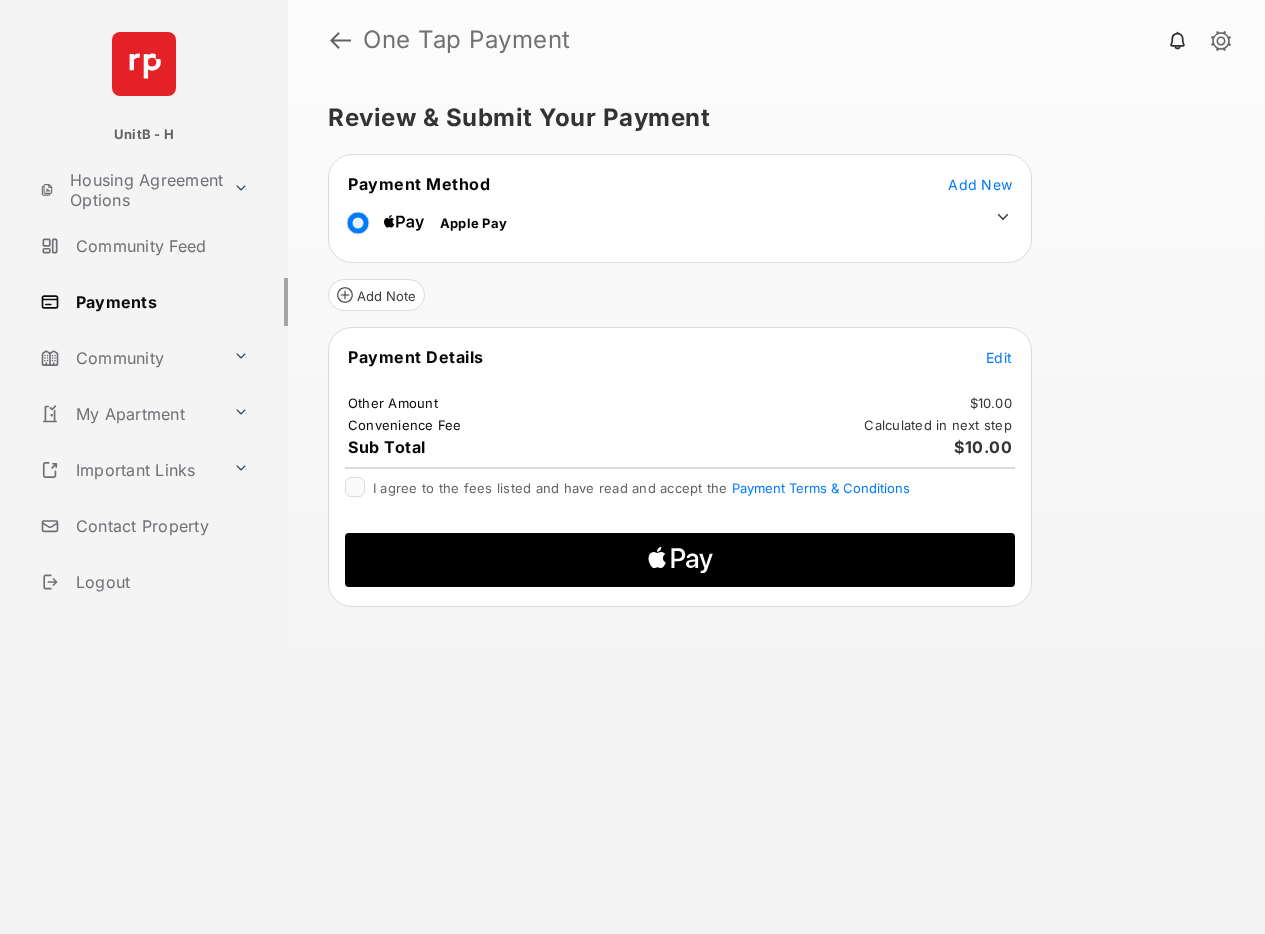 click 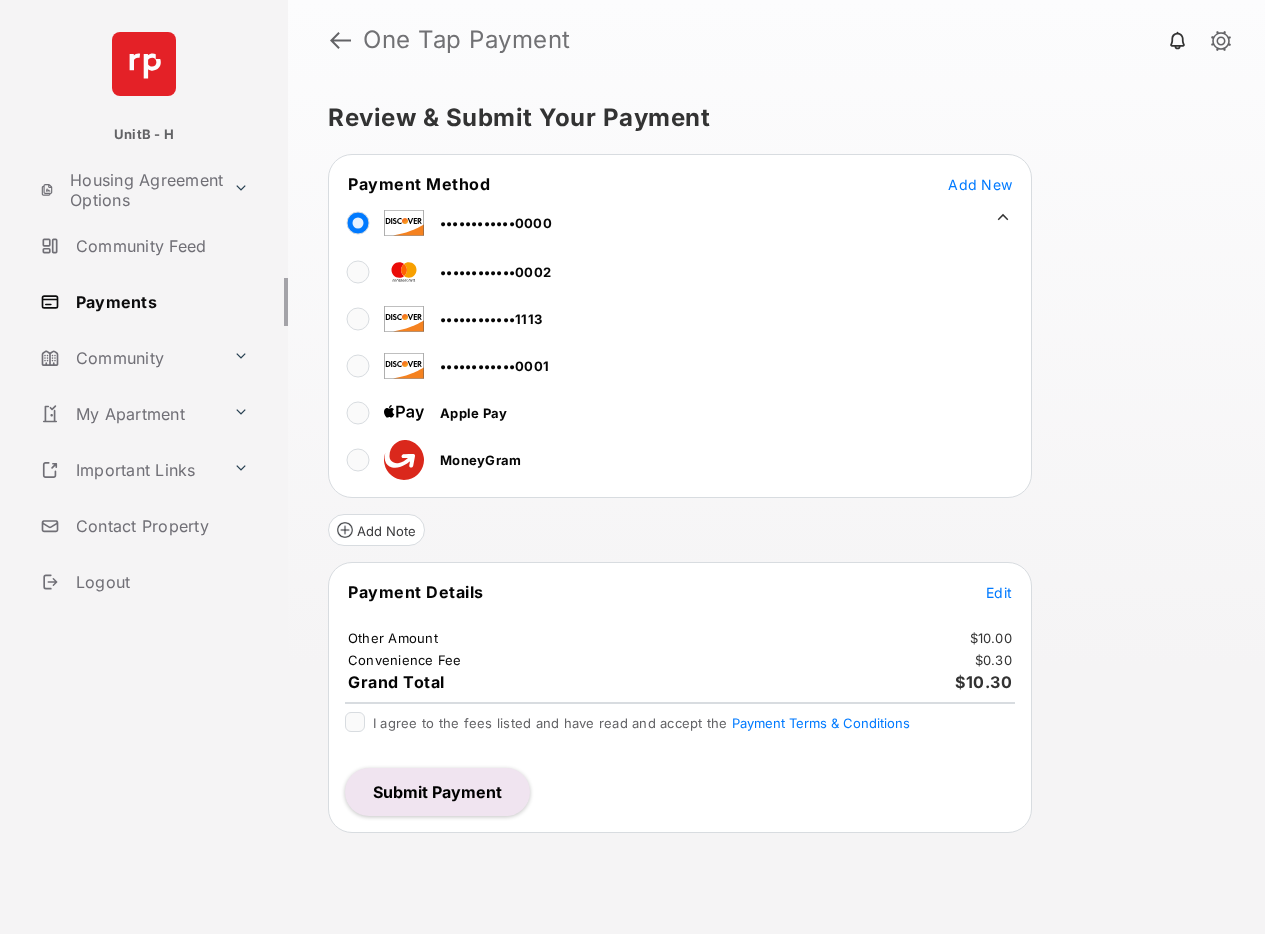 click on "Edit" at bounding box center [999, 592] 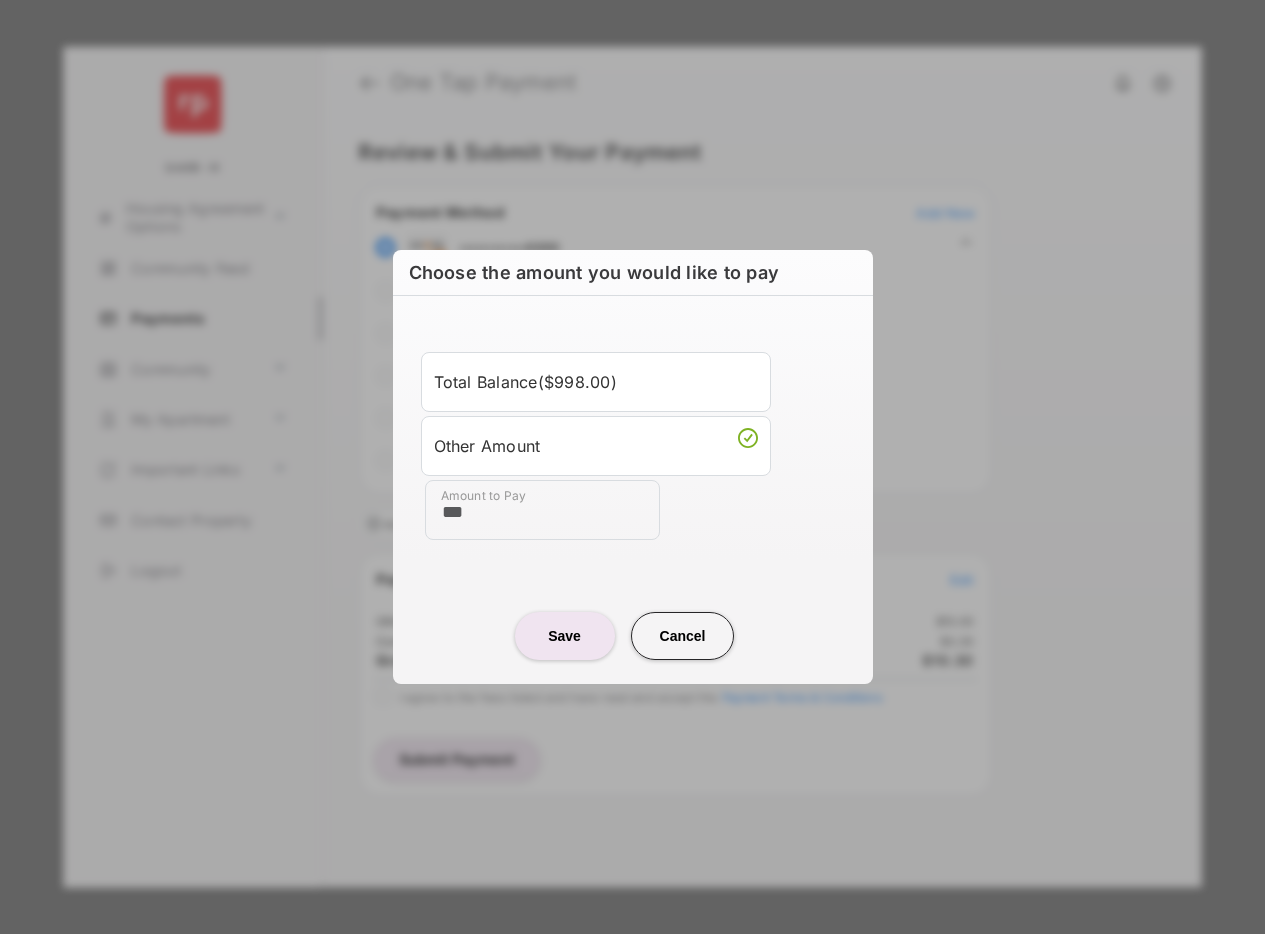 click on "***" at bounding box center [542, 510] 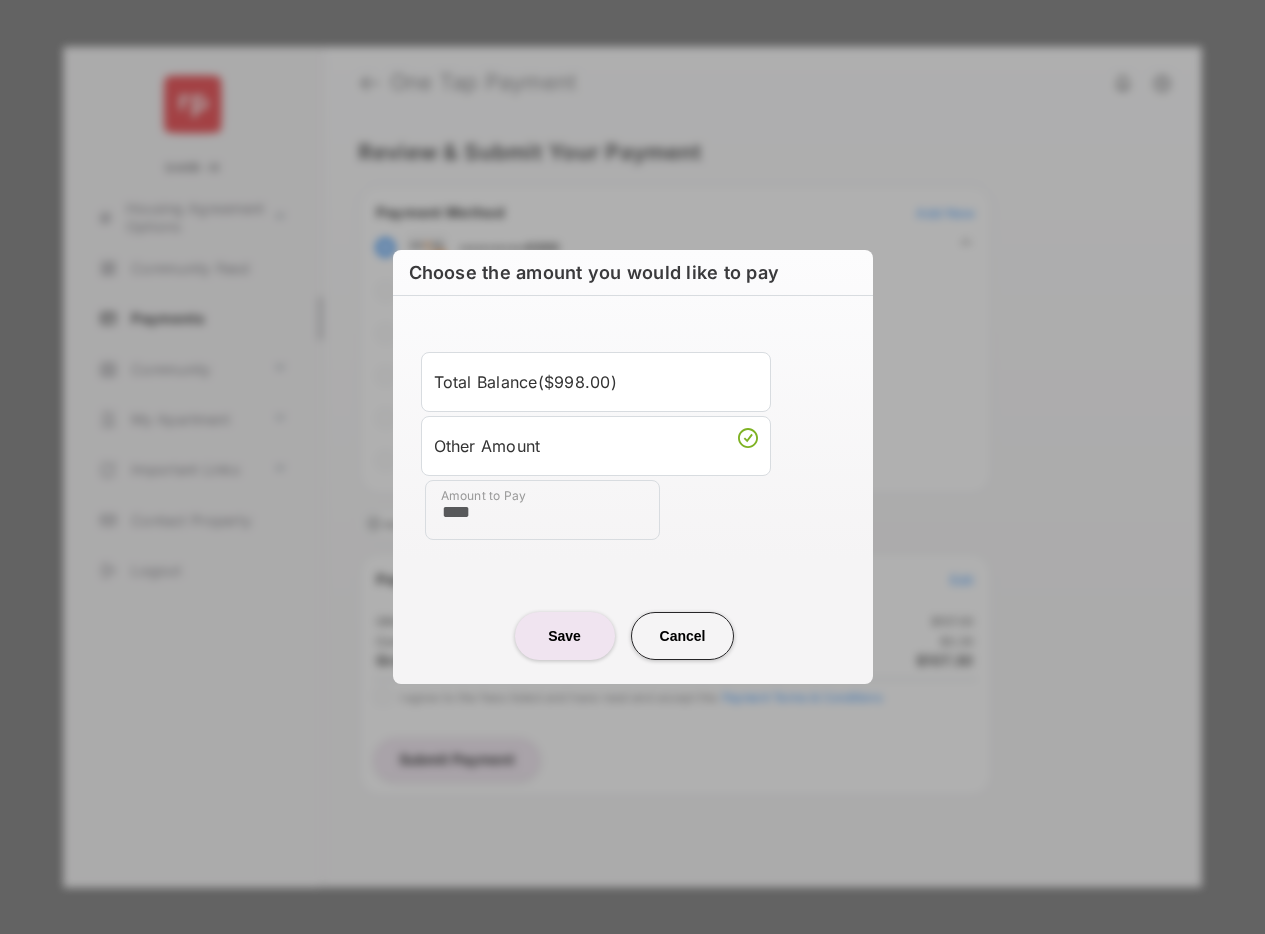 type on "****" 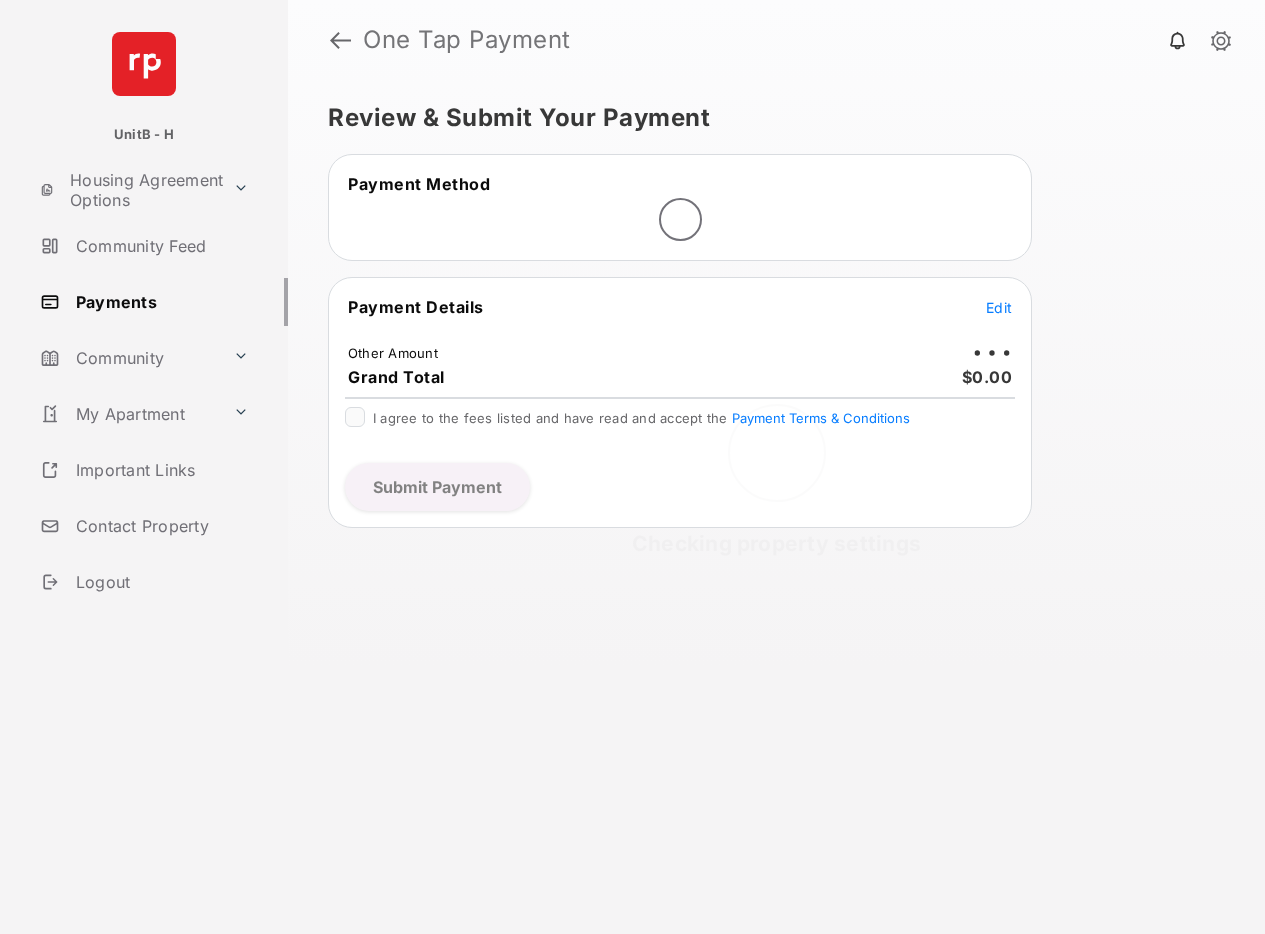 scroll, scrollTop: 0, scrollLeft: 0, axis: both 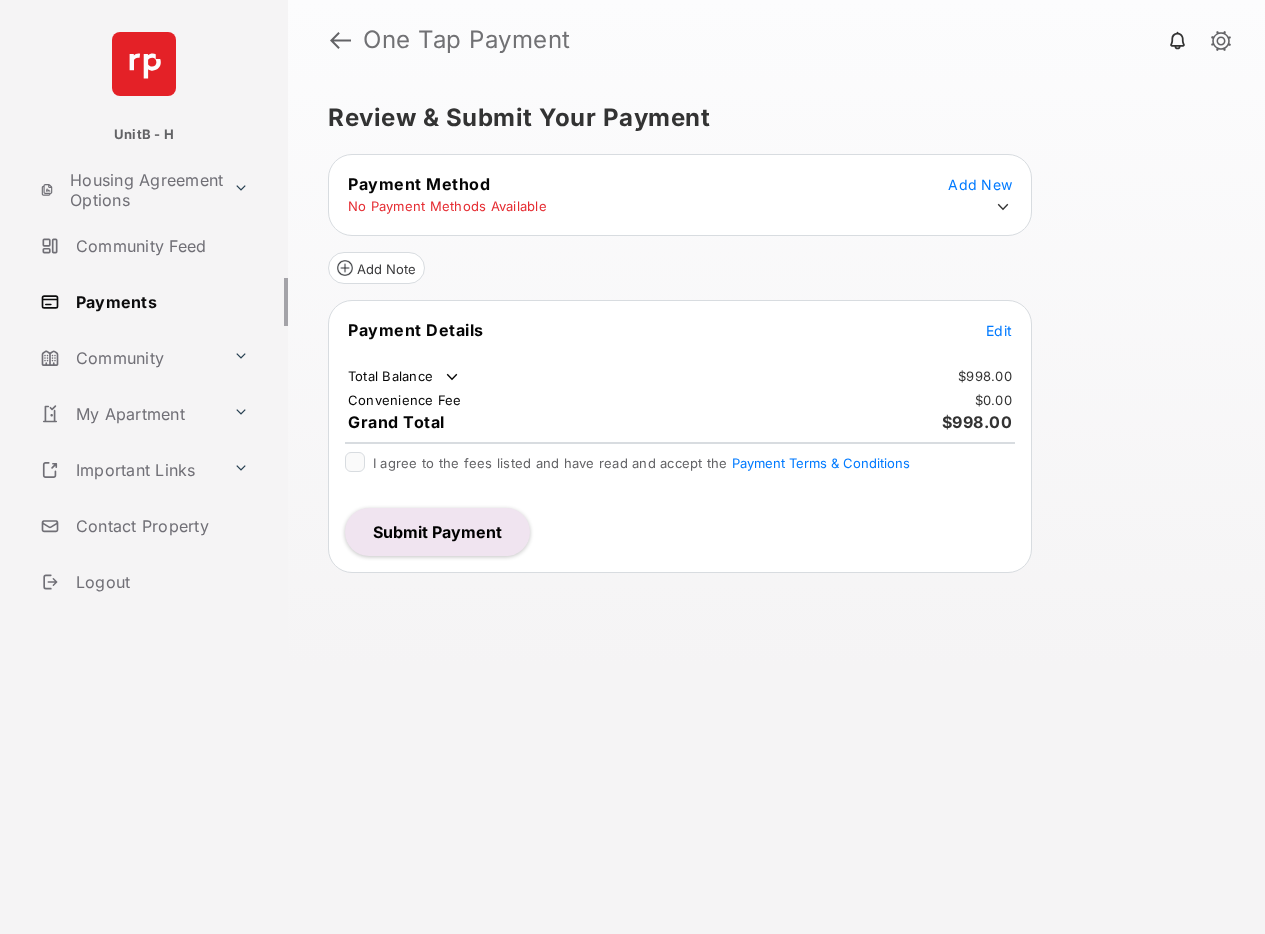 click on "Payments" at bounding box center [160, 302] 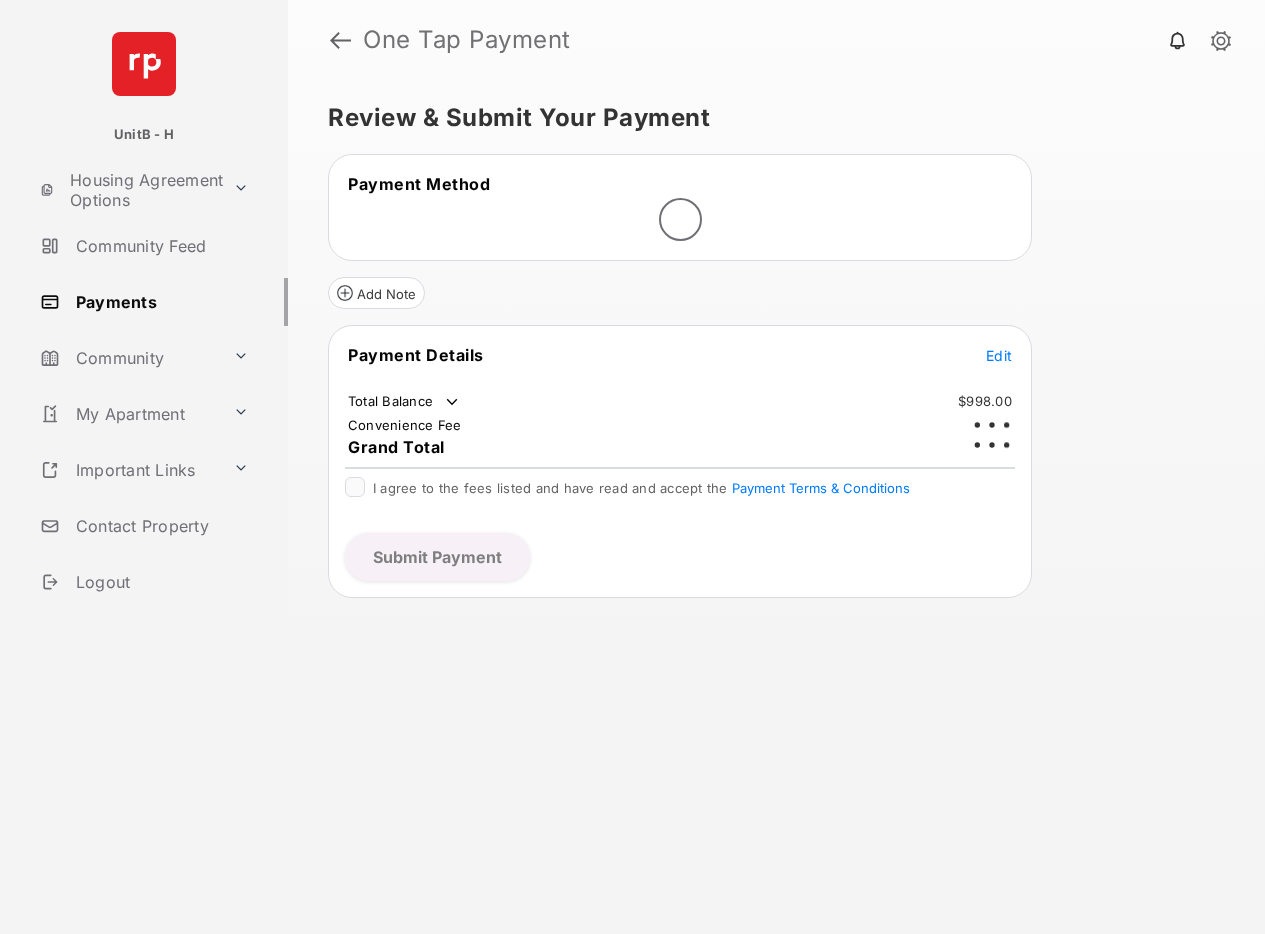 scroll, scrollTop: 0, scrollLeft: 0, axis: both 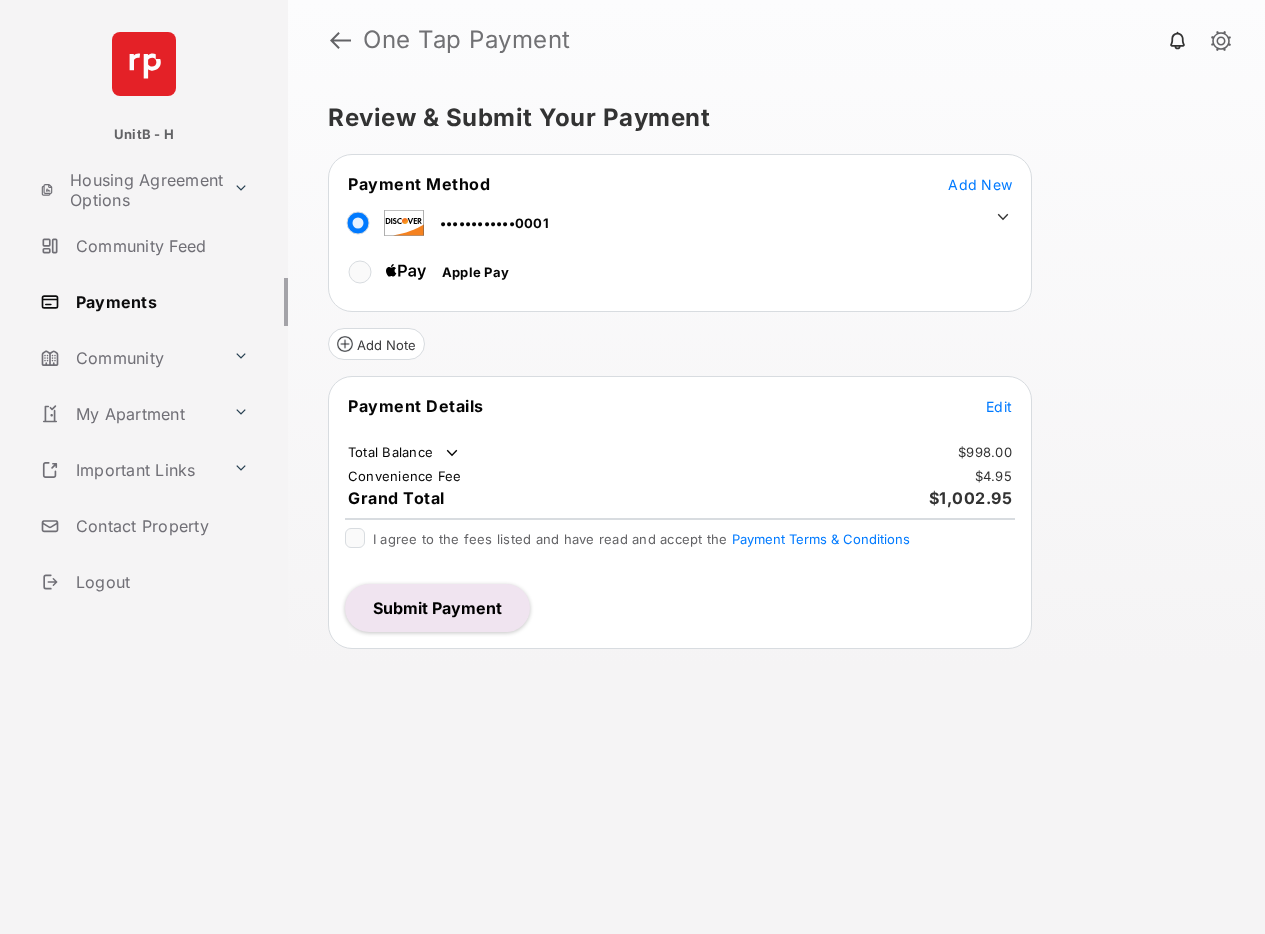 click on "Edit" at bounding box center (999, 406) 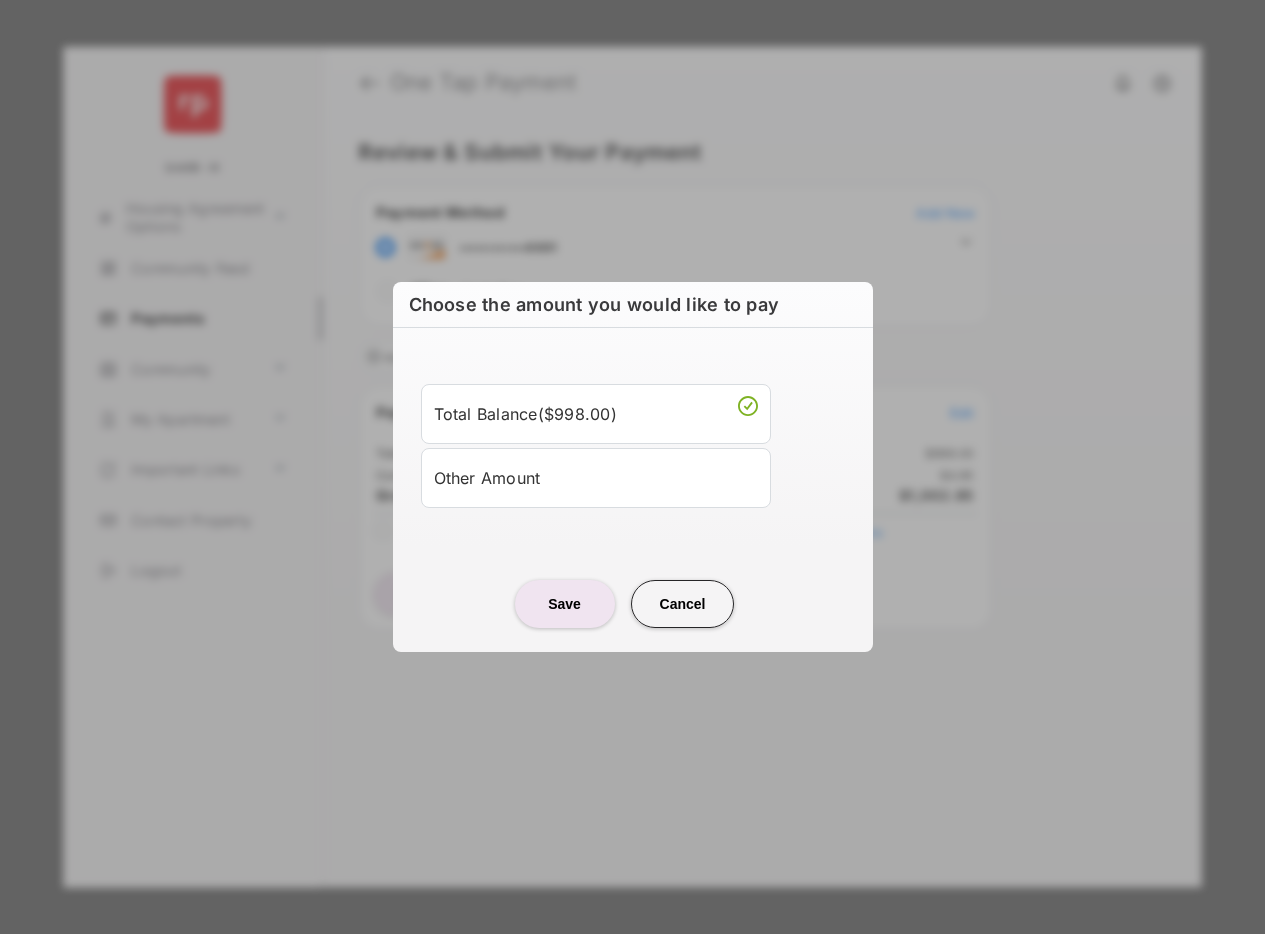 click on "Other Amount" at bounding box center (596, 478) 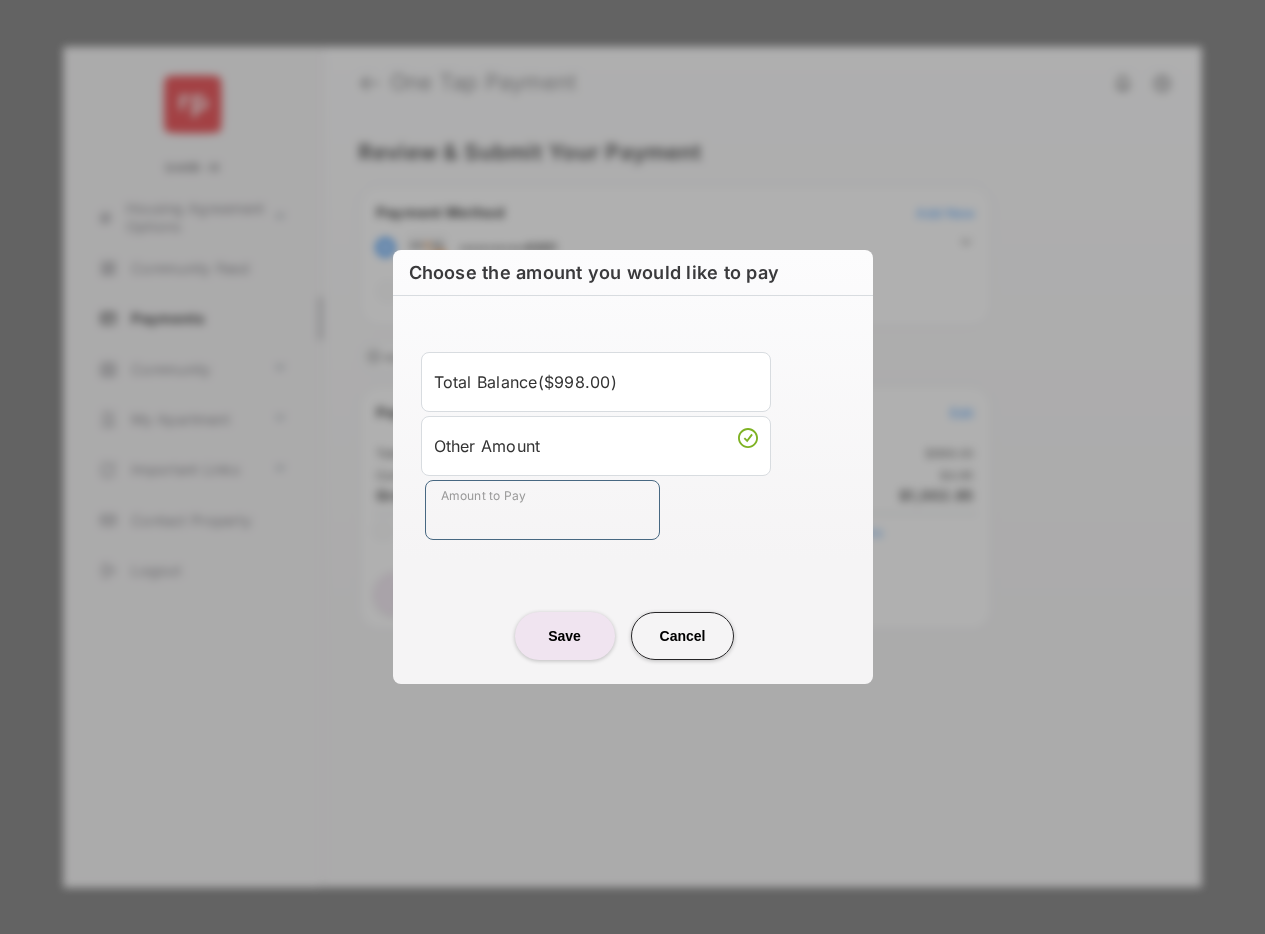 click on "Amount to Pay" at bounding box center (542, 510) 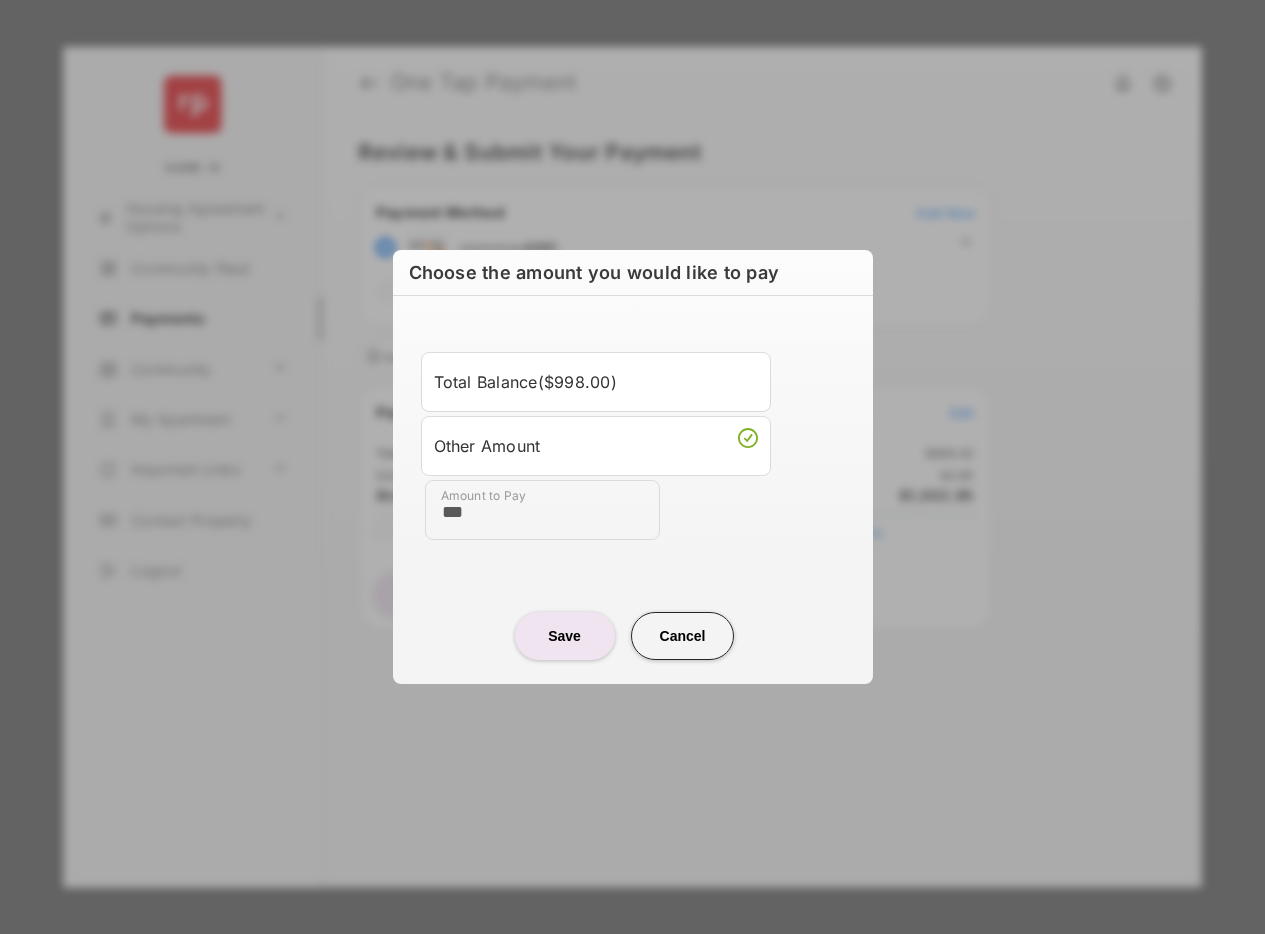 click on "Save" at bounding box center (565, 636) 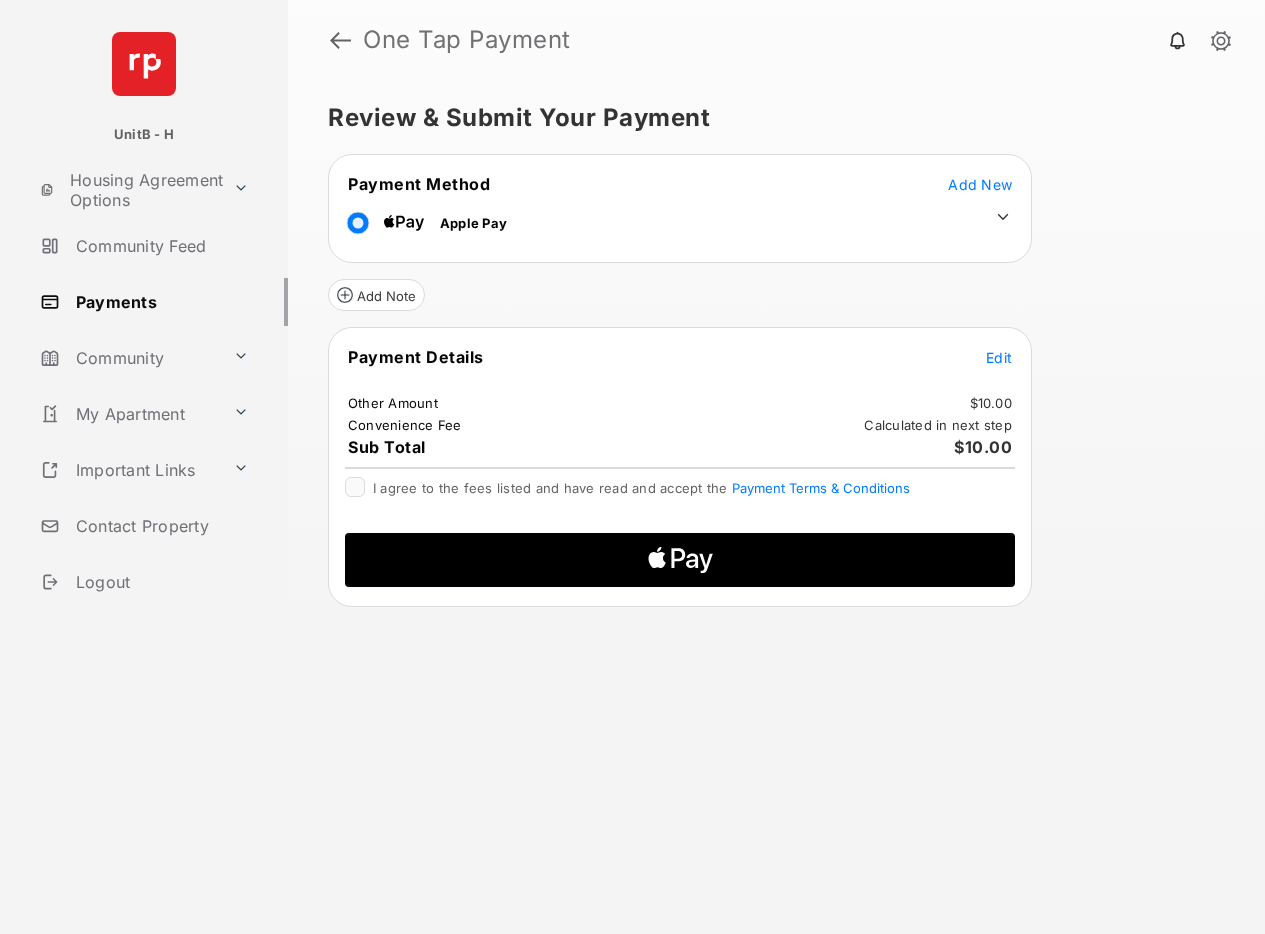click on "Edit" at bounding box center (999, 357) 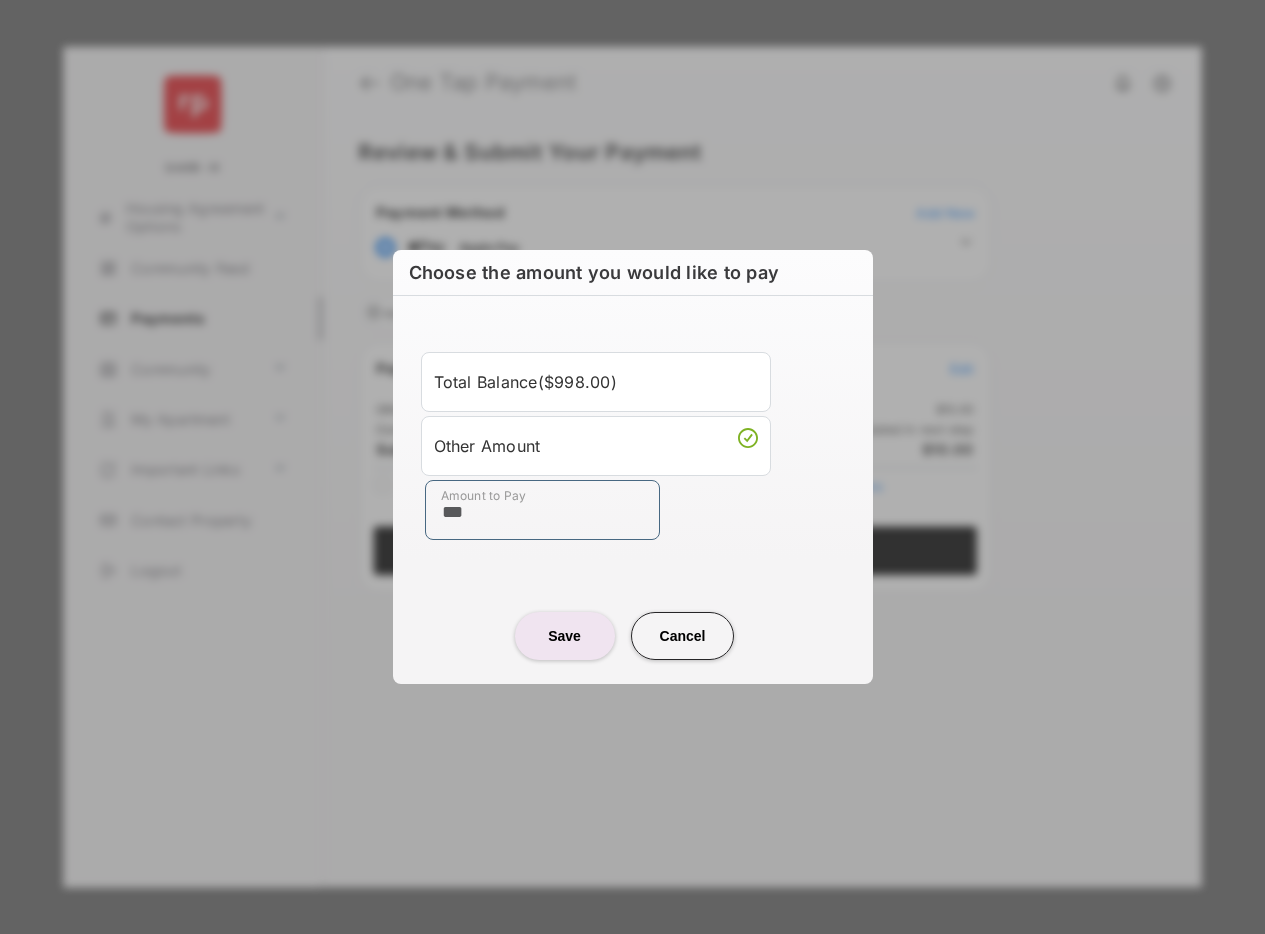 click on "***" at bounding box center [542, 510] 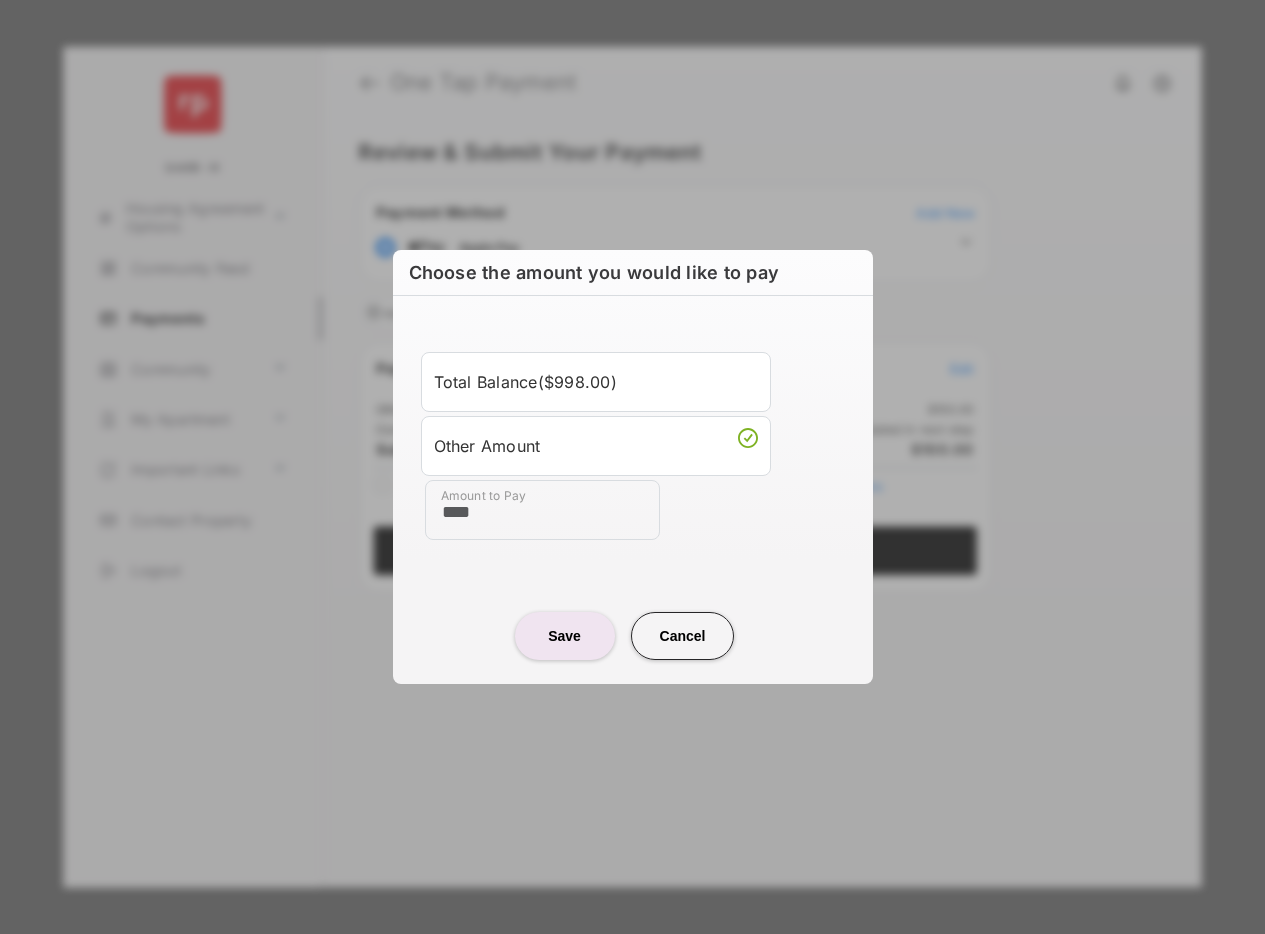 click on "Save" at bounding box center [565, 636] 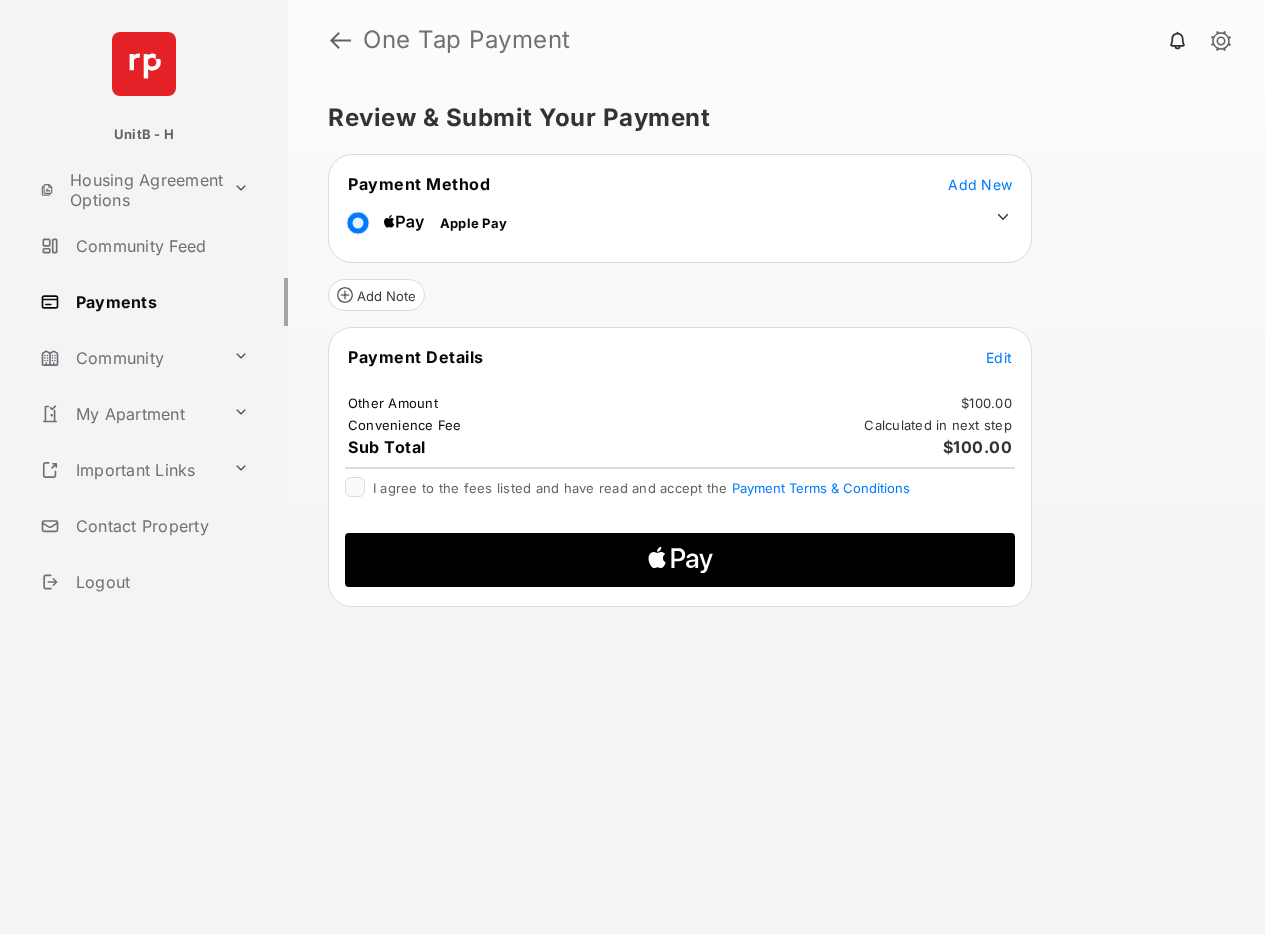 click 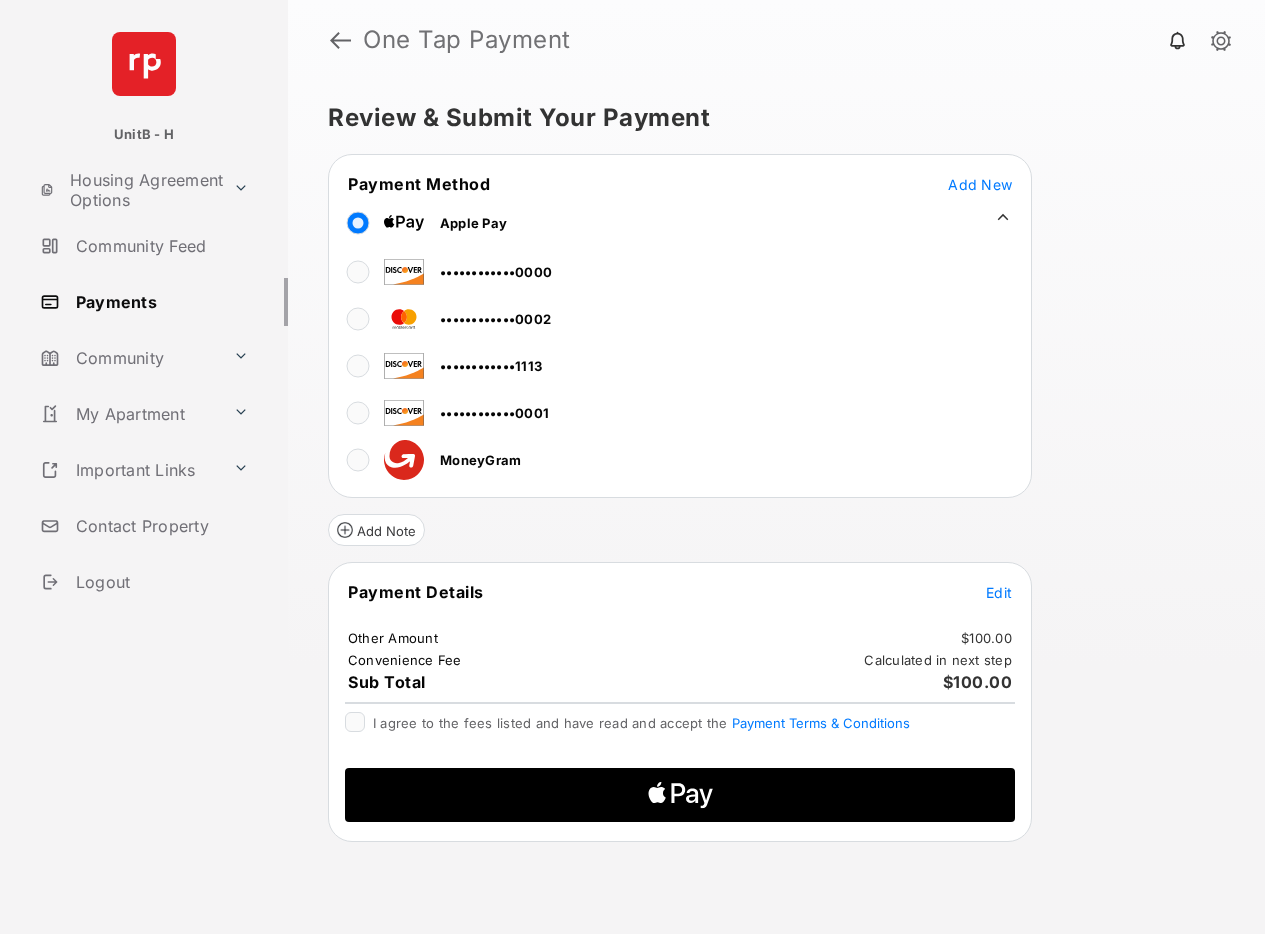 click on "Edit" at bounding box center [999, 592] 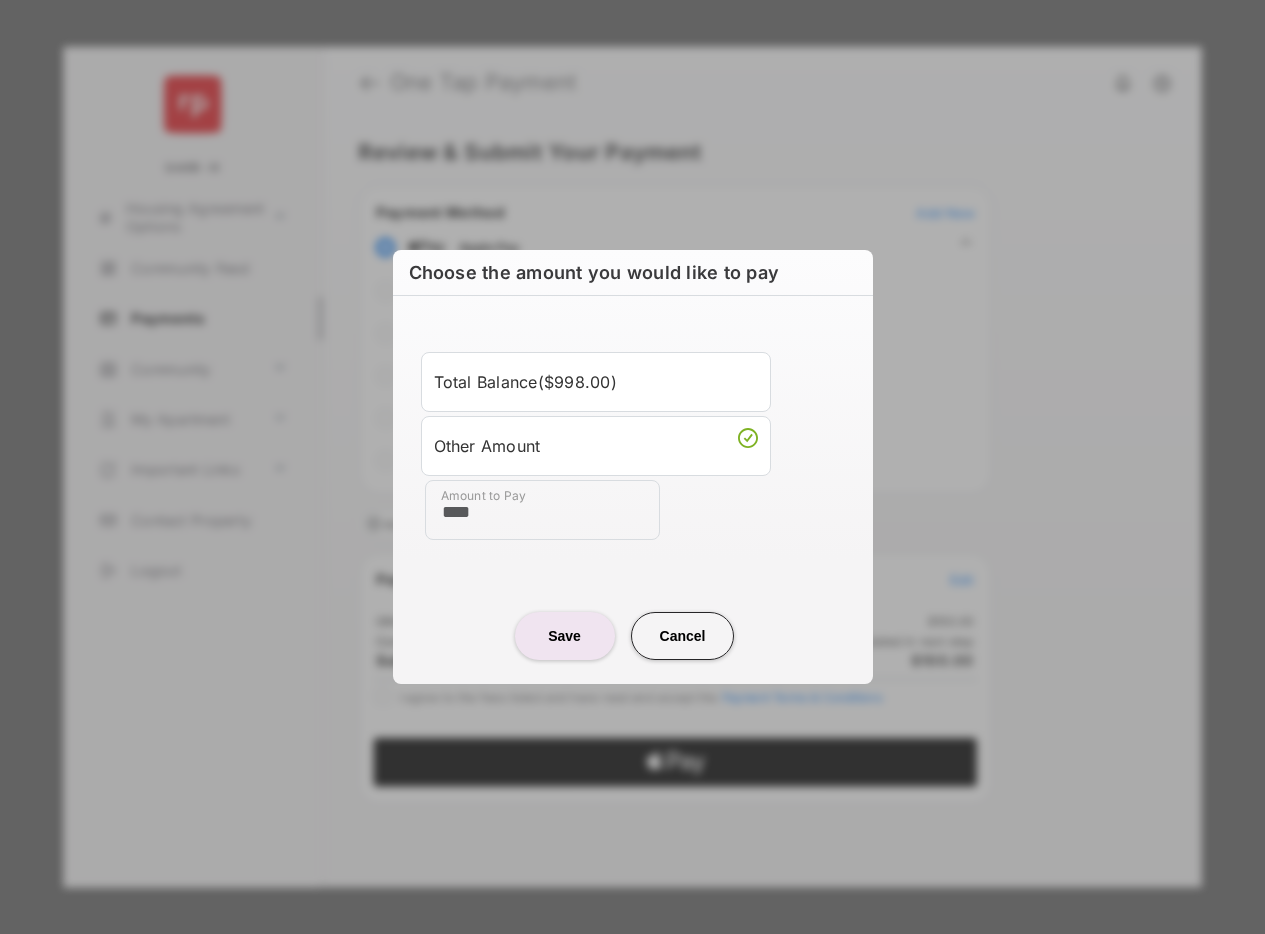 click on "****" at bounding box center (542, 510) 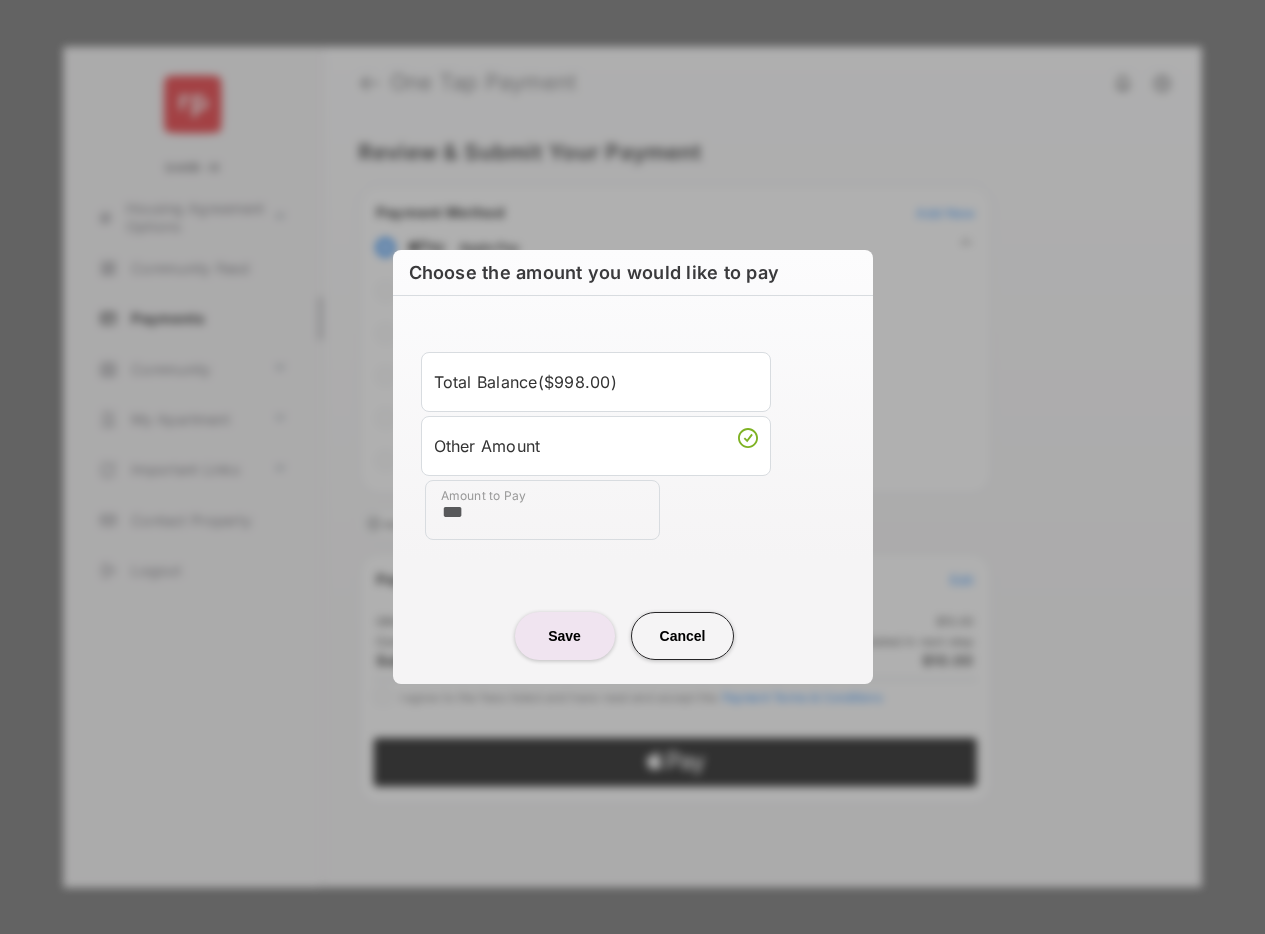 type on "***" 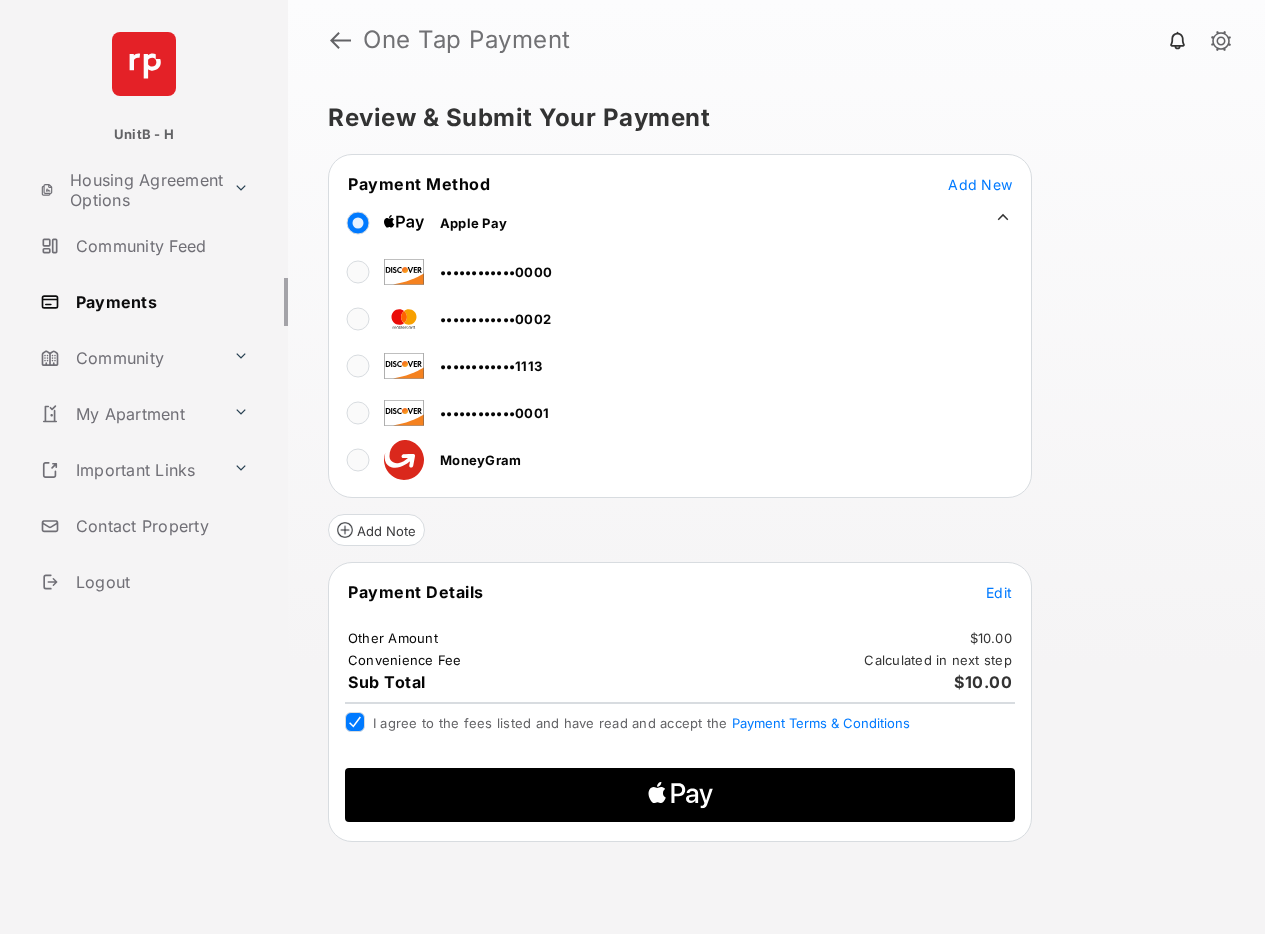 click on "Apple Logo" 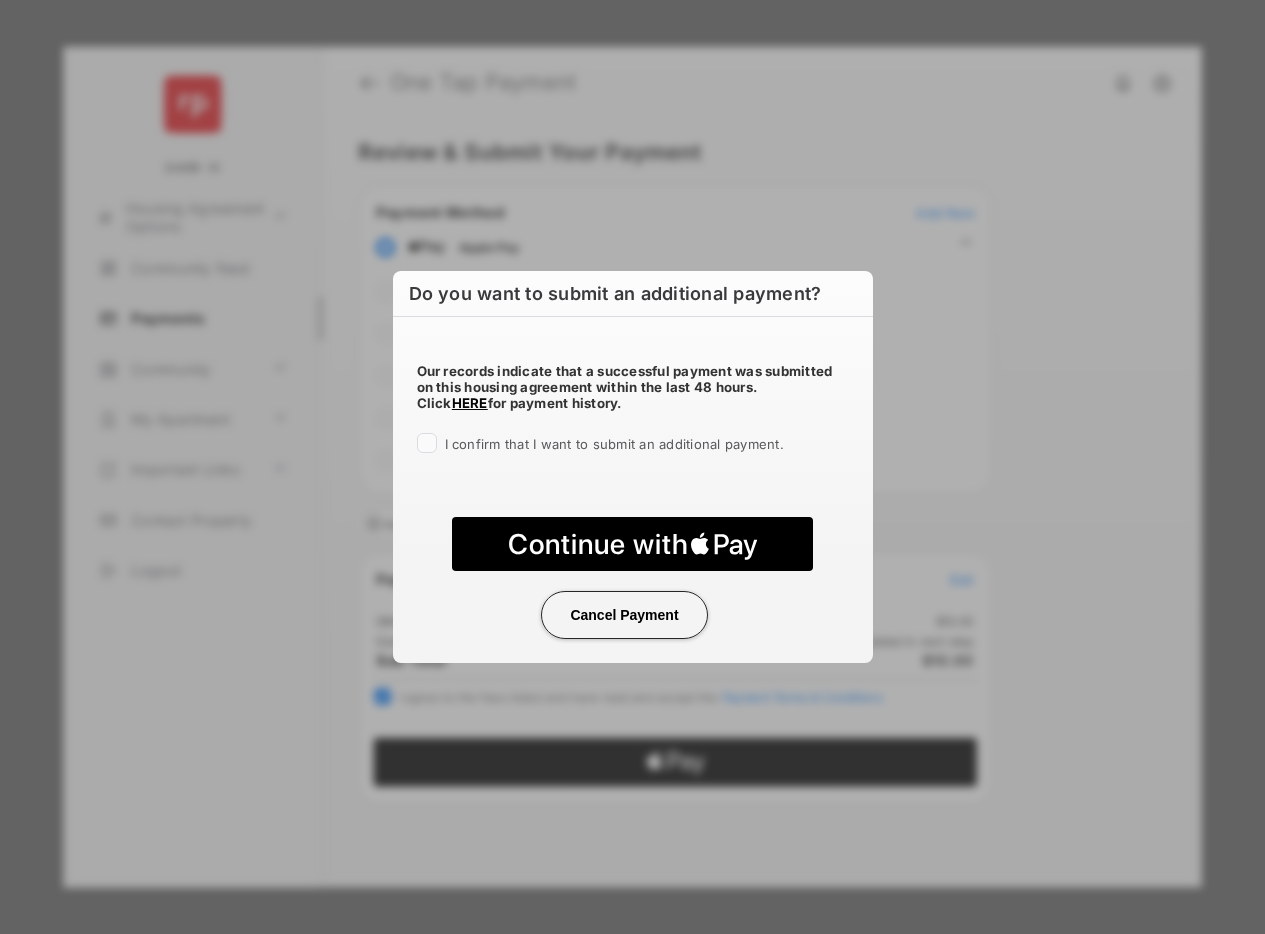 click on "Cancel Payment" at bounding box center (624, 615) 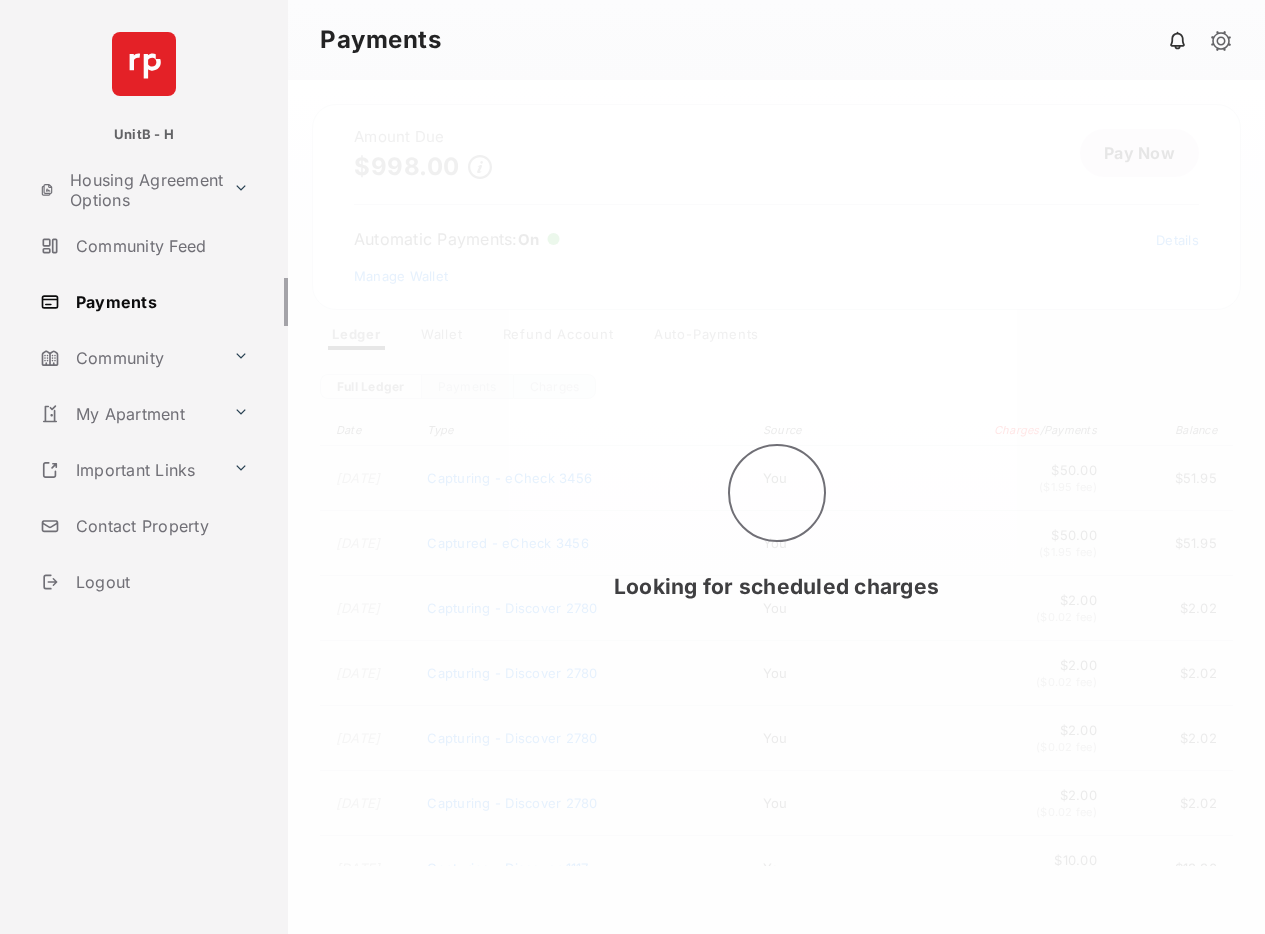click on "Payments" at bounding box center [160, 302] 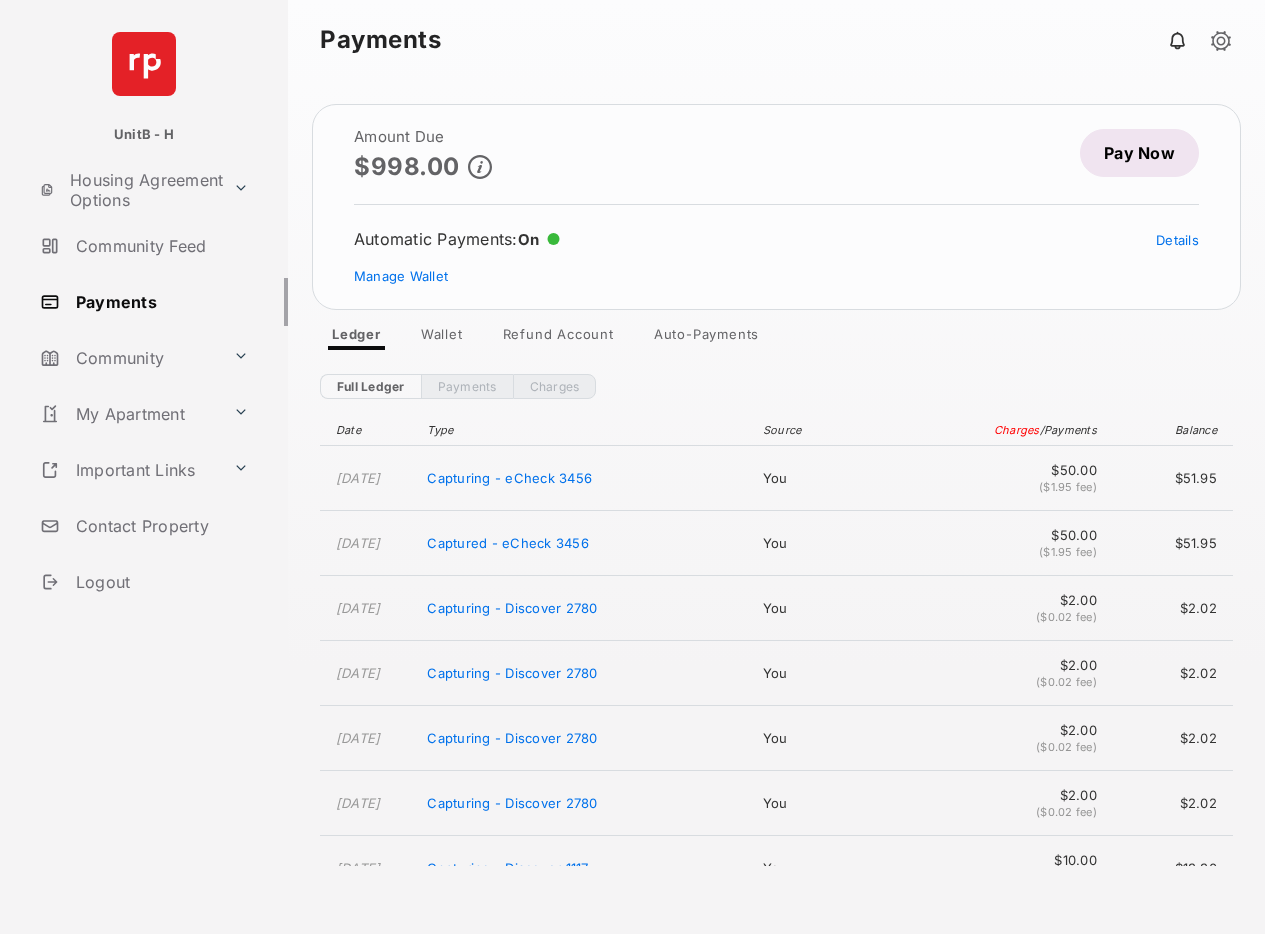 click on "Pay Now" at bounding box center [1139, 153] 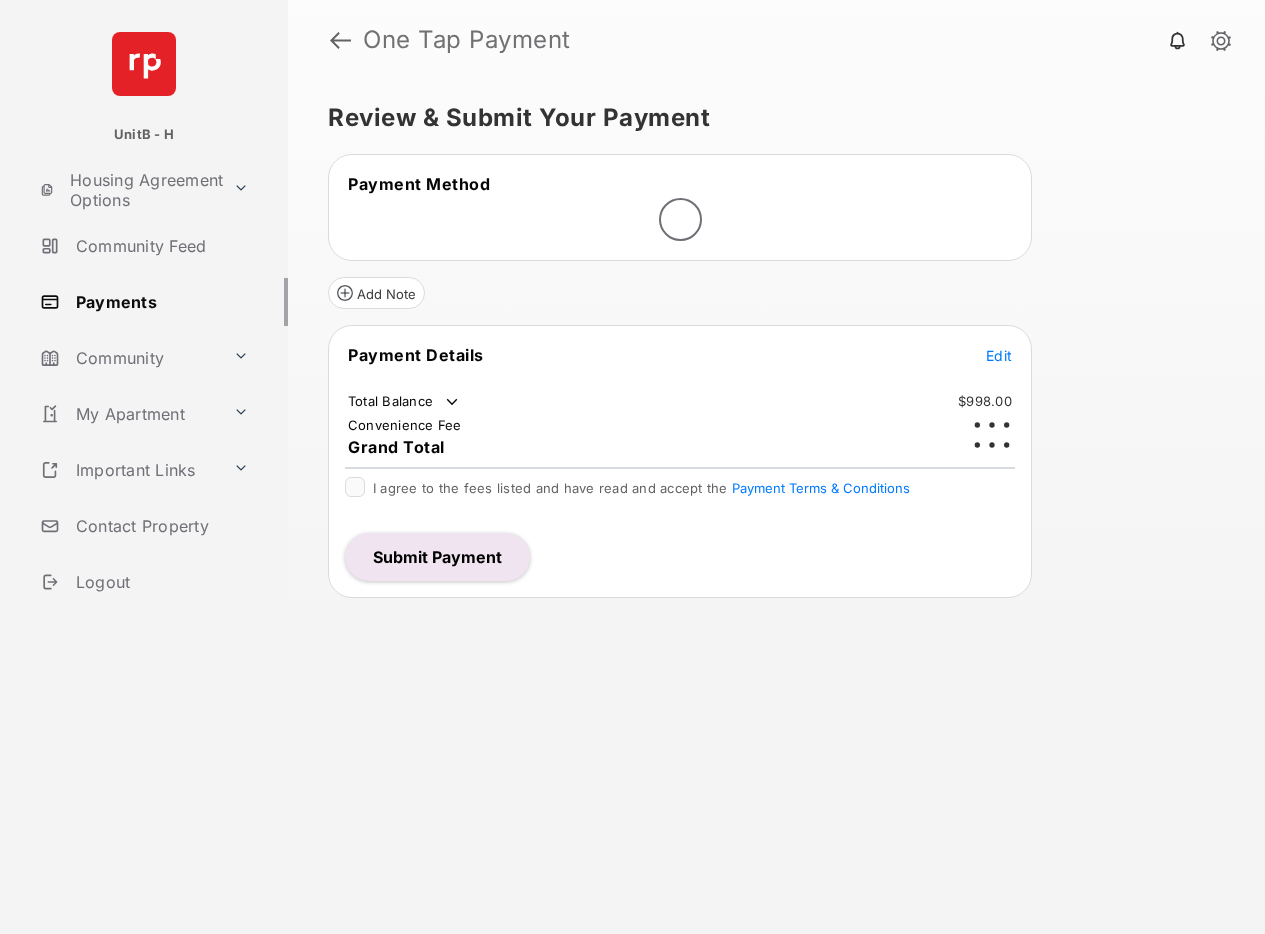click on "Review & Submit Your Payment Payment Method Add Note Payment Details Edit Total Balance $998.00 Convenience Fee Grand Total I agree to the fees listed and have read and accept the   Payment Terms & Conditions Submit Payment" at bounding box center [776, 507] 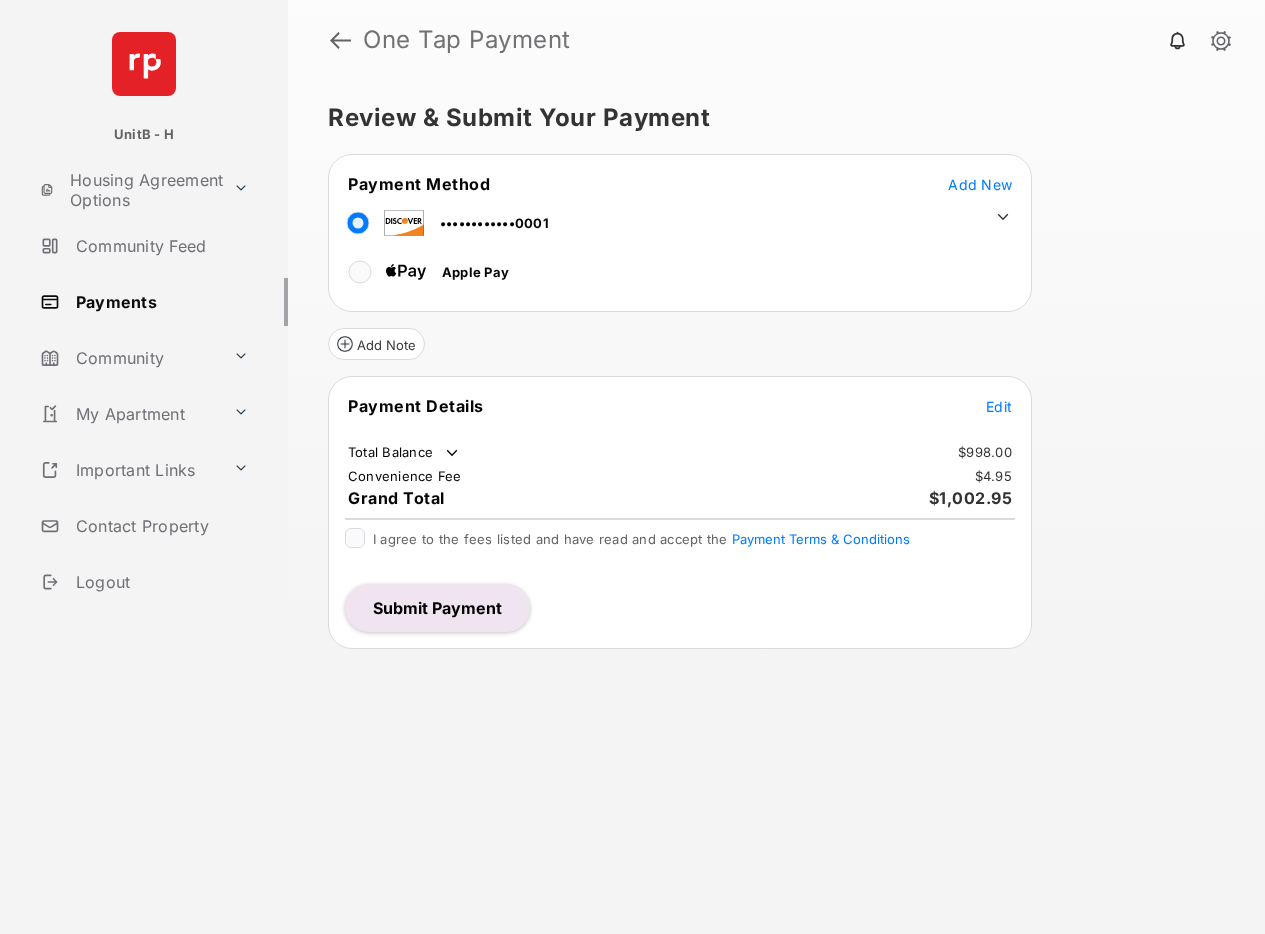 click on "Review & Submit Your Payment Payment Method Add New ••••••••••••0001 Apple Pay Add Note Payment Details Edit Total Balance $998.00 Convenience Fee $4.95 Grand Total $1,002.95 I agree to the fees listed and have read and accept the   Payment Terms & Conditions Submit Payment" at bounding box center (776, 507) 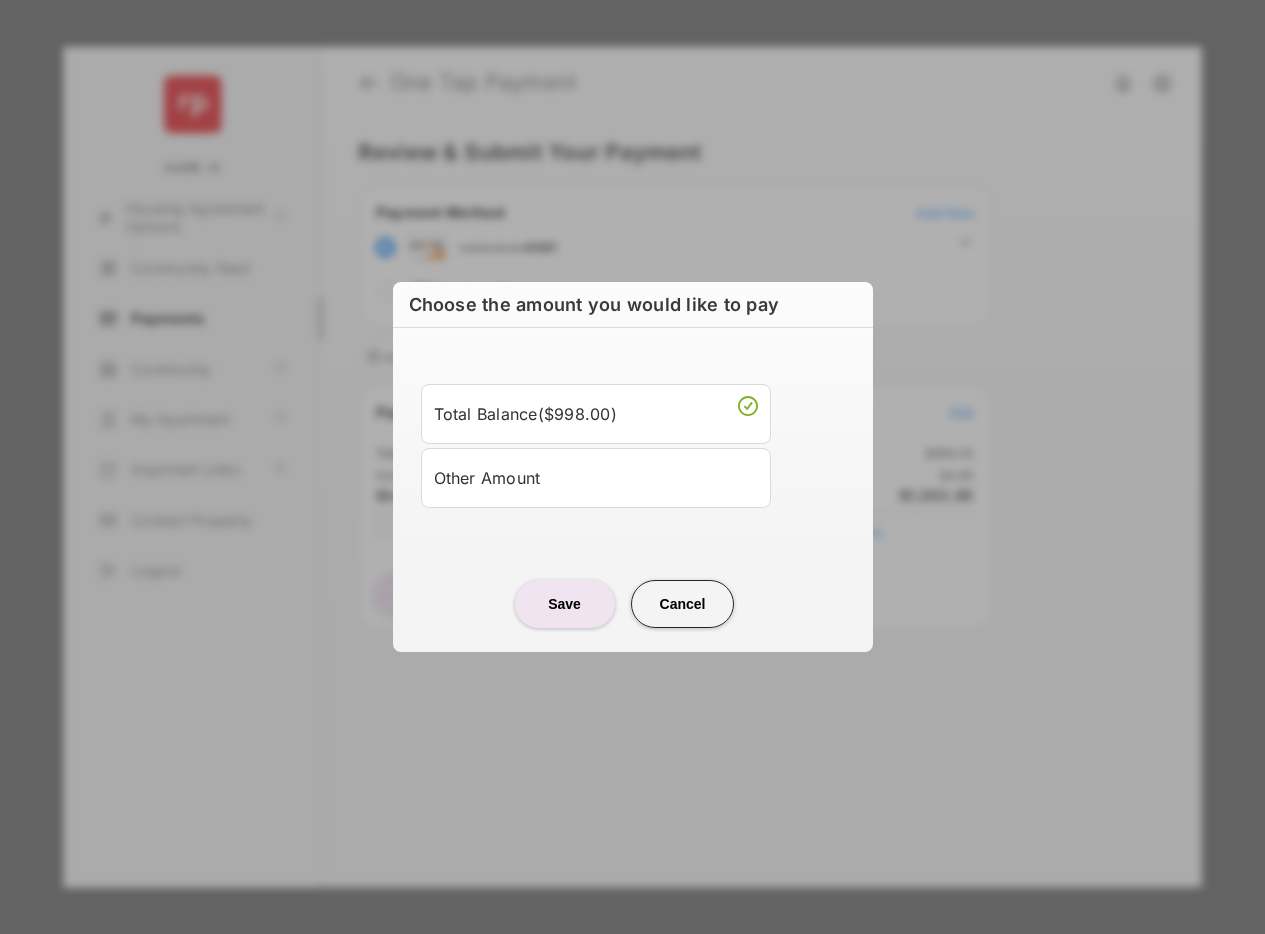 click on "Other Amount" at bounding box center [596, 478] 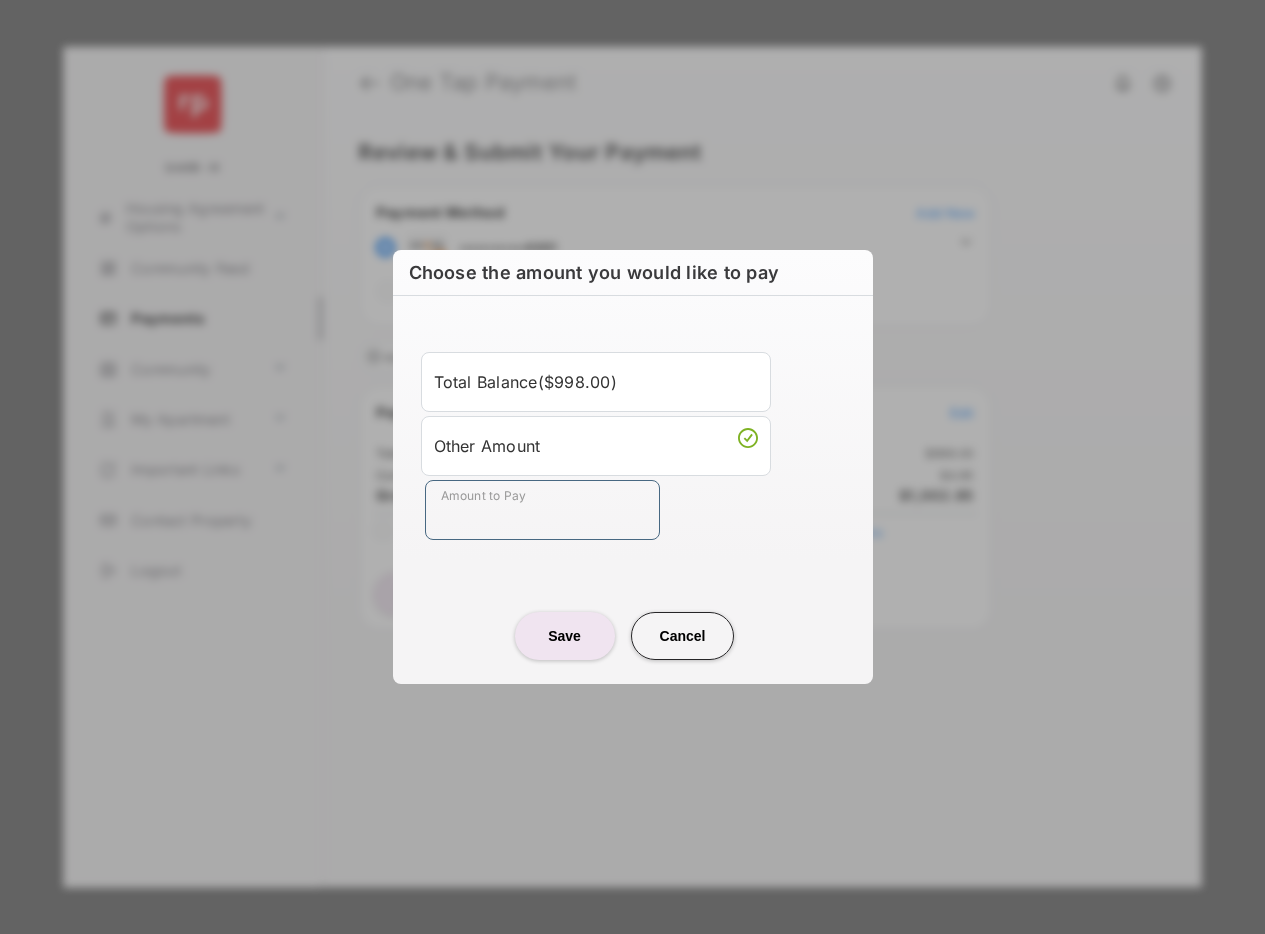 click on "Amount to Pay" at bounding box center [542, 510] 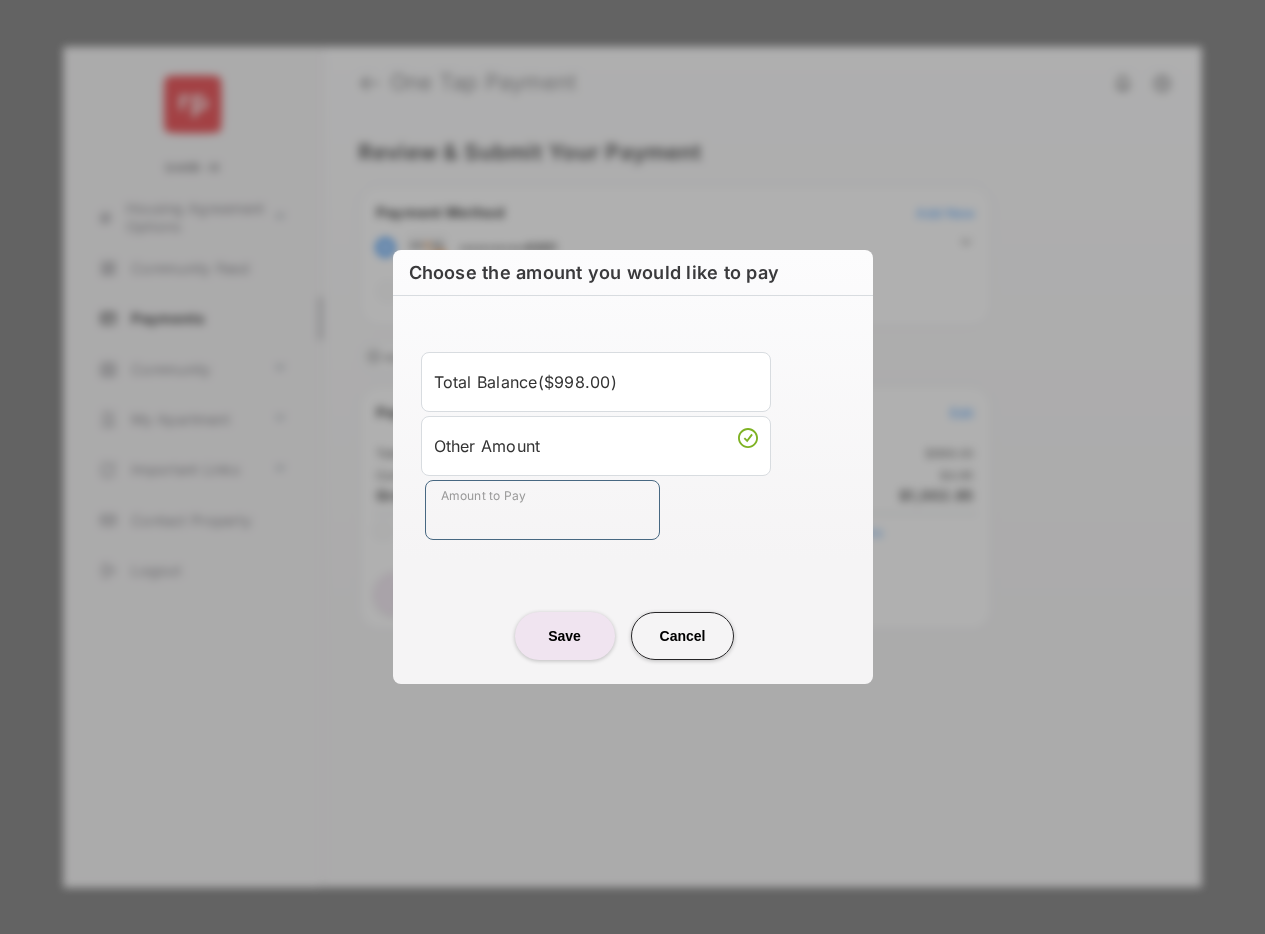 type on "**" 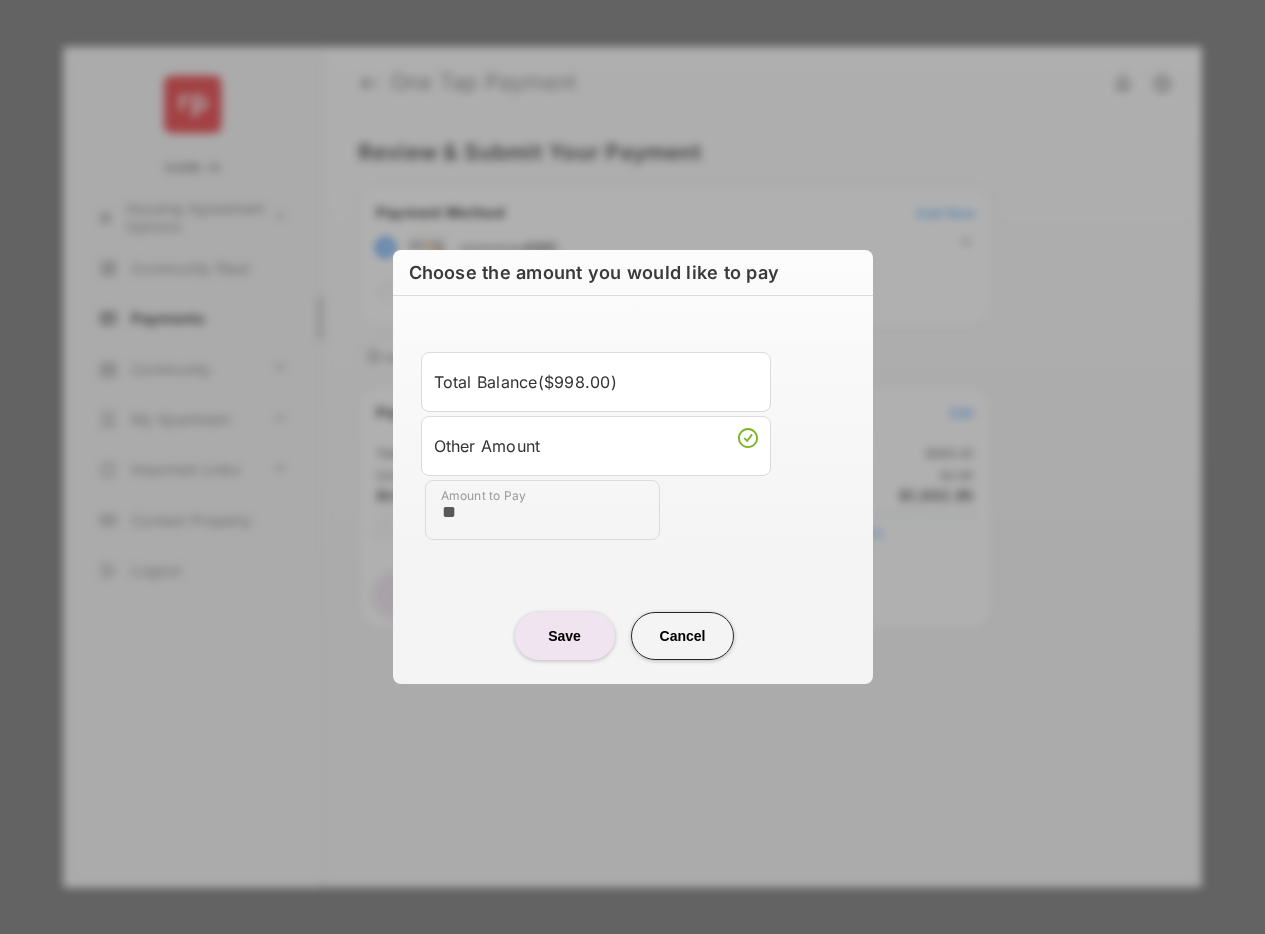 click on "Save" at bounding box center (565, 636) 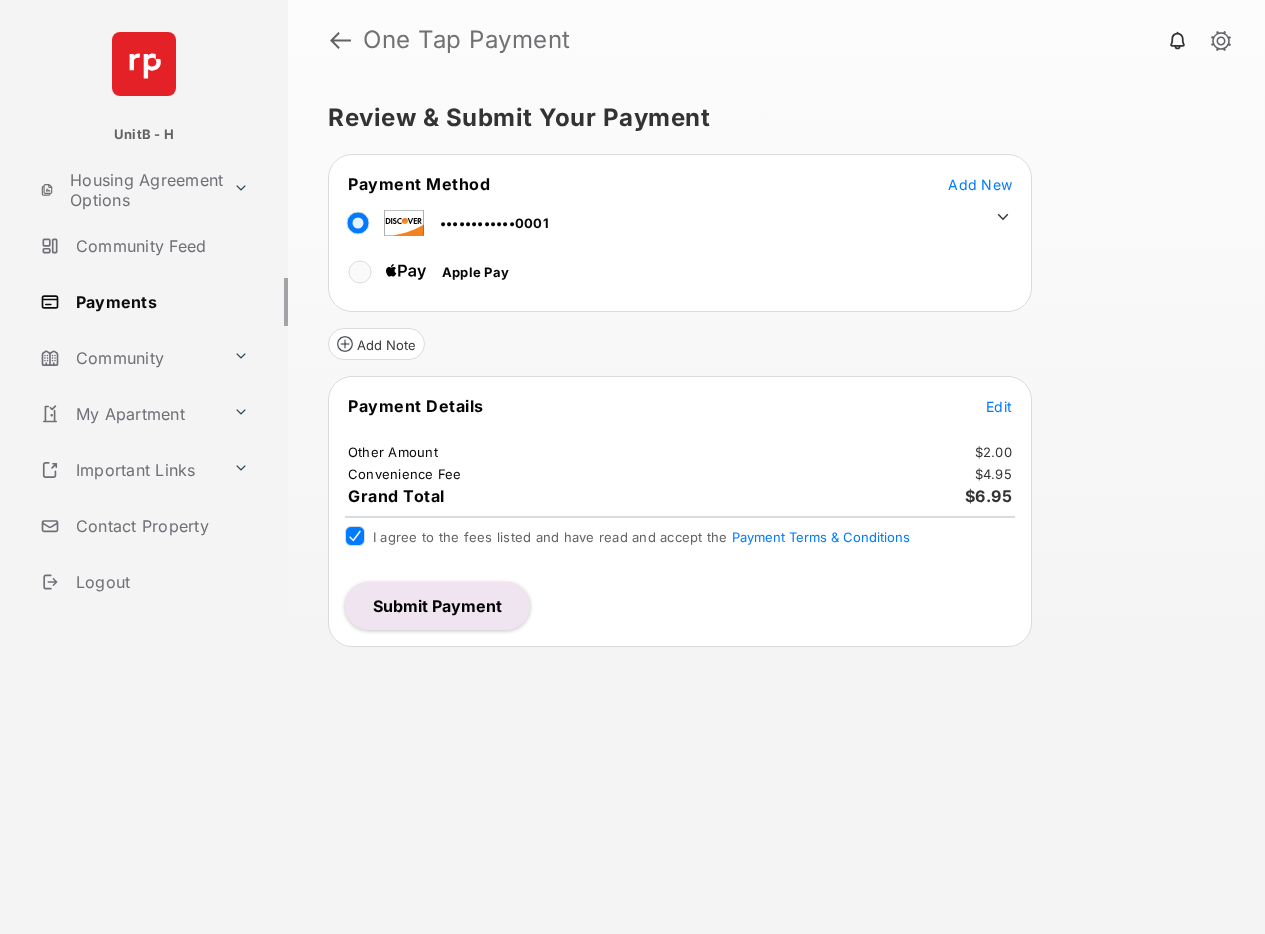 click on "Submit Payment" at bounding box center (437, 606) 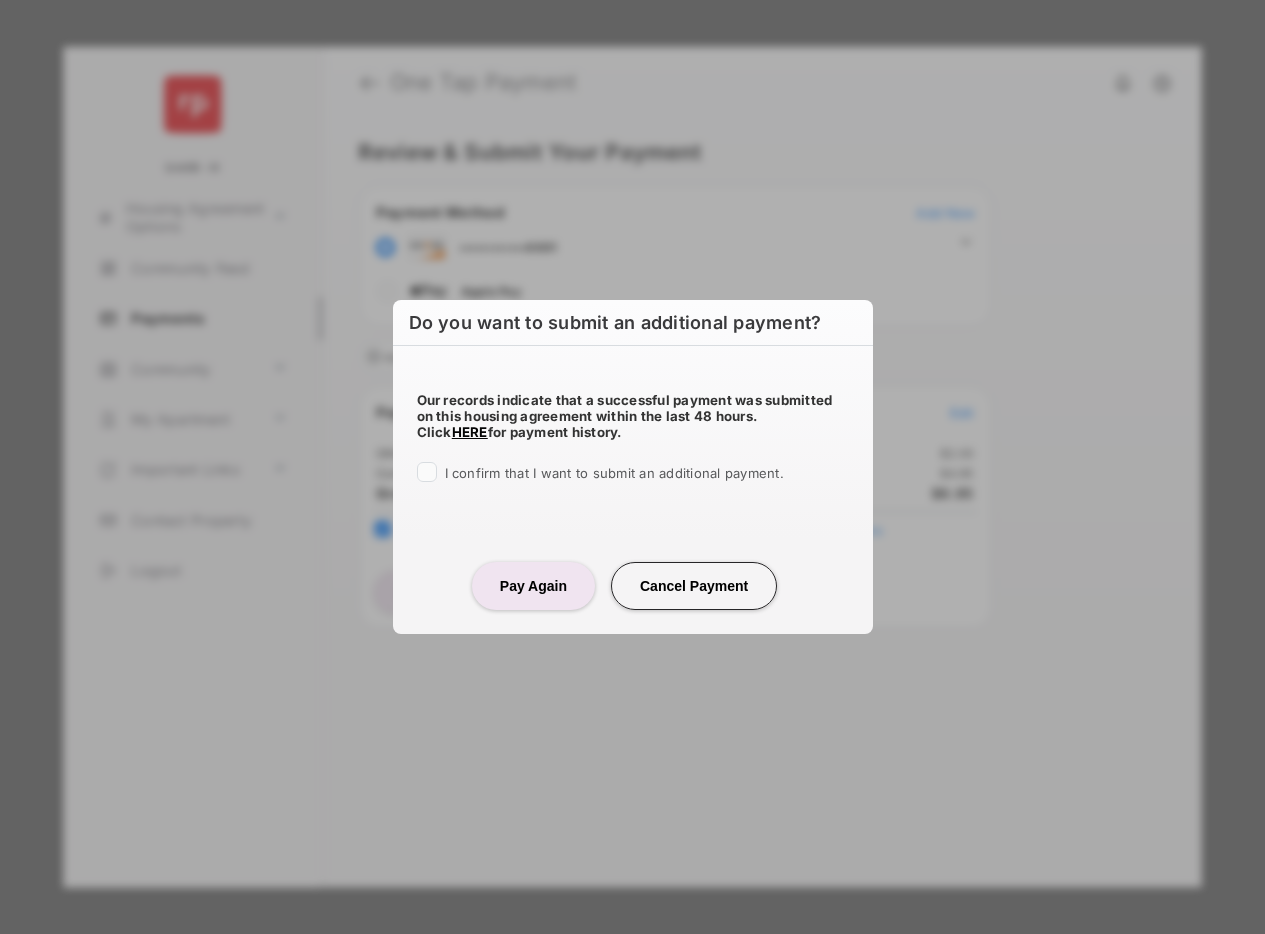 click on "Cancel Payment" at bounding box center [694, 586] 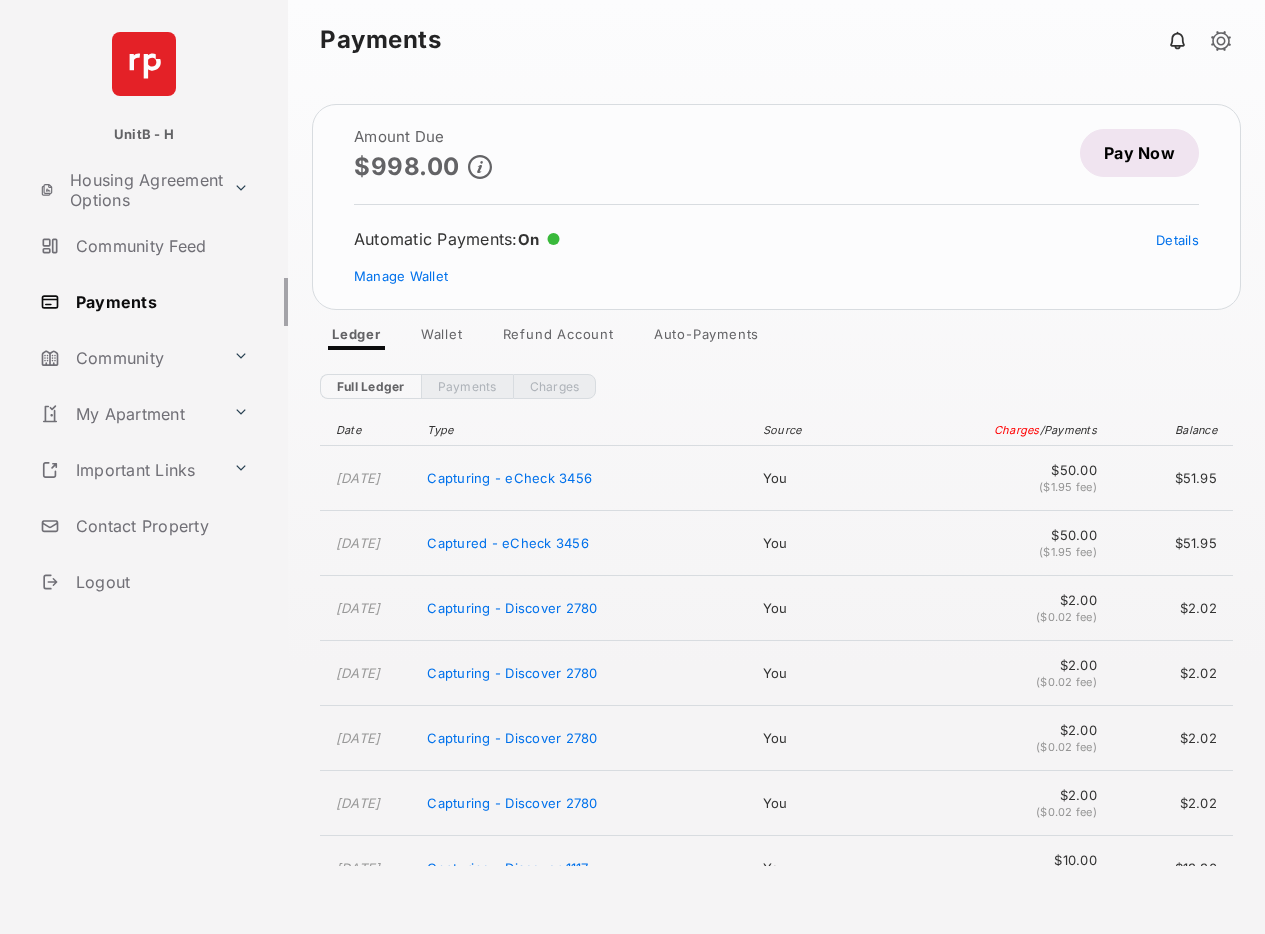 click on "Payments" at bounding box center [776, 40] 